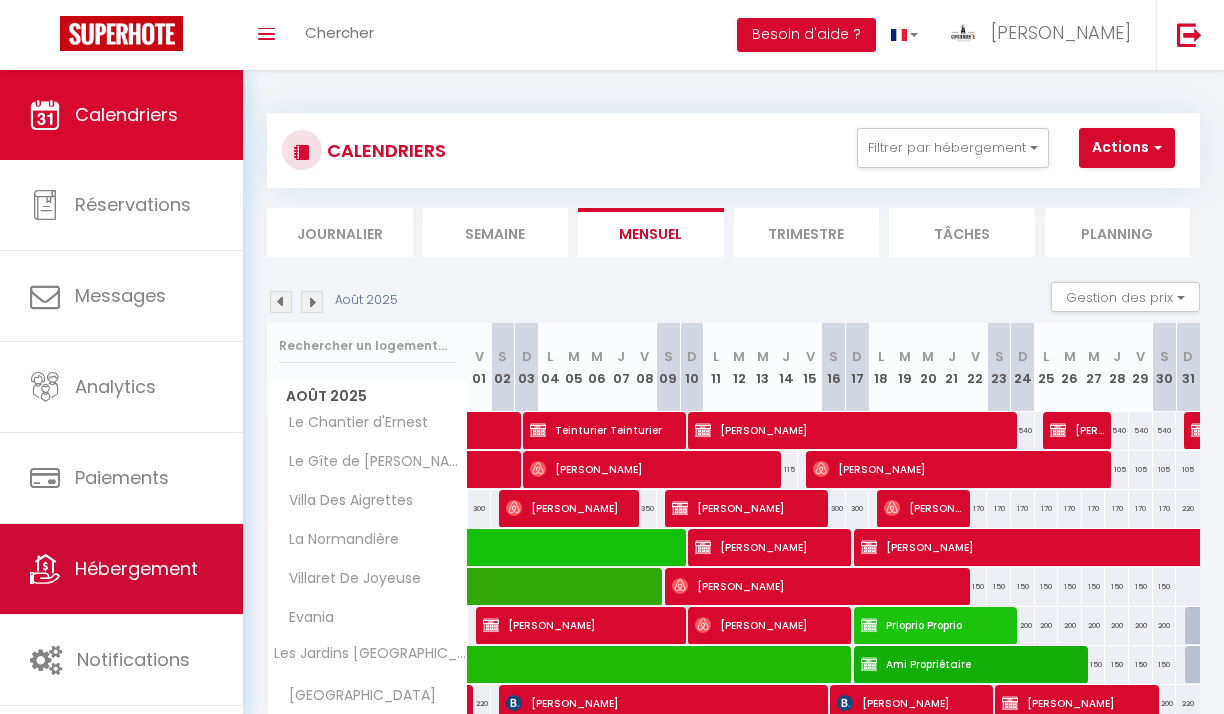 scroll, scrollTop: 404, scrollLeft: 0, axis: vertical 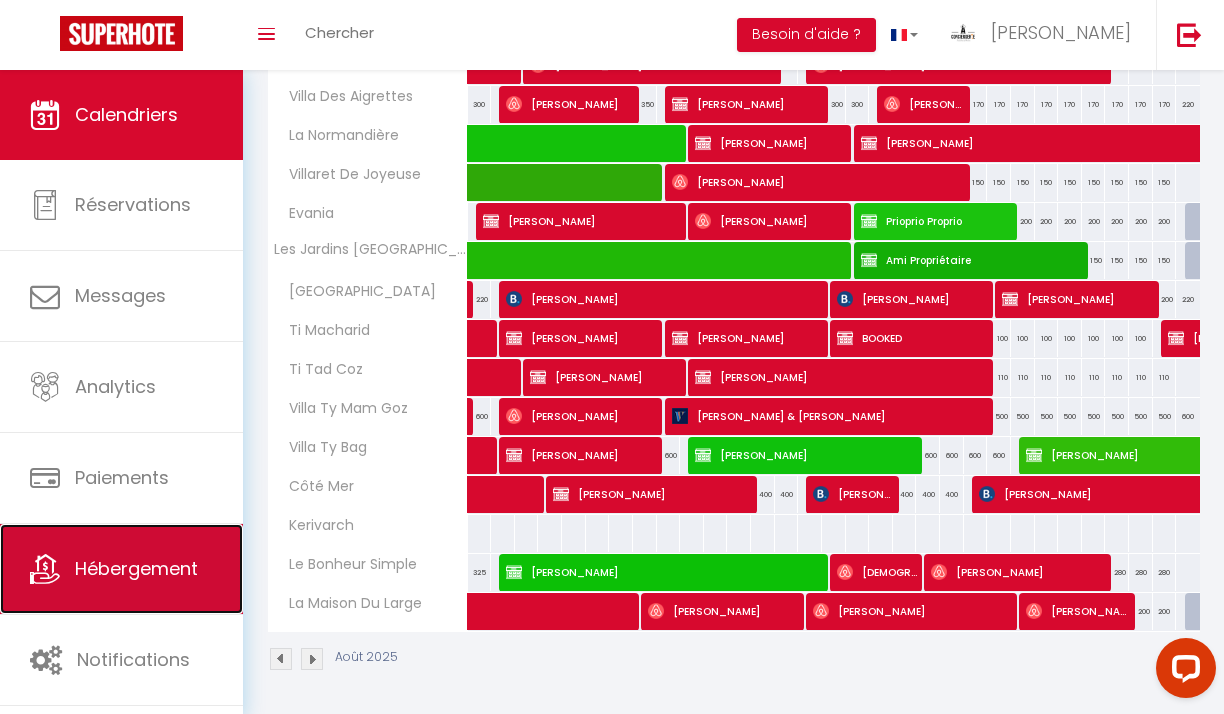 click on "Hébergement" at bounding box center [136, 568] 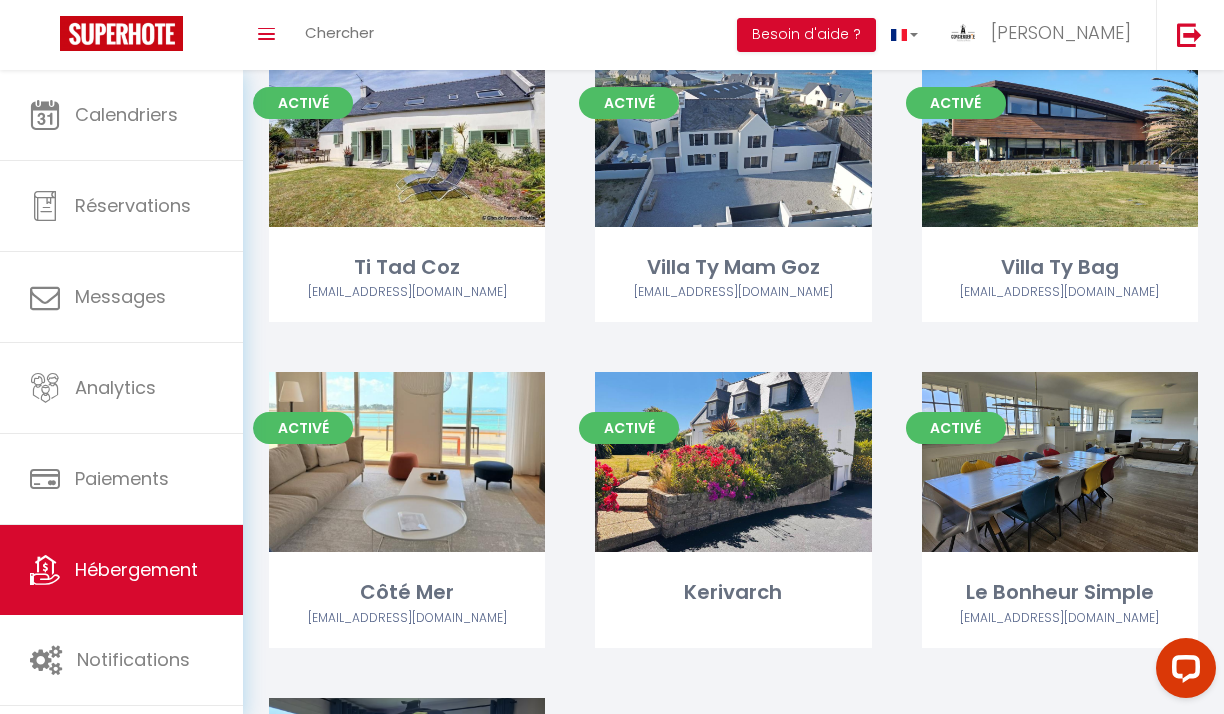 scroll, scrollTop: 1186, scrollLeft: 0, axis: vertical 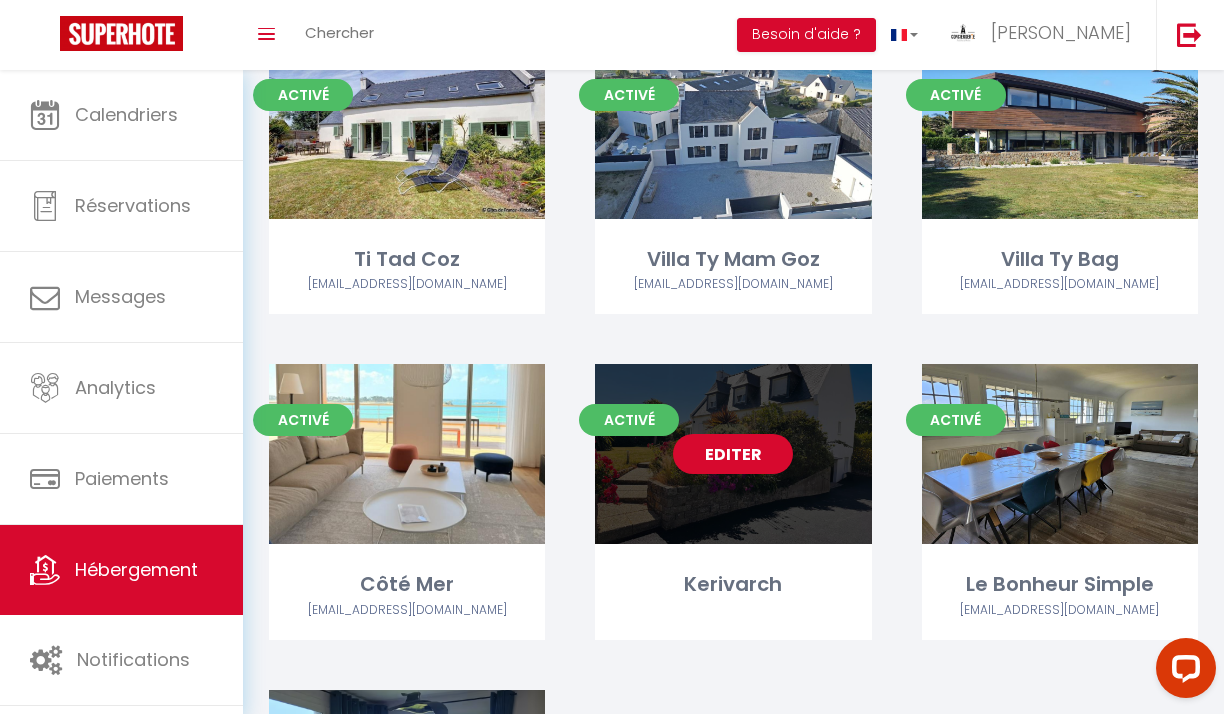 click on "Editer" at bounding box center (733, 454) 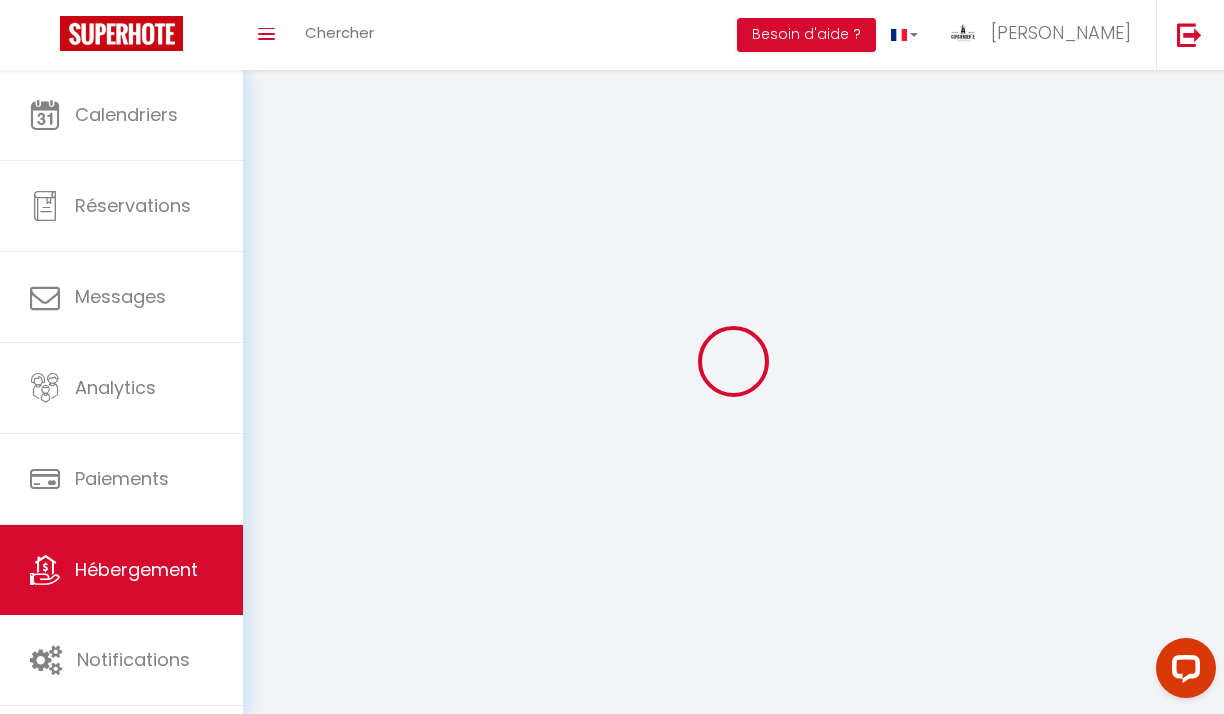 select 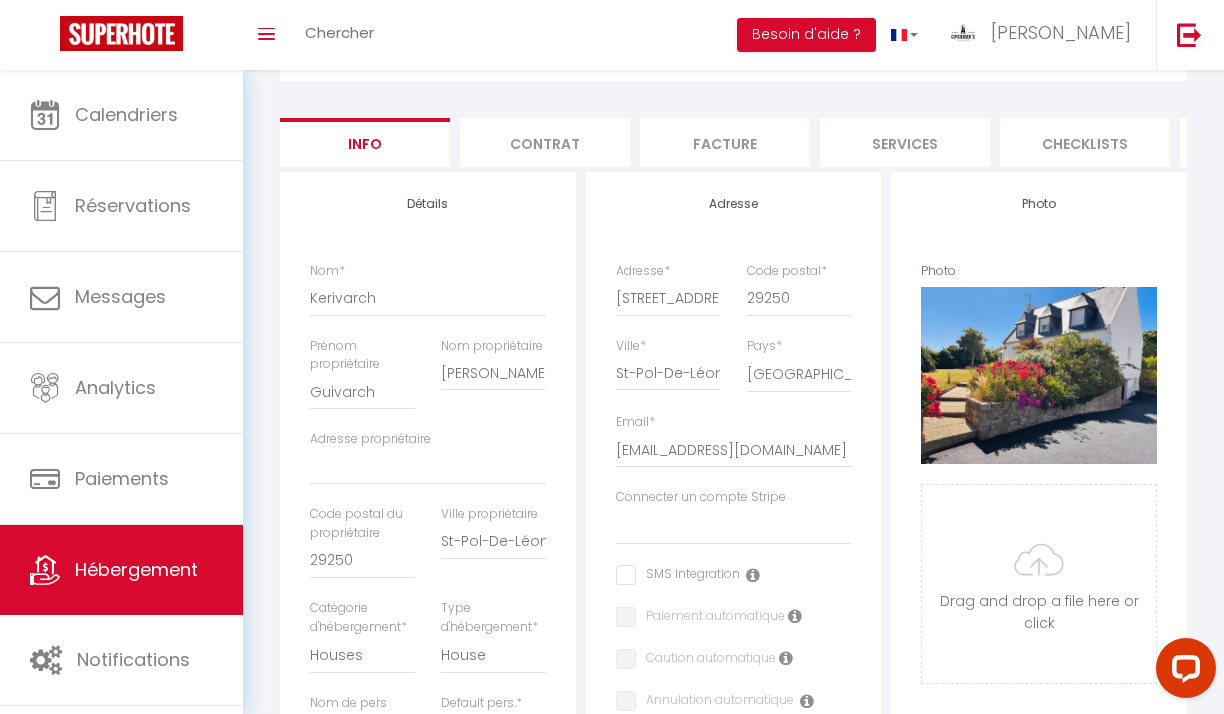 scroll, scrollTop: 149, scrollLeft: 0, axis: vertical 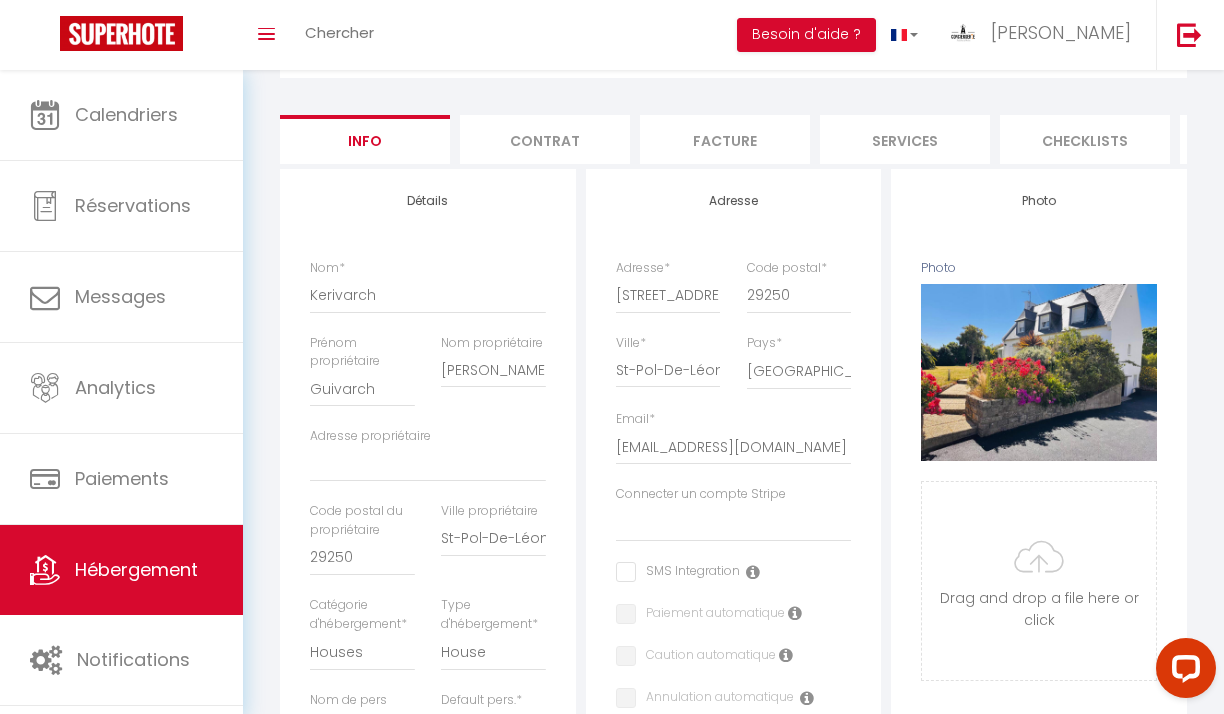 select 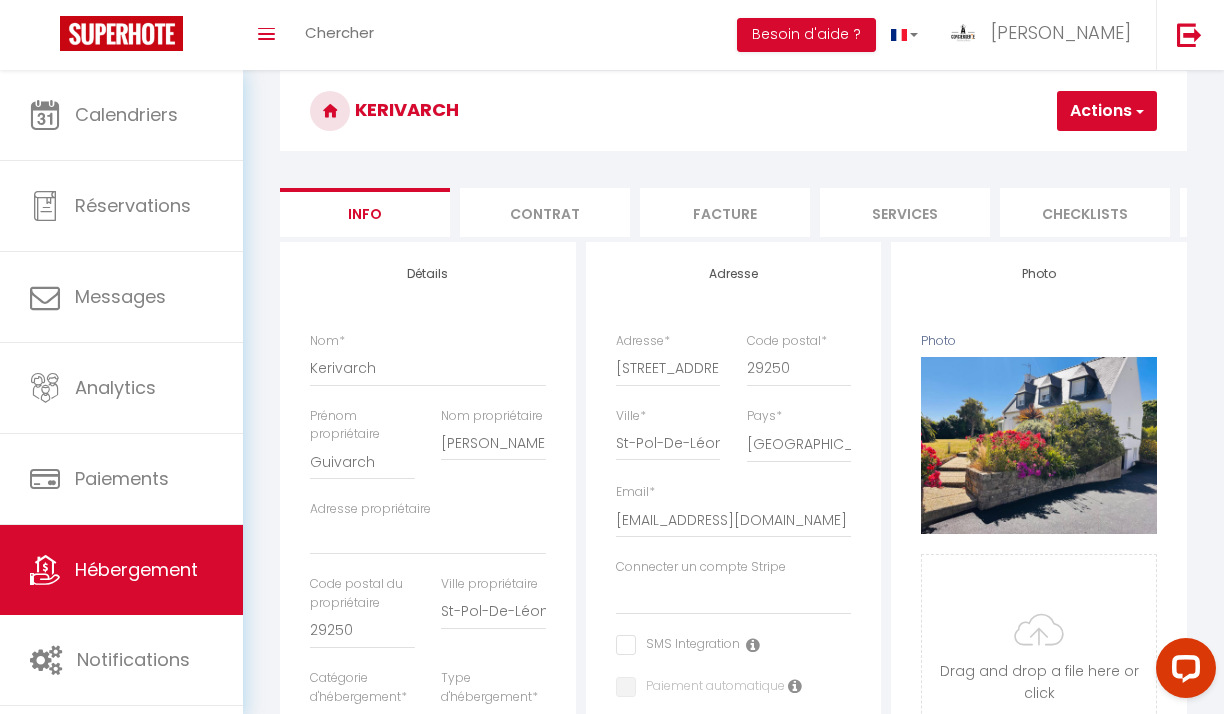 scroll, scrollTop: 0, scrollLeft: 0, axis: both 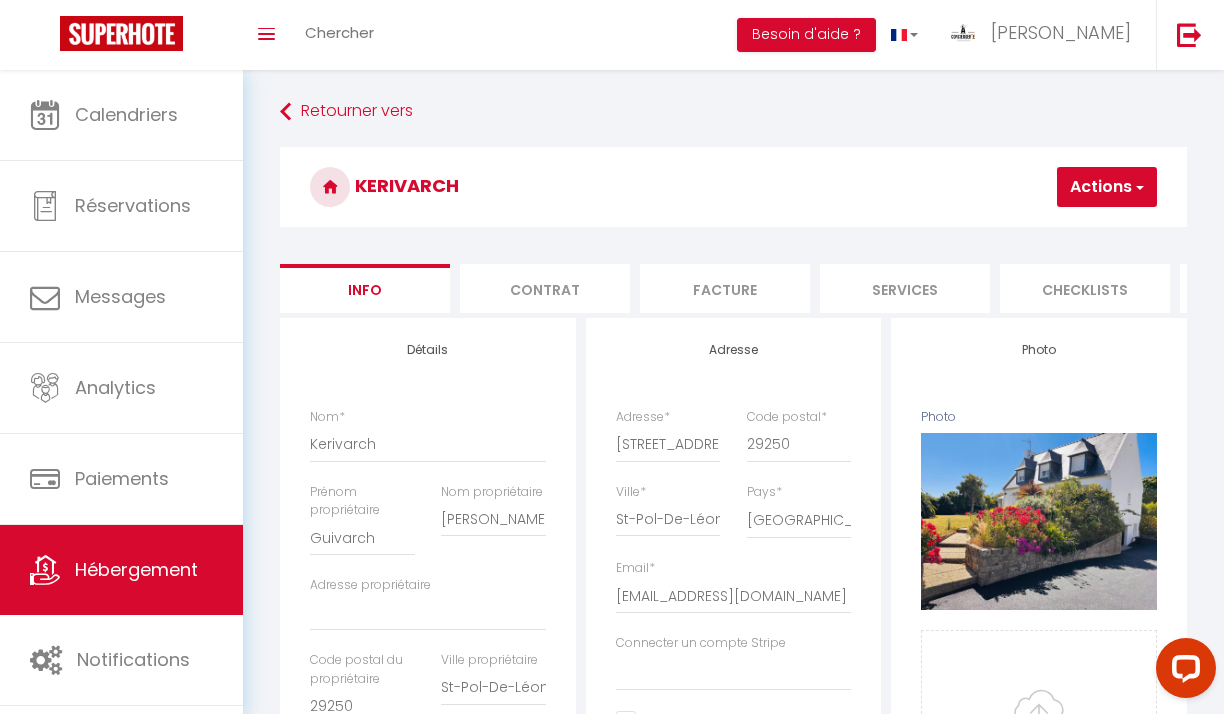click on "Actions" at bounding box center [1107, 187] 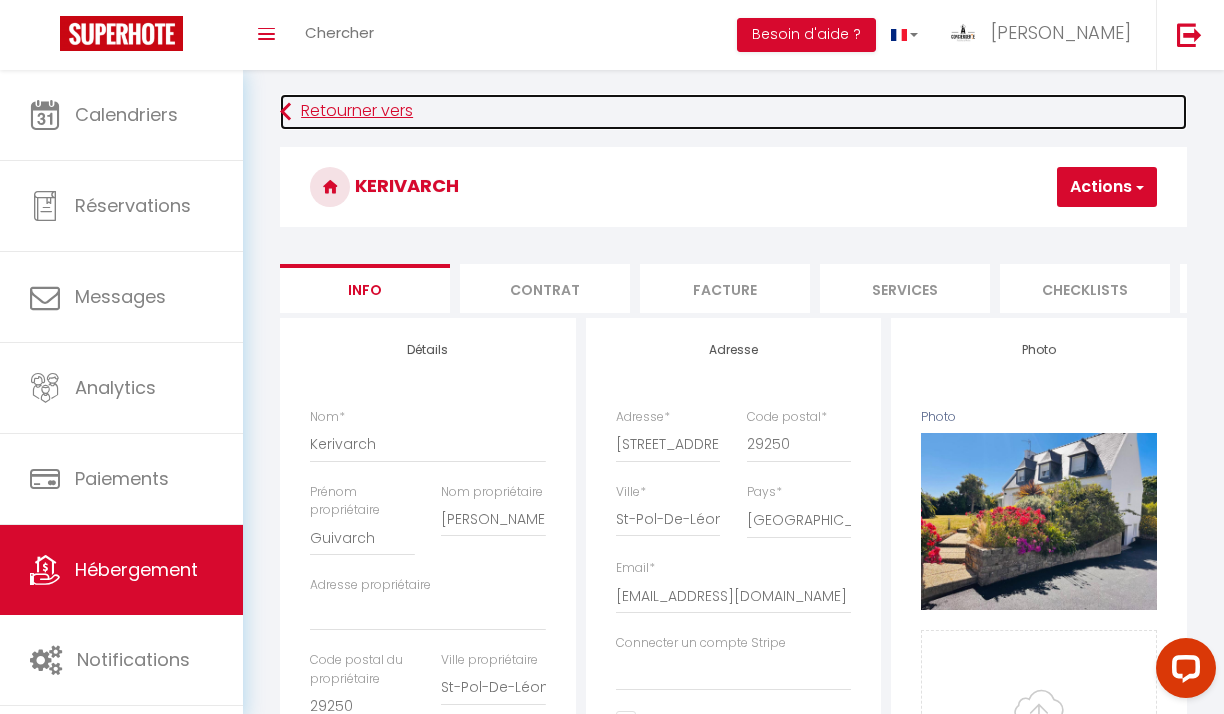 click on "Retourner vers" at bounding box center (733, 112) 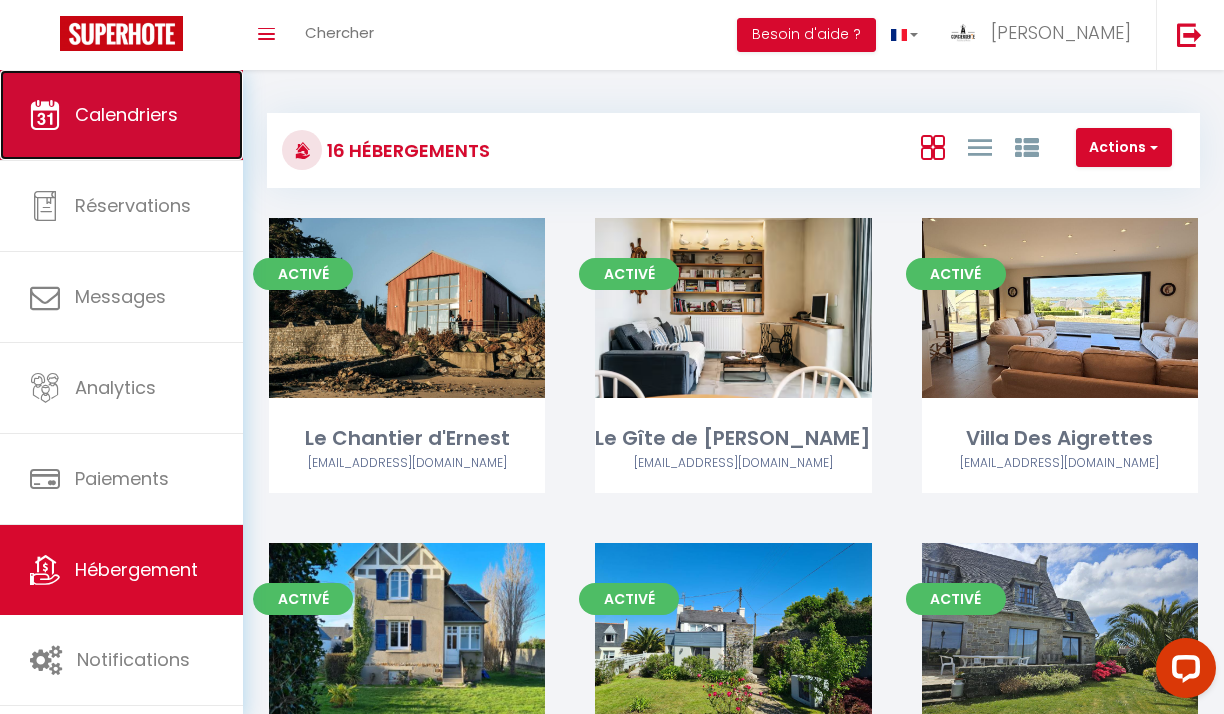 click on "Calendriers" at bounding box center [121, 115] 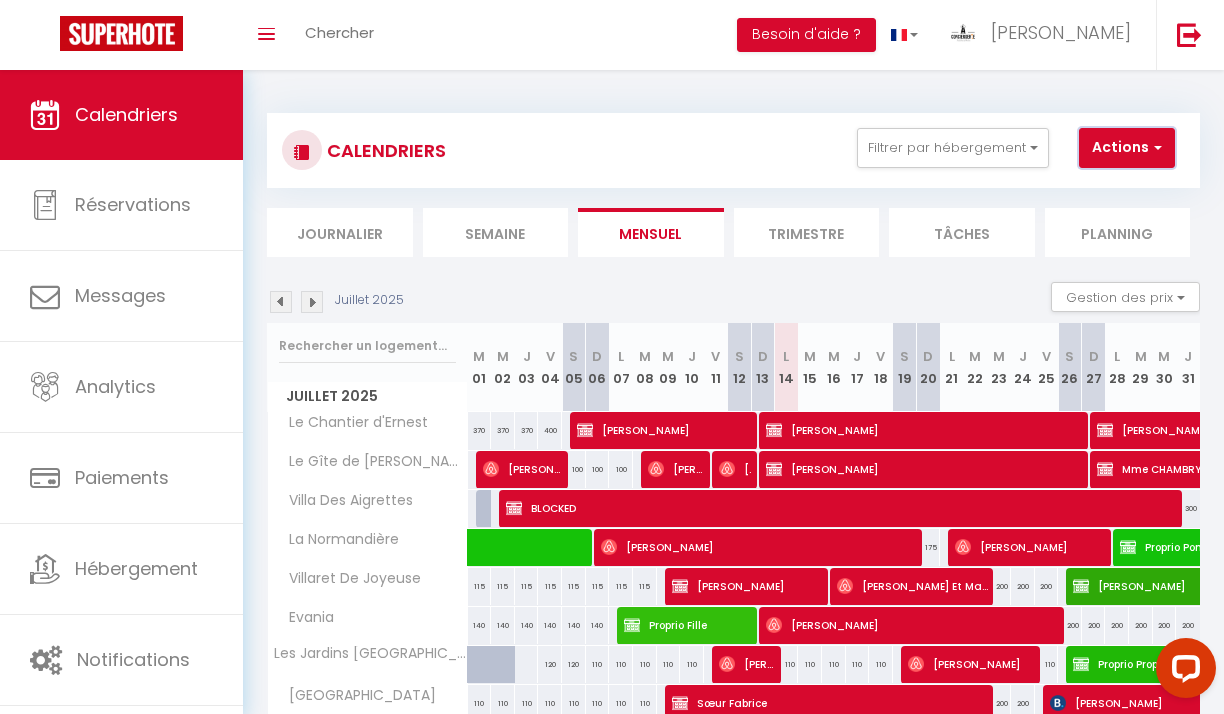 click on "Actions" at bounding box center (1127, 148) 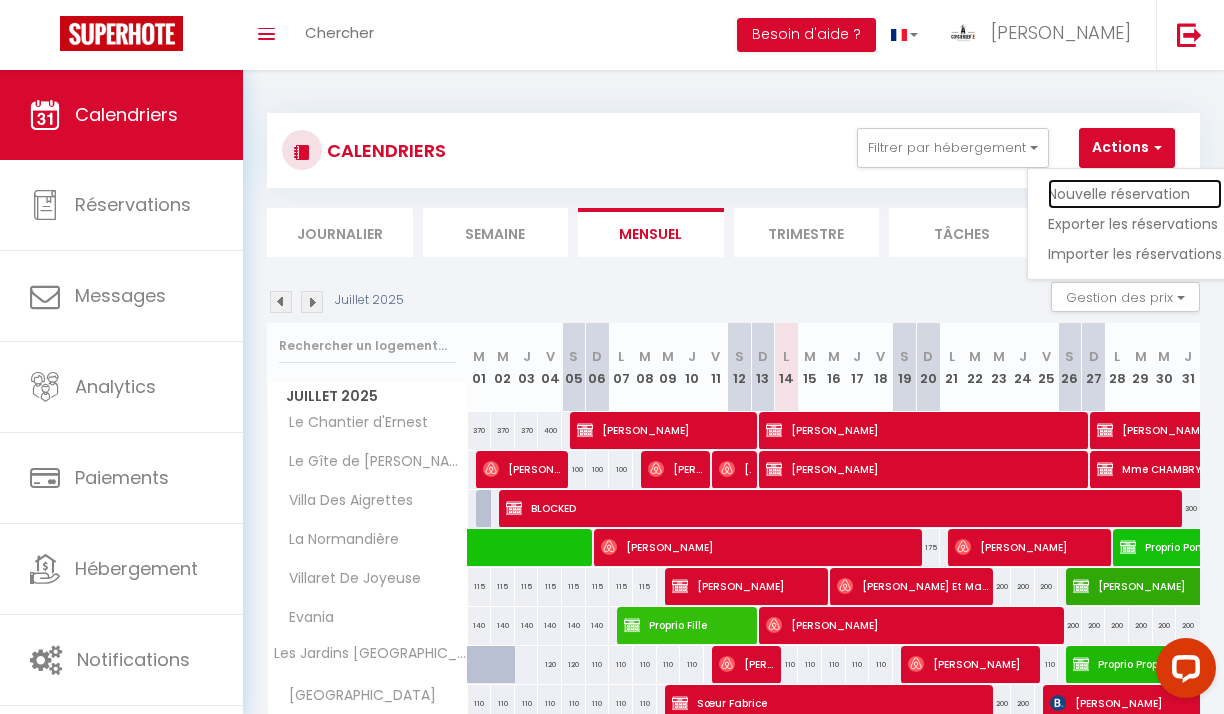 click on "Nouvelle réservation" at bounding box center (1135, 194) 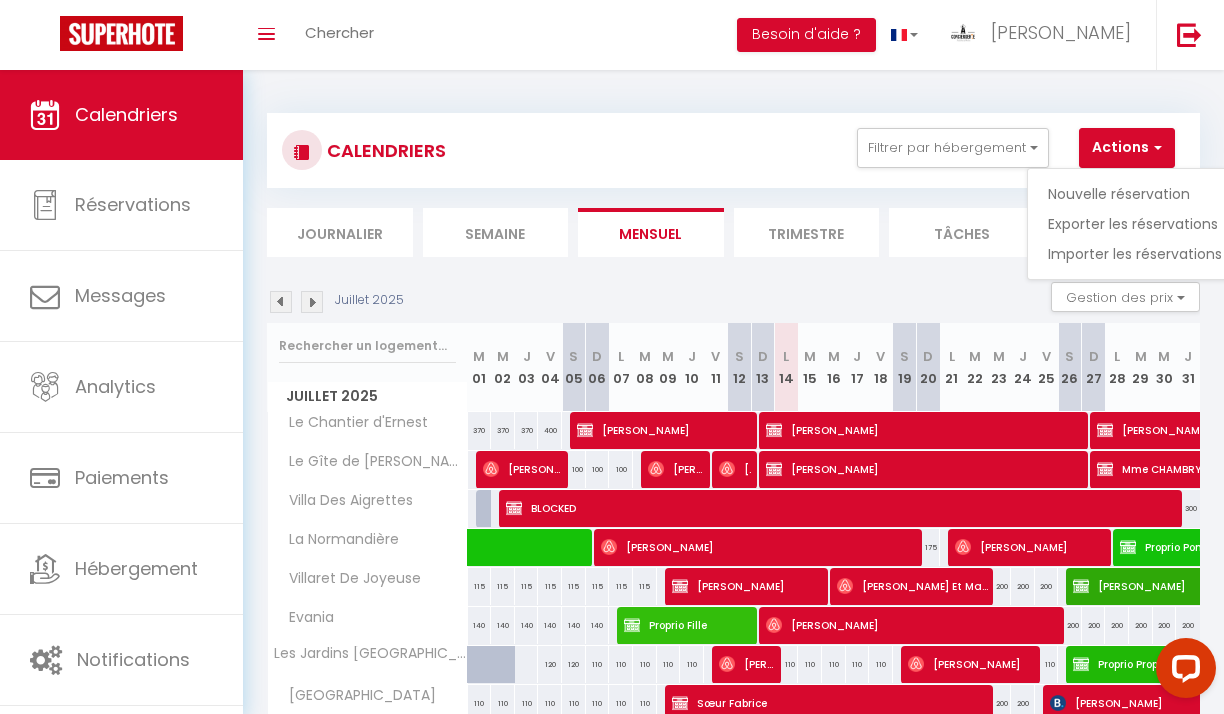 select 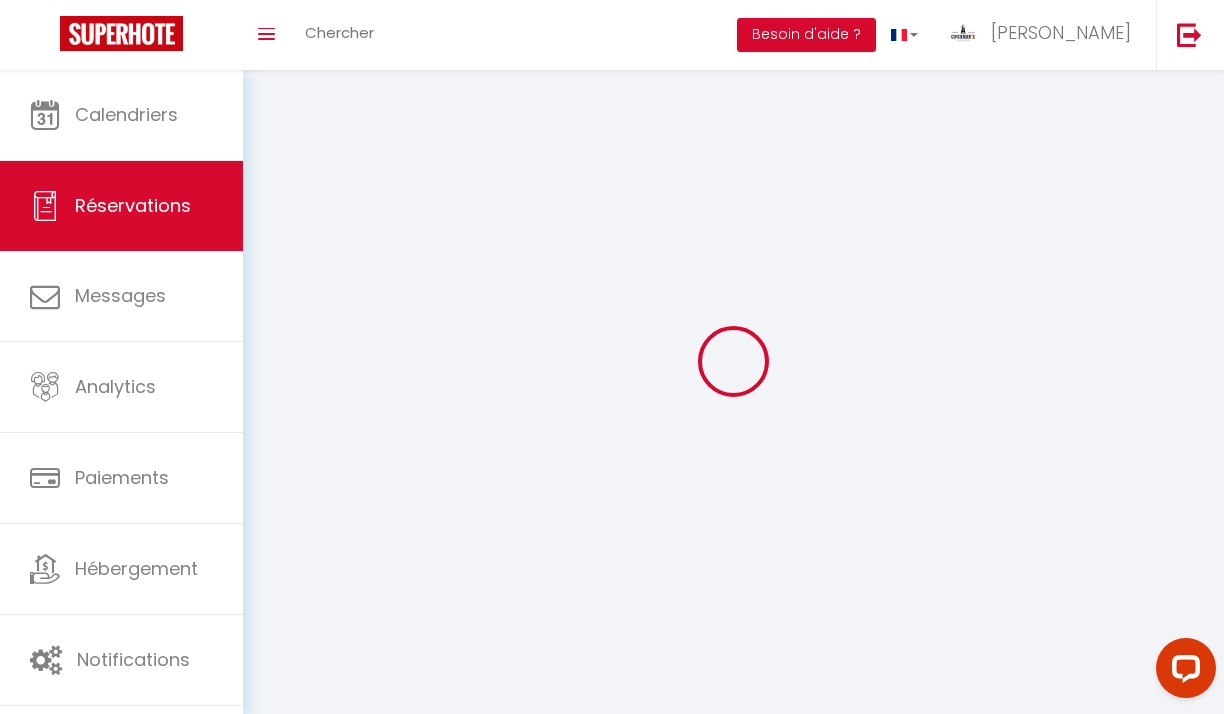 select 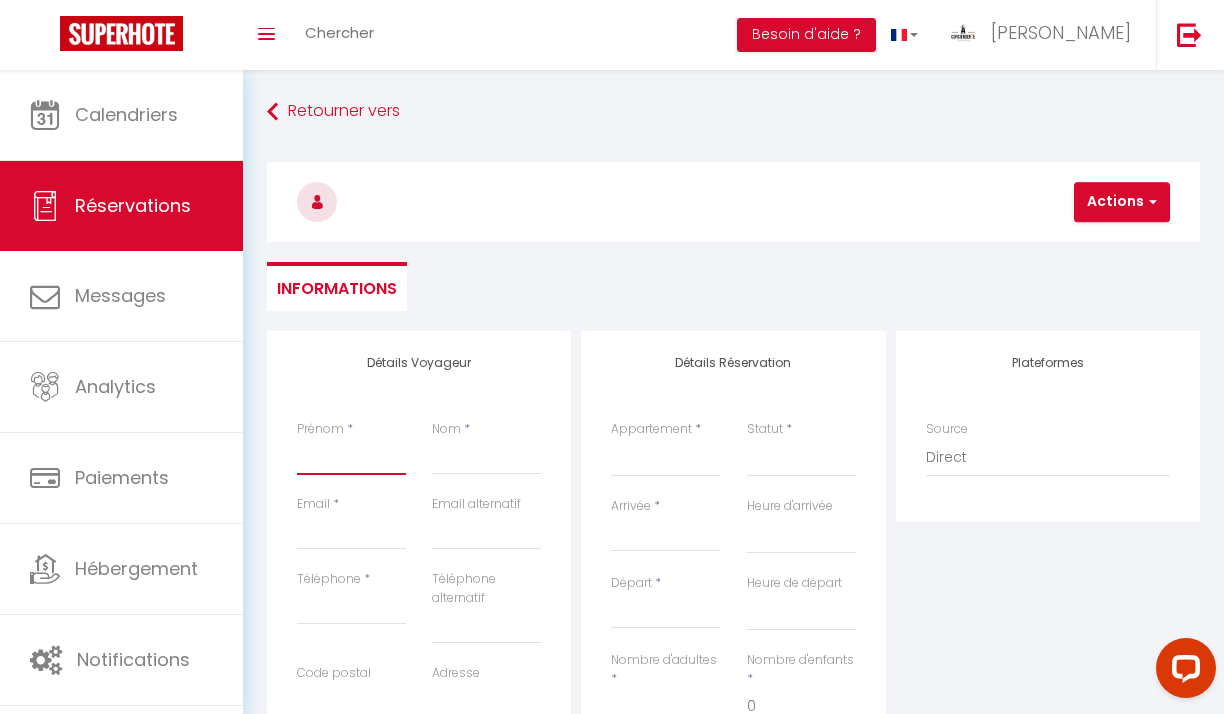click on "Prénom" at bounding box center (351, 457) 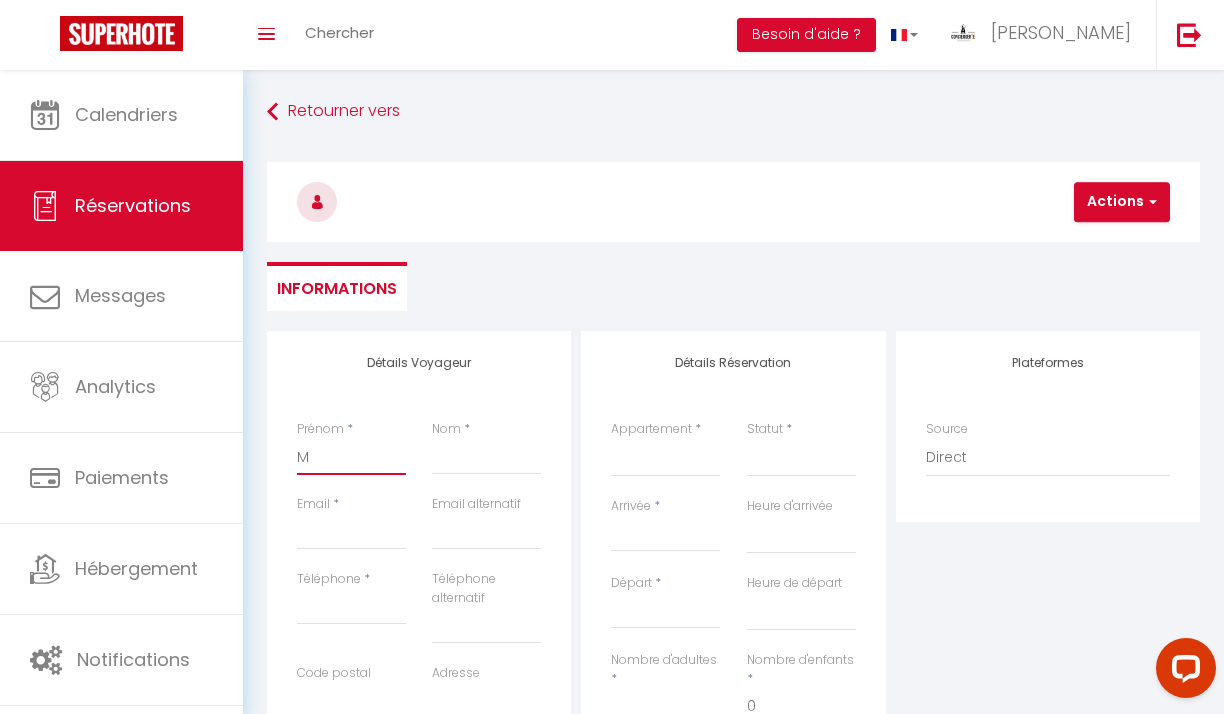 select 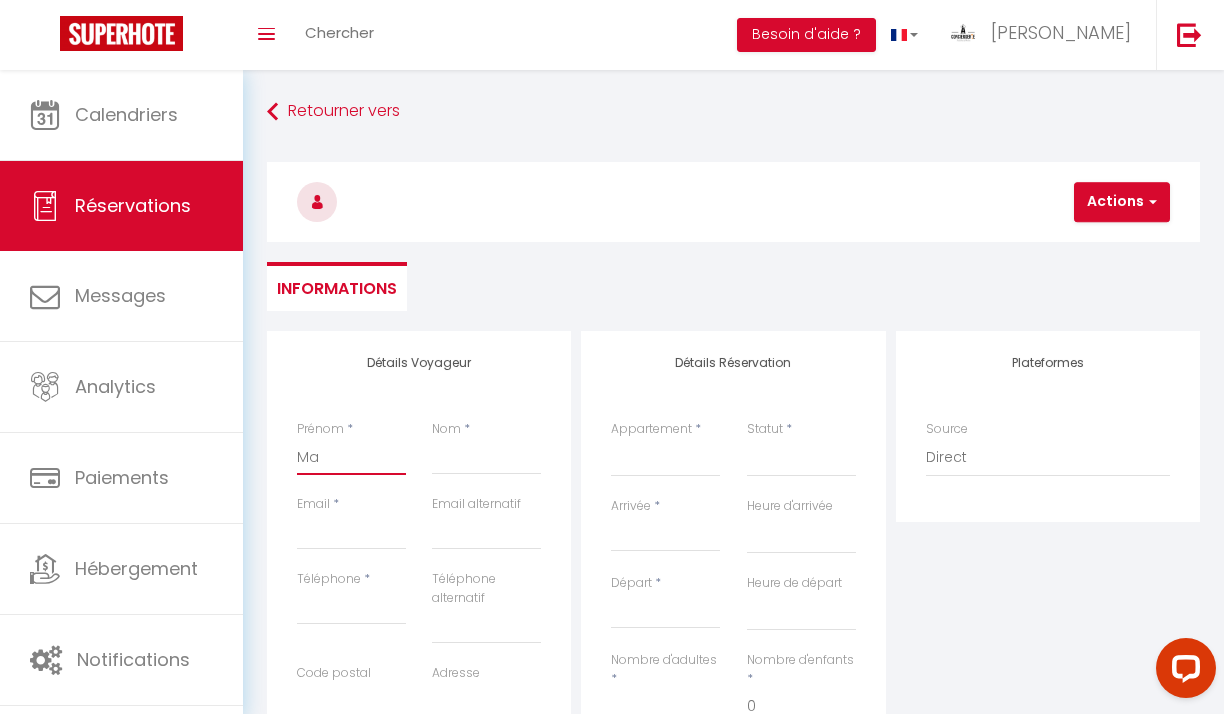 select 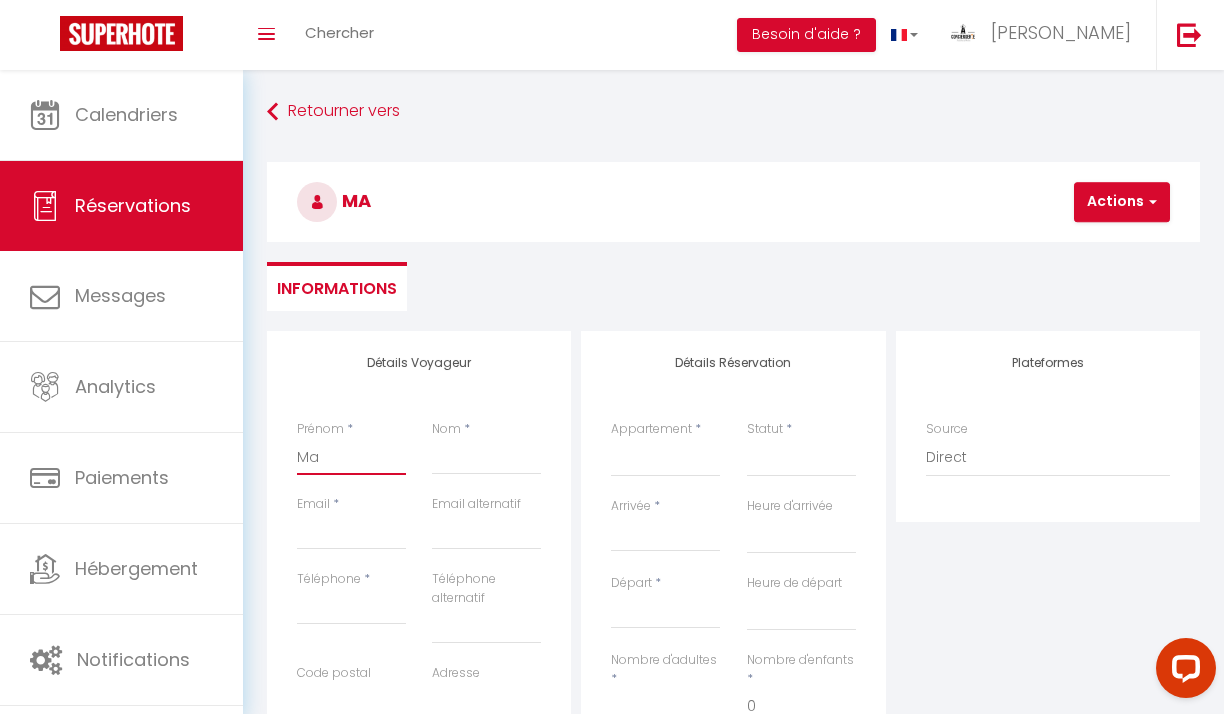 type on "Mar" 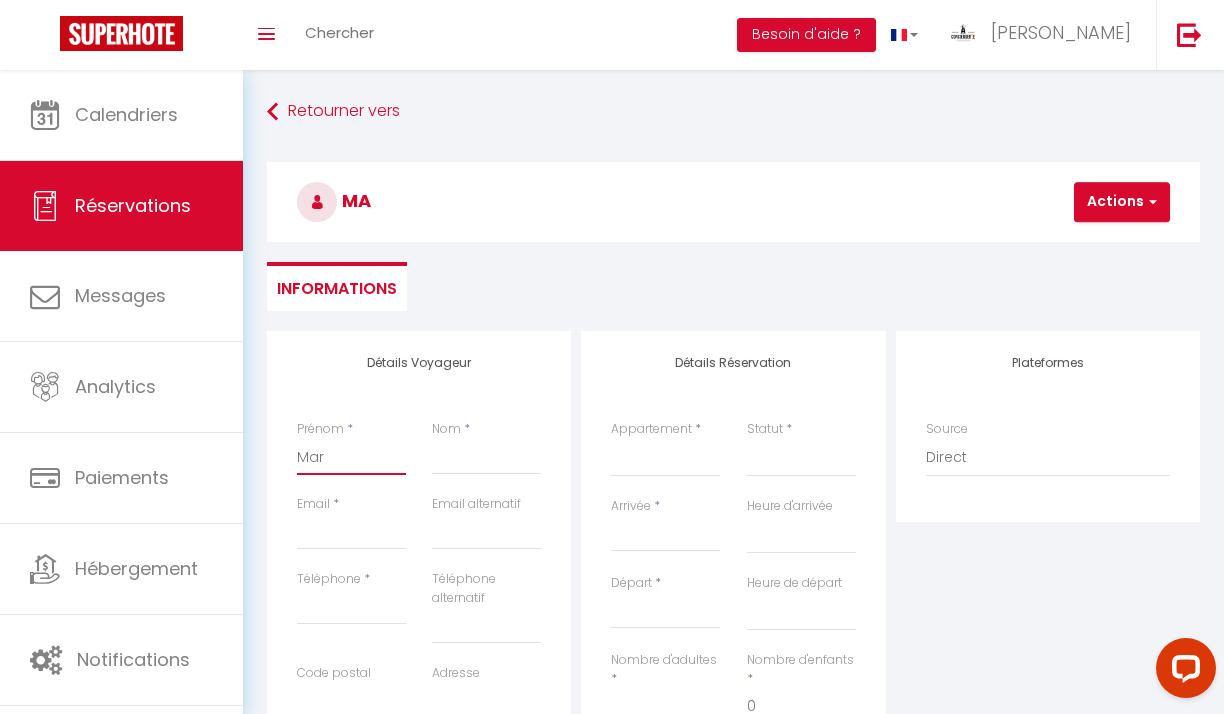 select 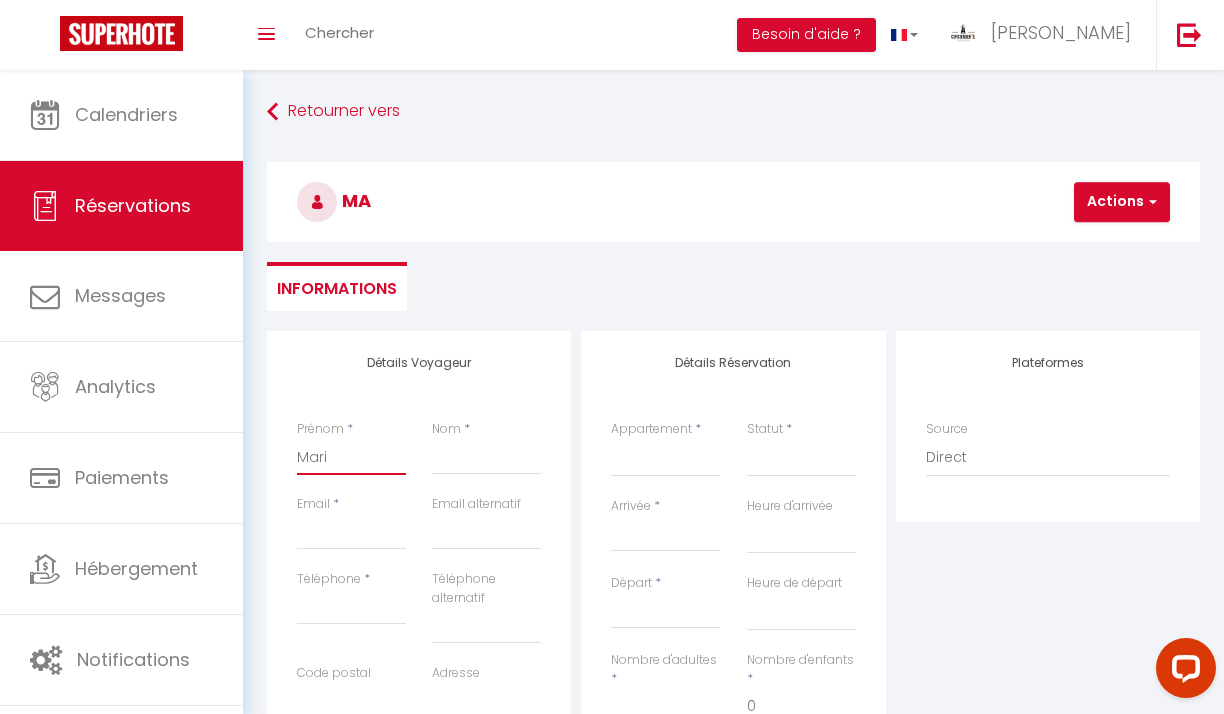 select 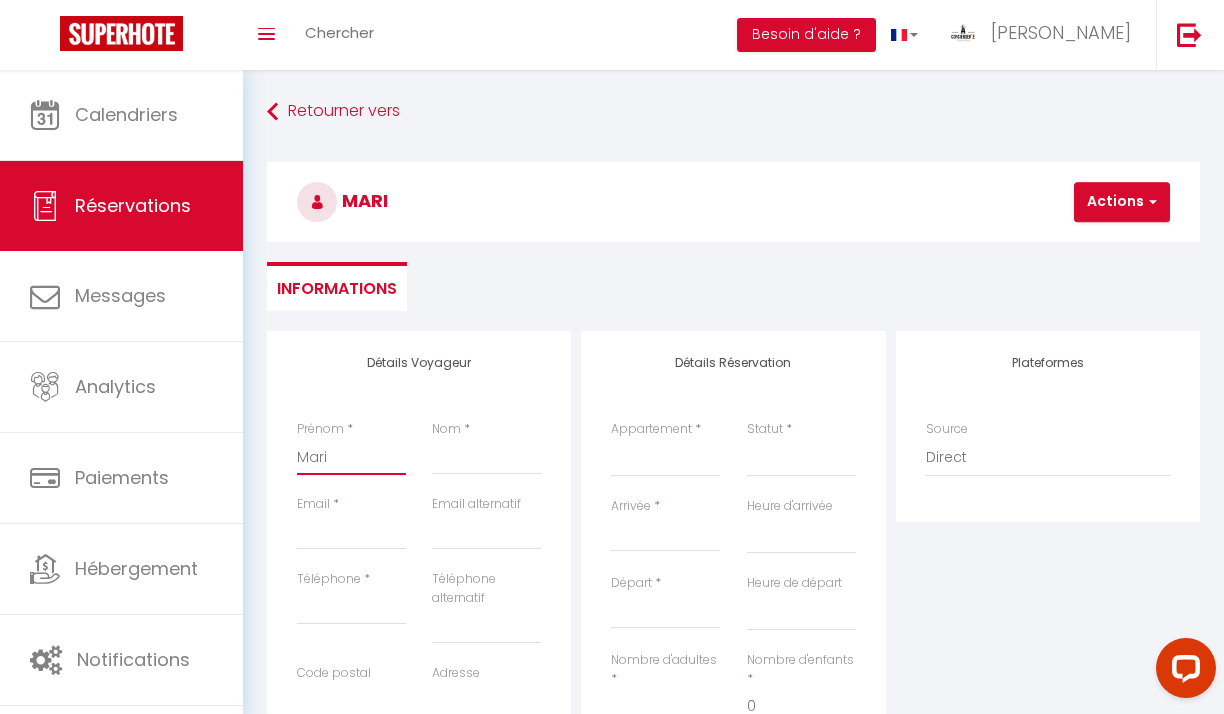 type on "[PERSON_NAME]" 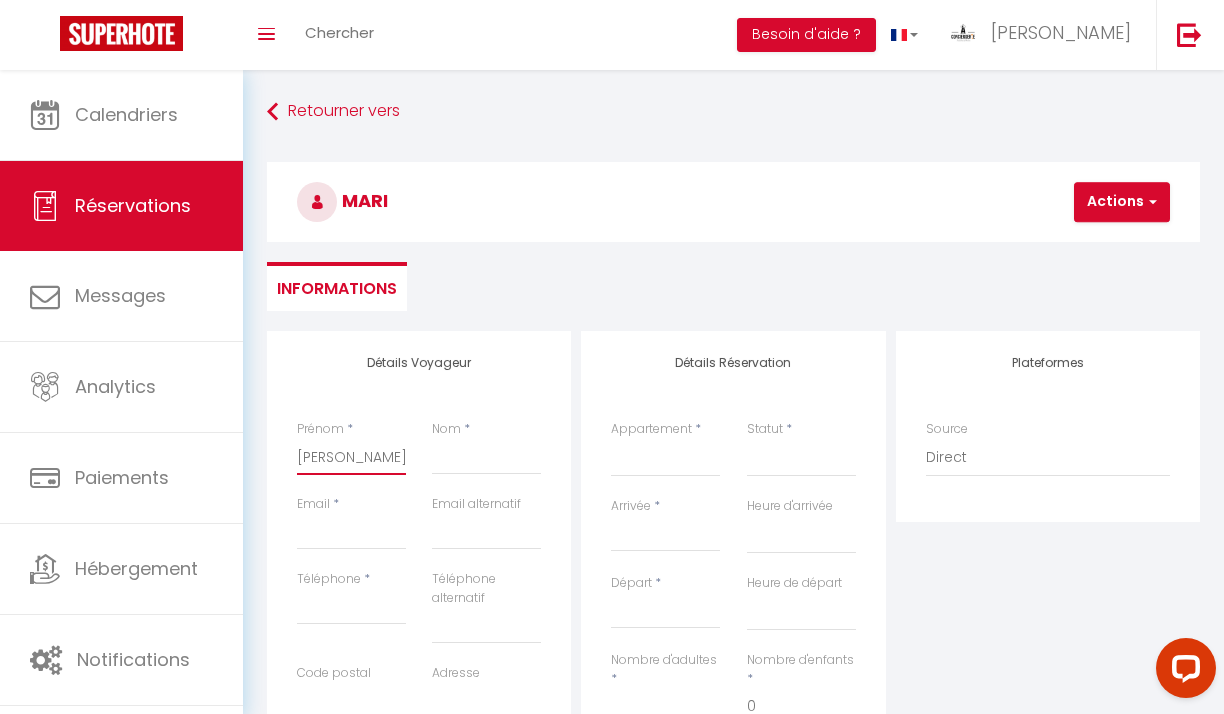 select 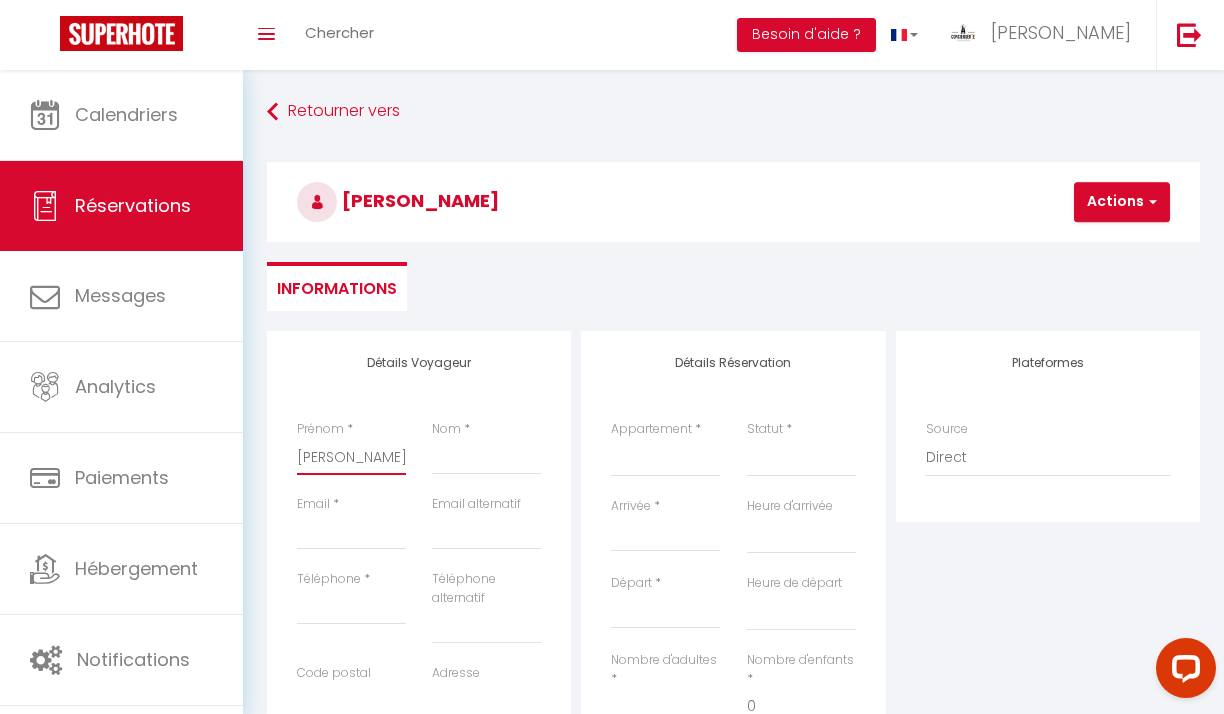 type on "[PERSON_NAME]" 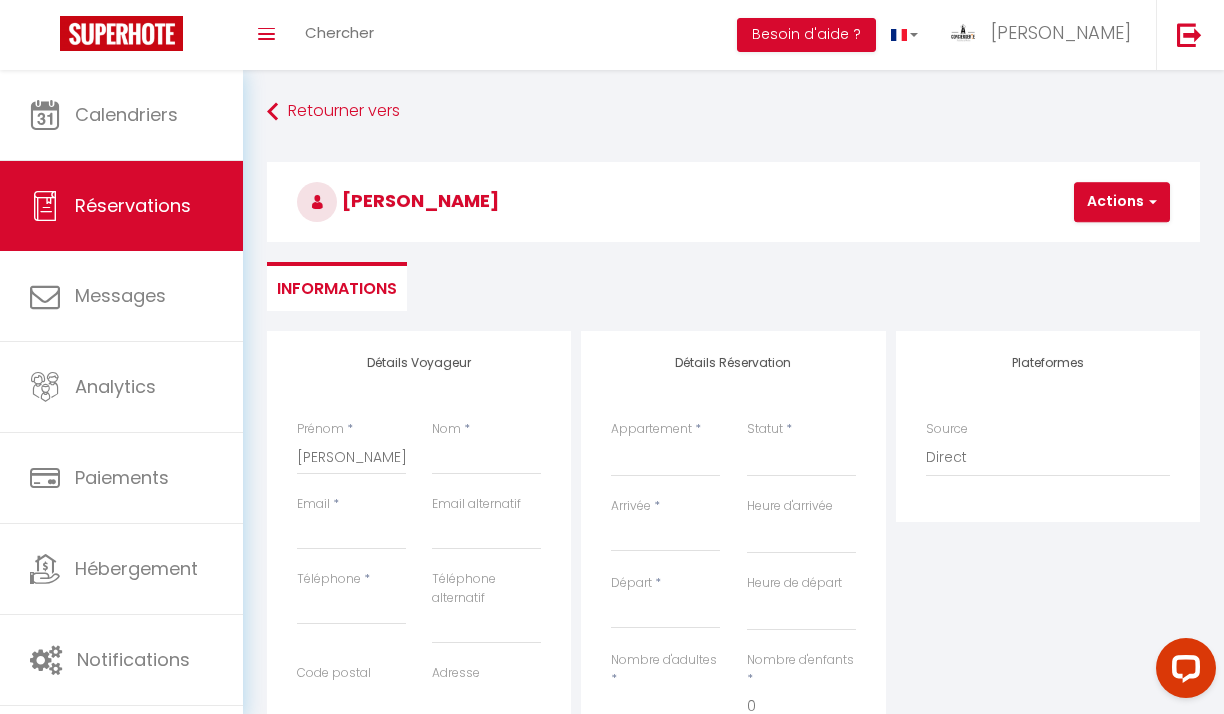 click on "Nom   *" at bounding box center [486, 457] 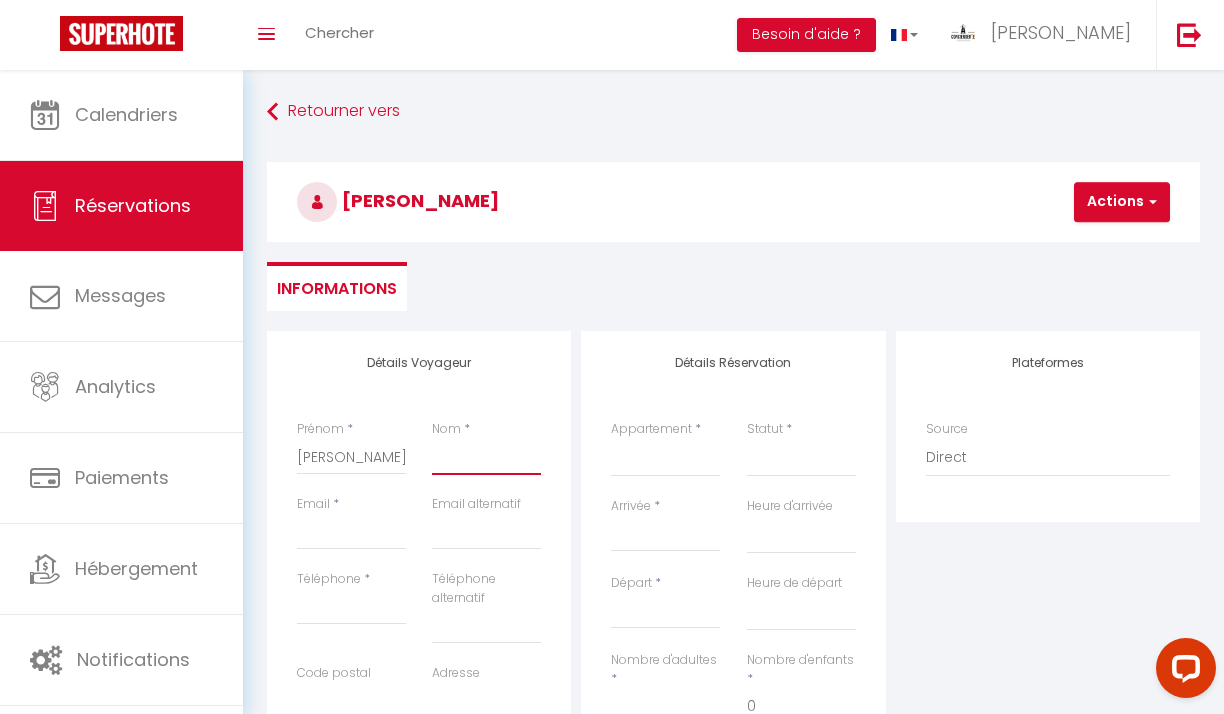 click on "Nom" at bounding box center (486, 457) 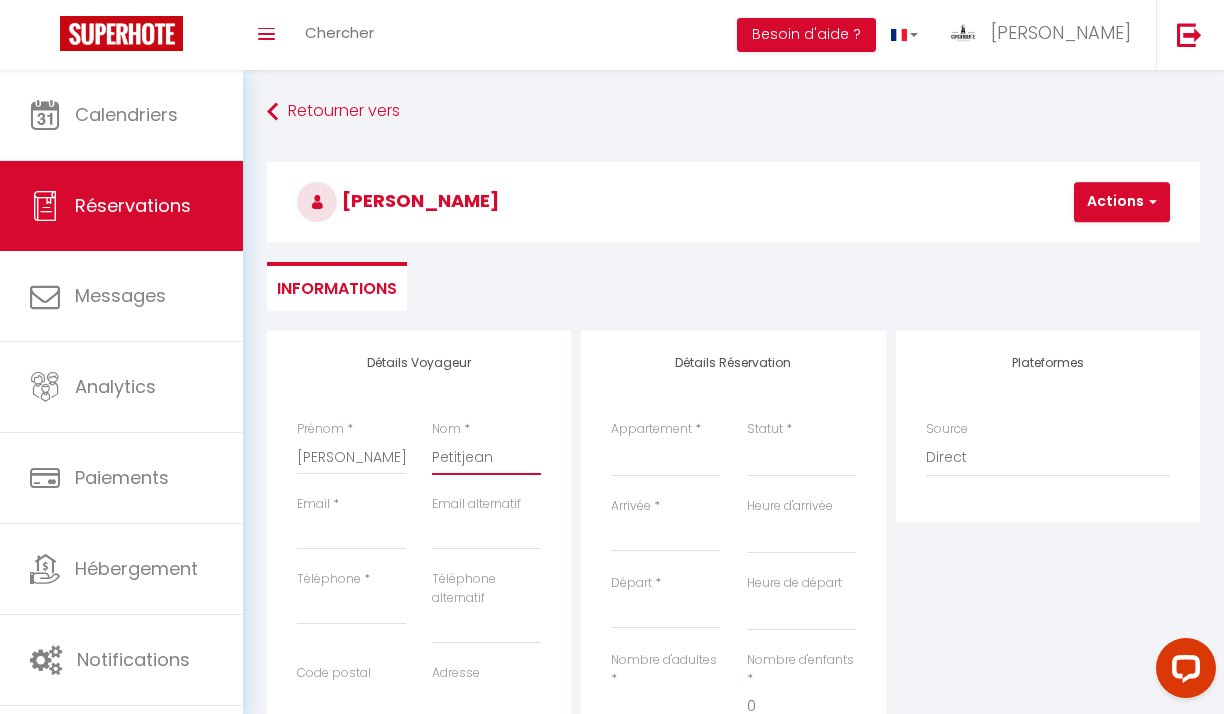 select 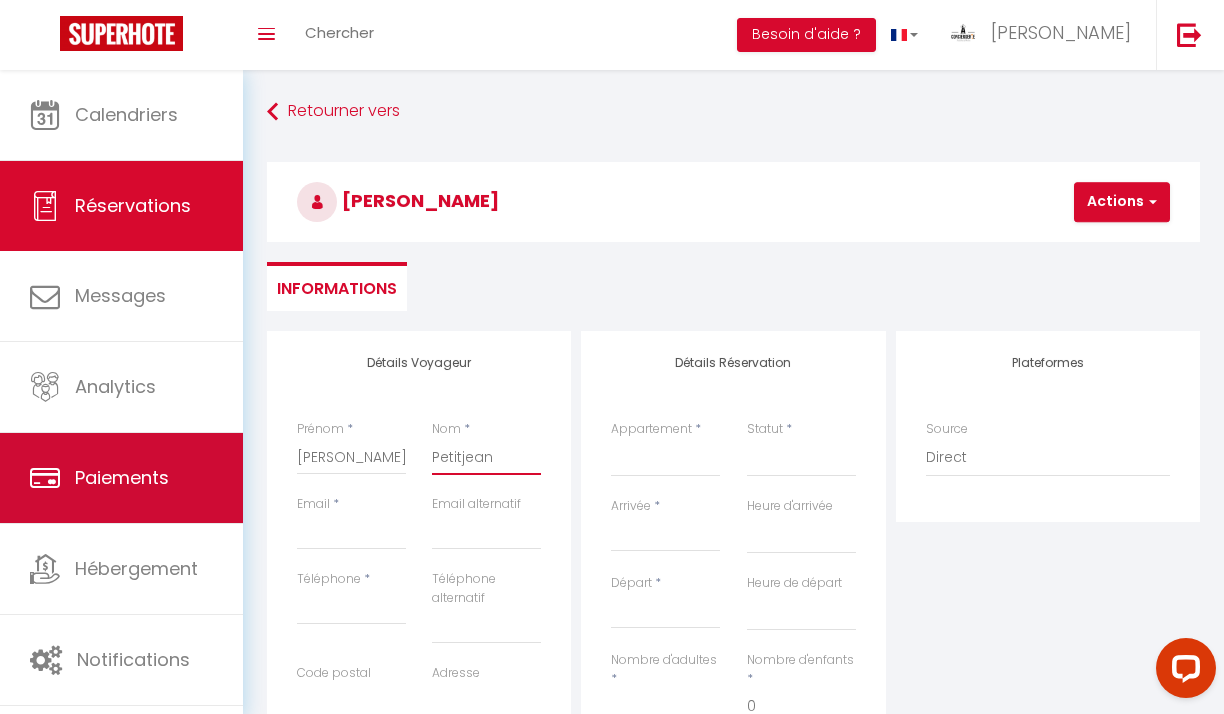 type on "Petitjean" 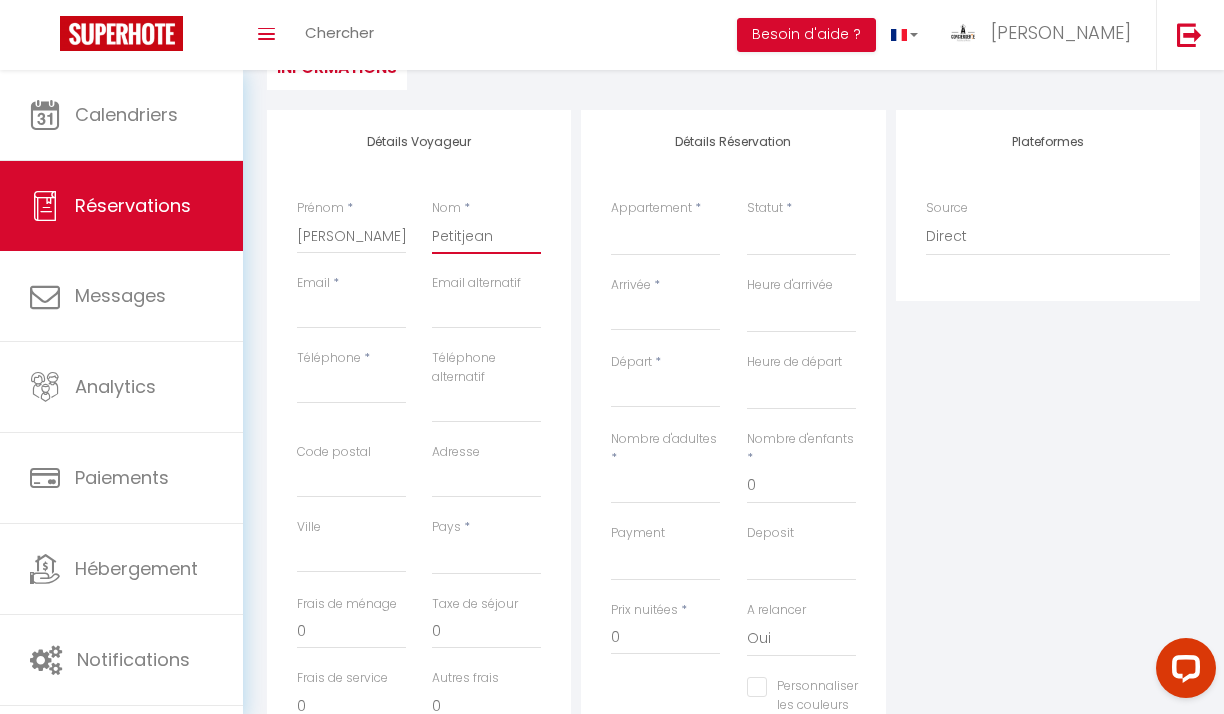 scroll, scrollTop: 237, scrollLeft: 0, axis: vertical 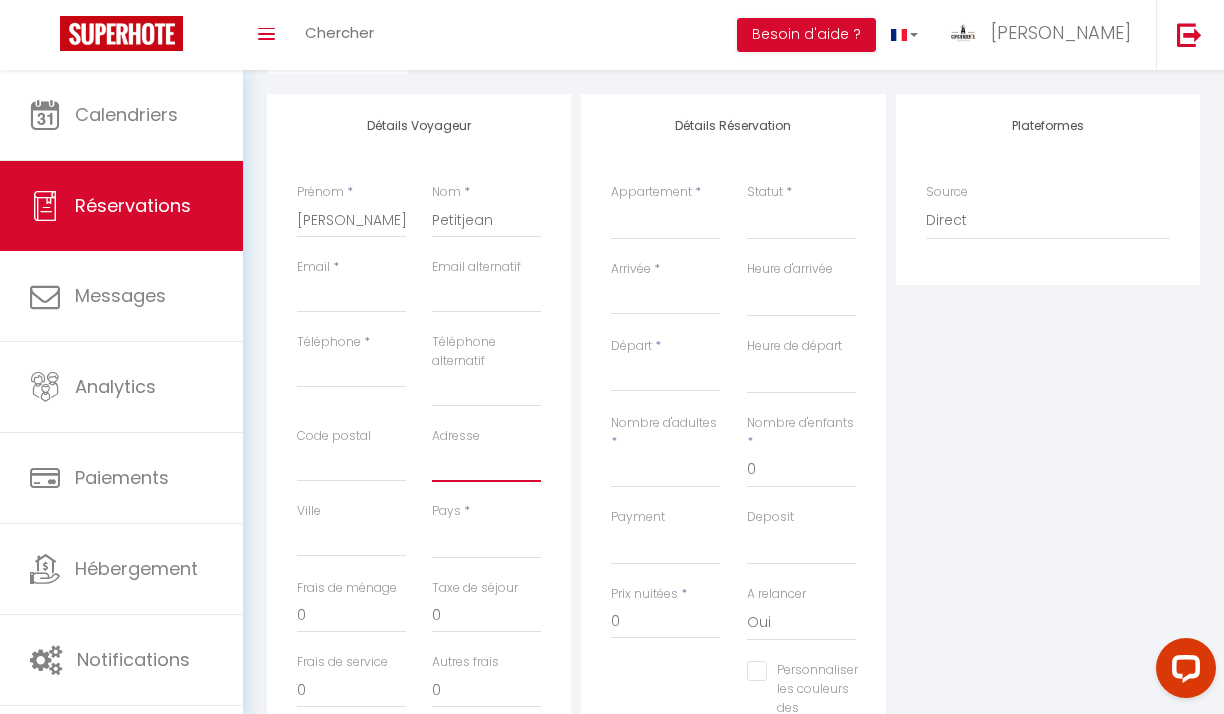 click on "Adresse" at bounding box center [486, 464] 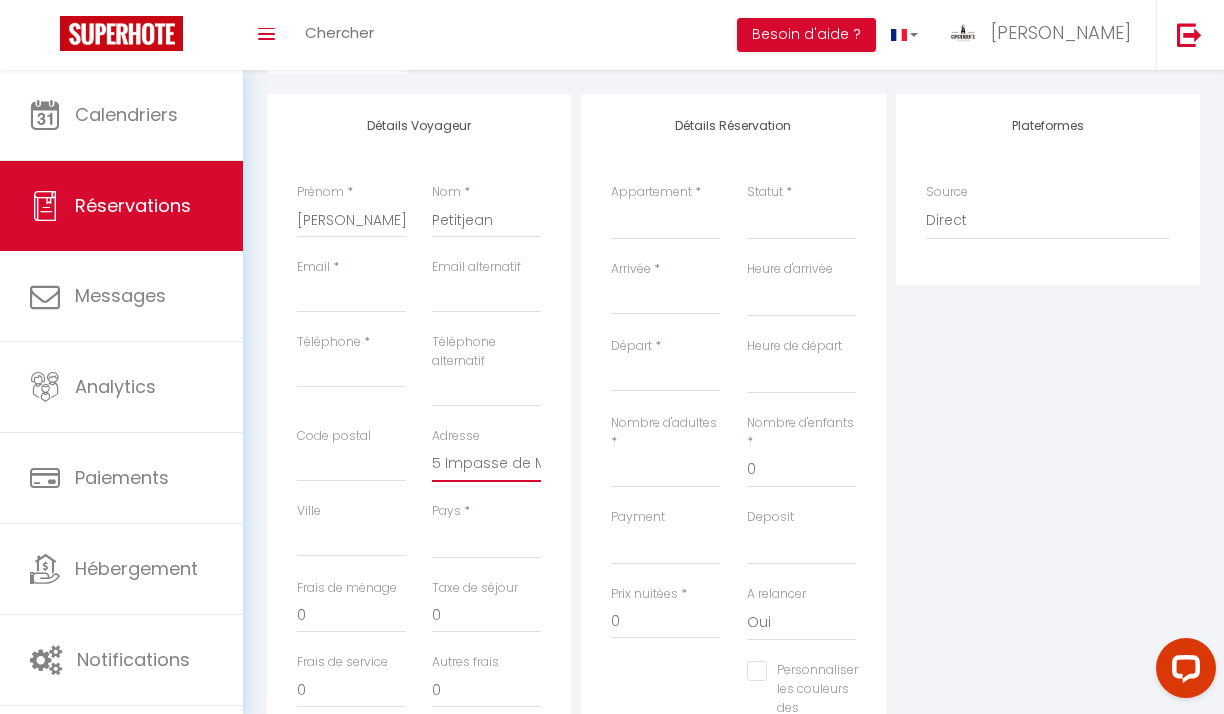 select 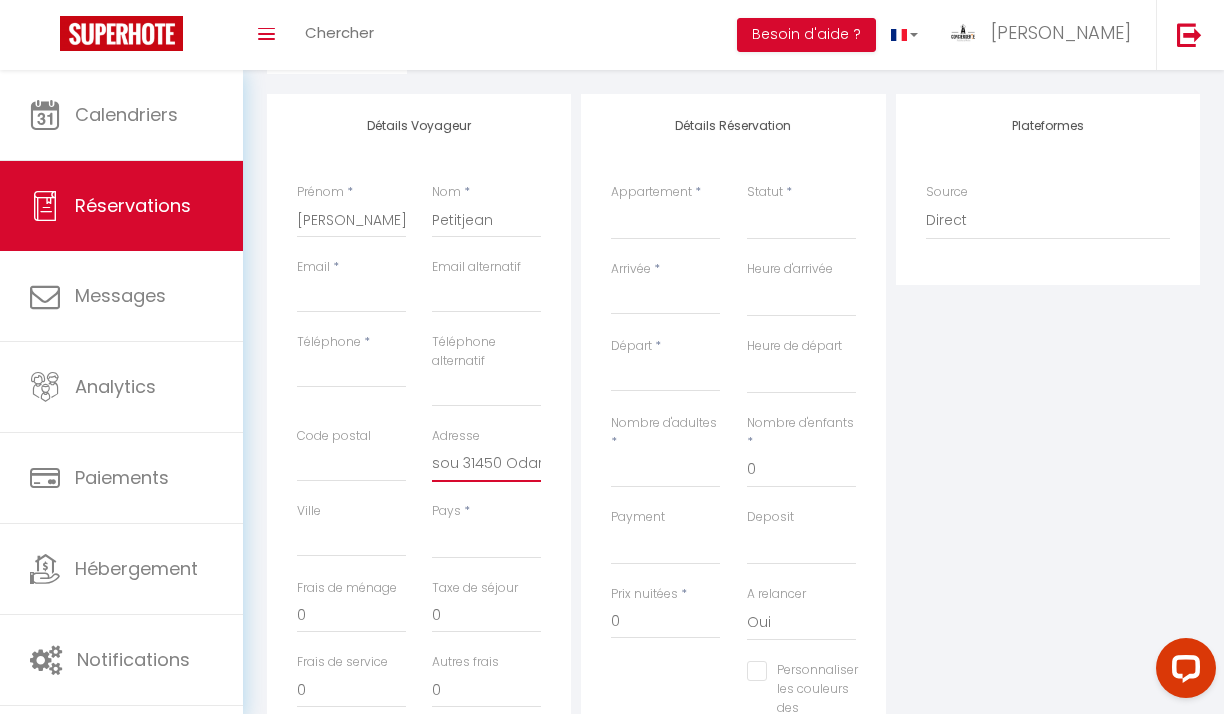 drag, startPoint x: 497, startPoint y: 464, endPoint x: 551, endPoint y: 464, distance: 54 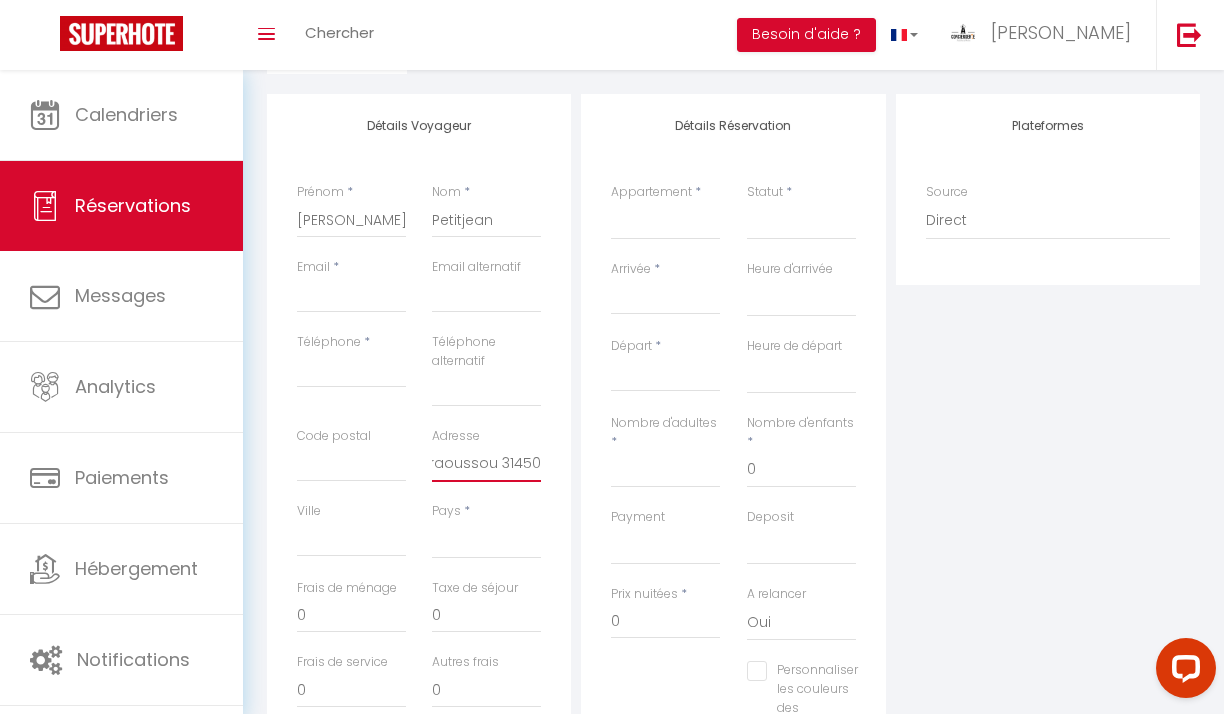 select 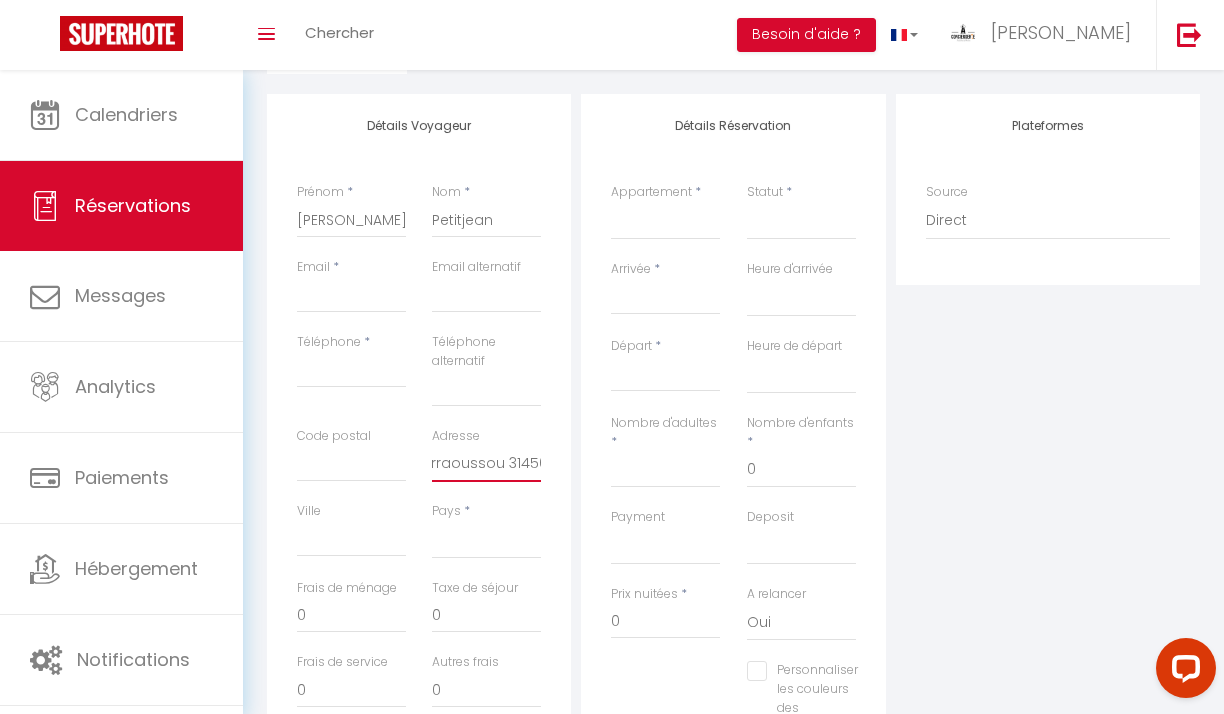 type on "5 Impasse de Mirraoussou 31450" 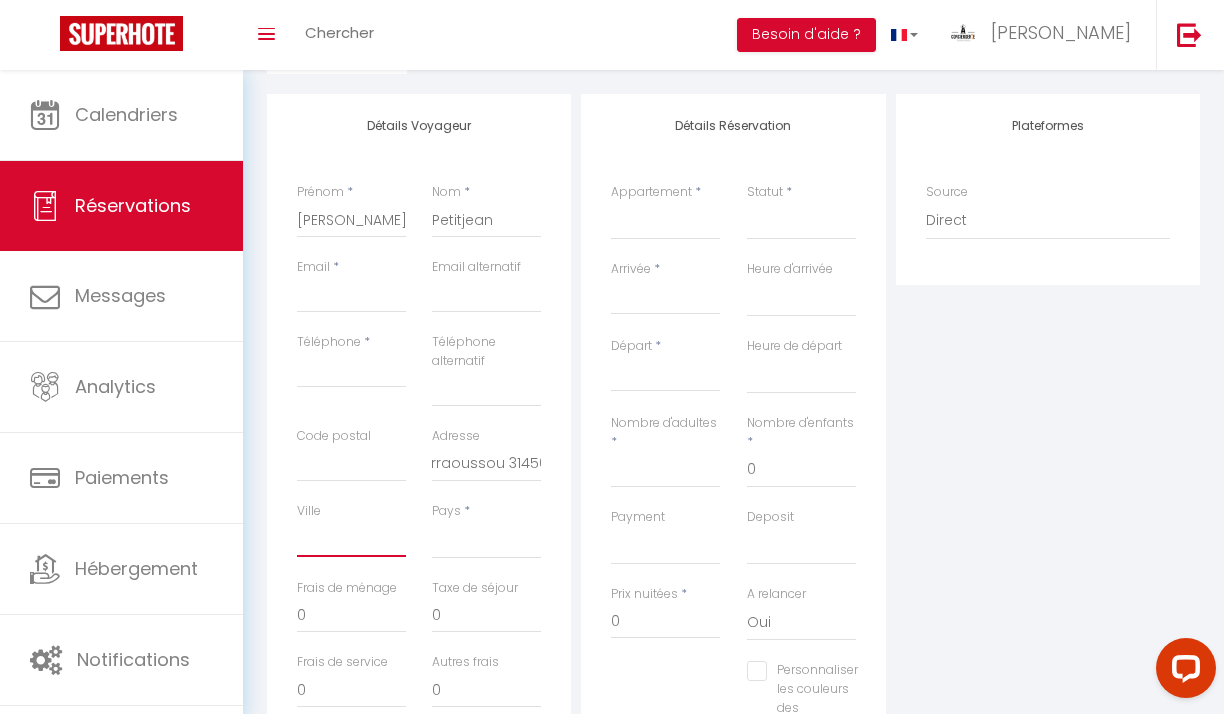 click on "Ville" at bounding box center [351, 539] 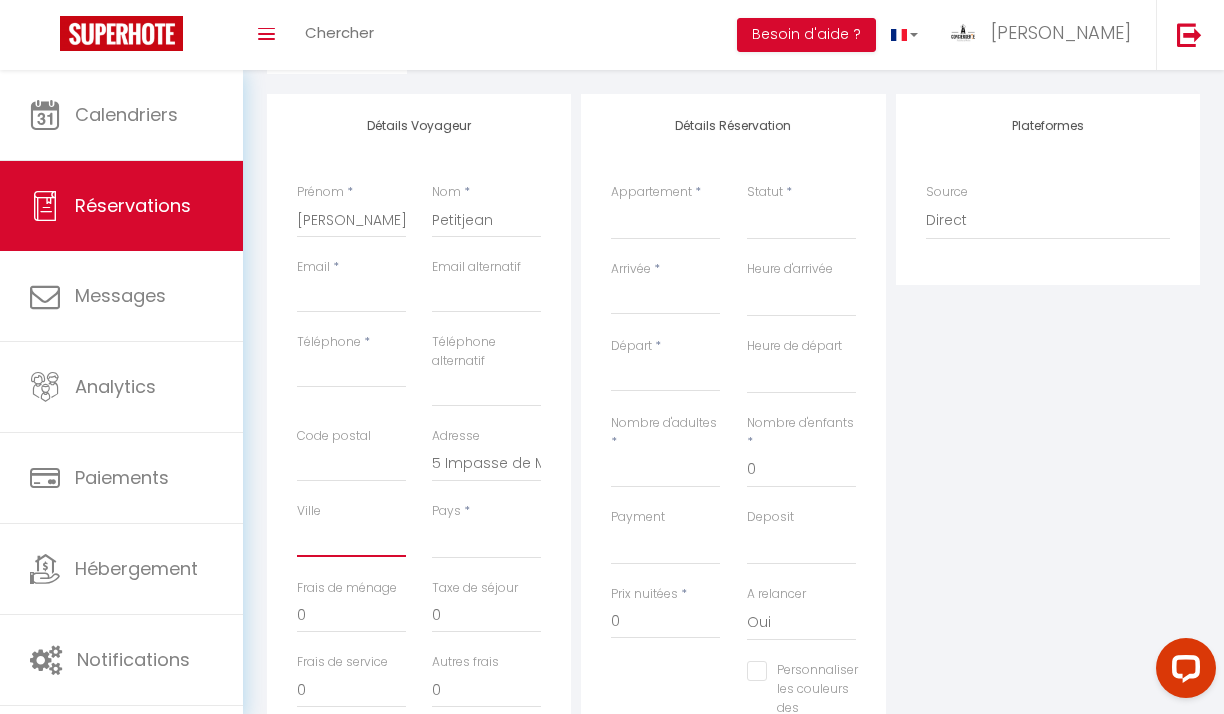 paste on "Odars" 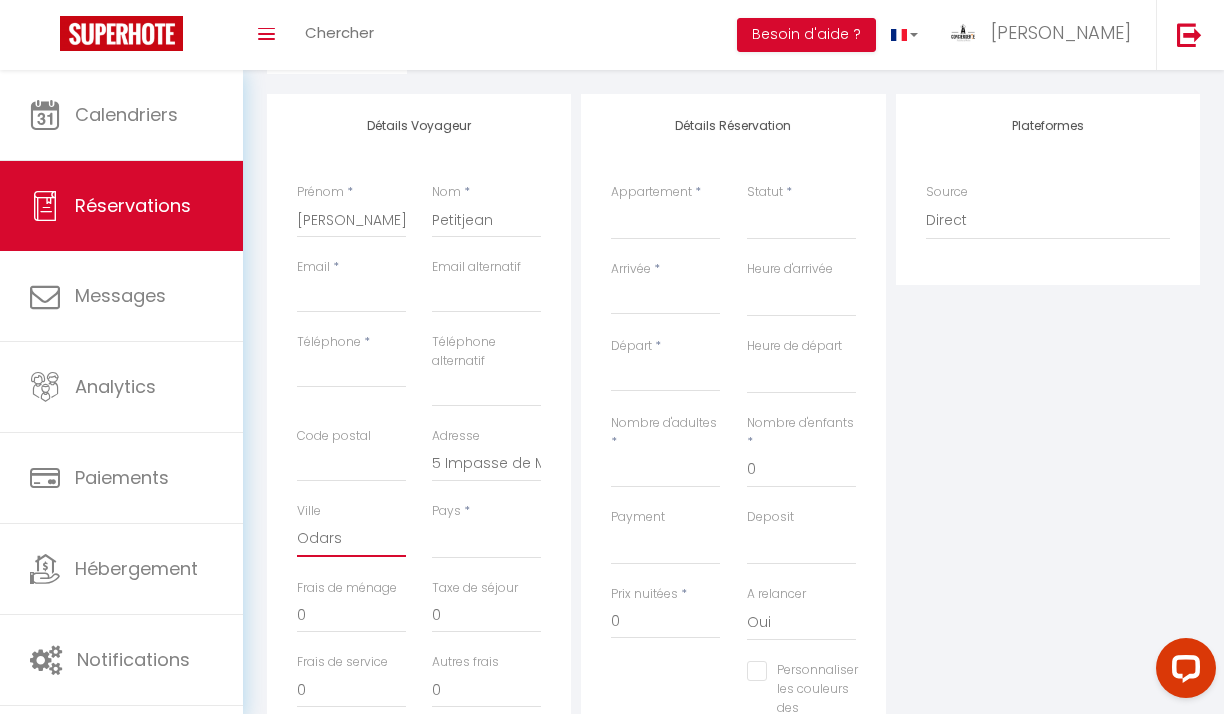 select 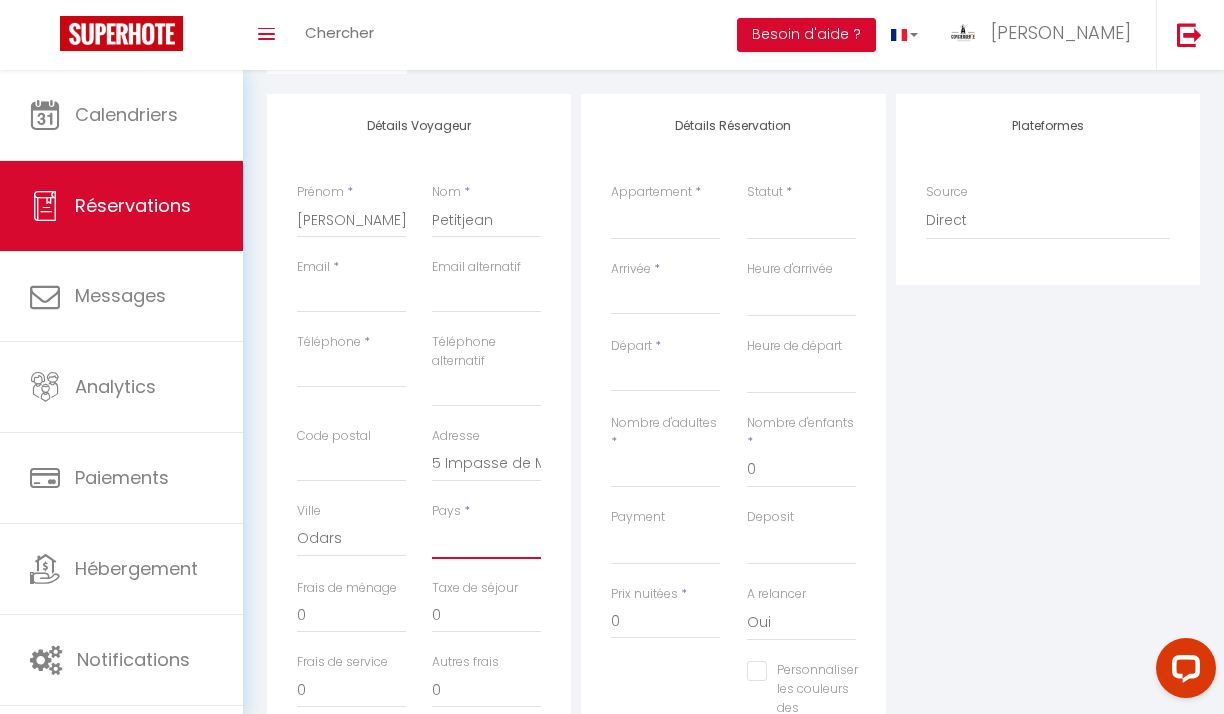 click on "[GEOGRAPHIC_DATA]
[GEOGRAPHIC_DATA]
[GEOGRAPHIC_DATA]
[GEOGRAPHIC_DATA]
[GEOGRAPHIC_DATA]
[US_STATE]
[GEOGRAPHIC_DATA]
[GEOGRAPHIC_DATA]
[GEOGRAPHIC_DATA]
[GEOGRAPHIC_DATA]
[GEOGRAPHIC_DATA]
[GEOGRAPHIC_DATA]
[GEOGRAPHIC_DATA]
[GEOGRAPHIC_DATA]
[GEOGRAPHIC_DATA]
[GEOGRAPHIC_DATA]
[GEOGRAPHIC_DATA]
[GEOGRAPHIC_DATA]
[GEOGRAPHIC_DATA]
[GEOGRAPHIC_DATA]
[GEOGRAPHIC_DATA]
[GEOGRAPHIC_DATA]
[GEOGRAPHIC_DATA]
[GEOGRAPHIC_DATA]" at bounding box center (486, 540) 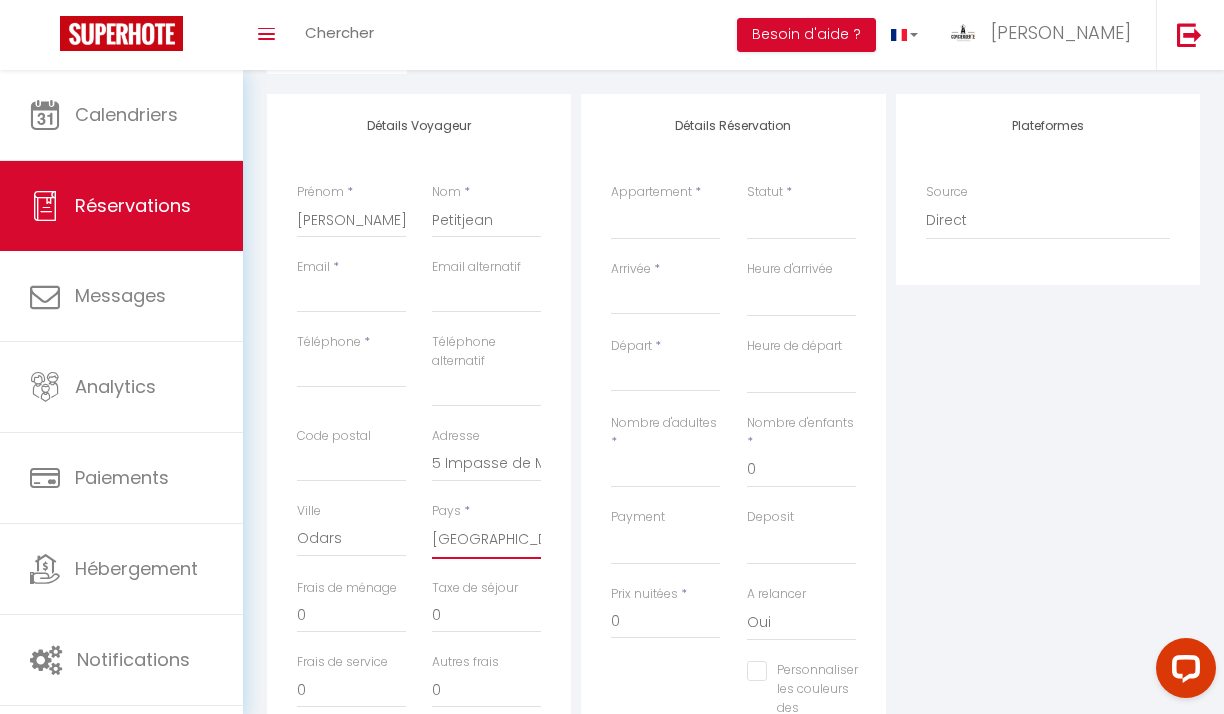 select 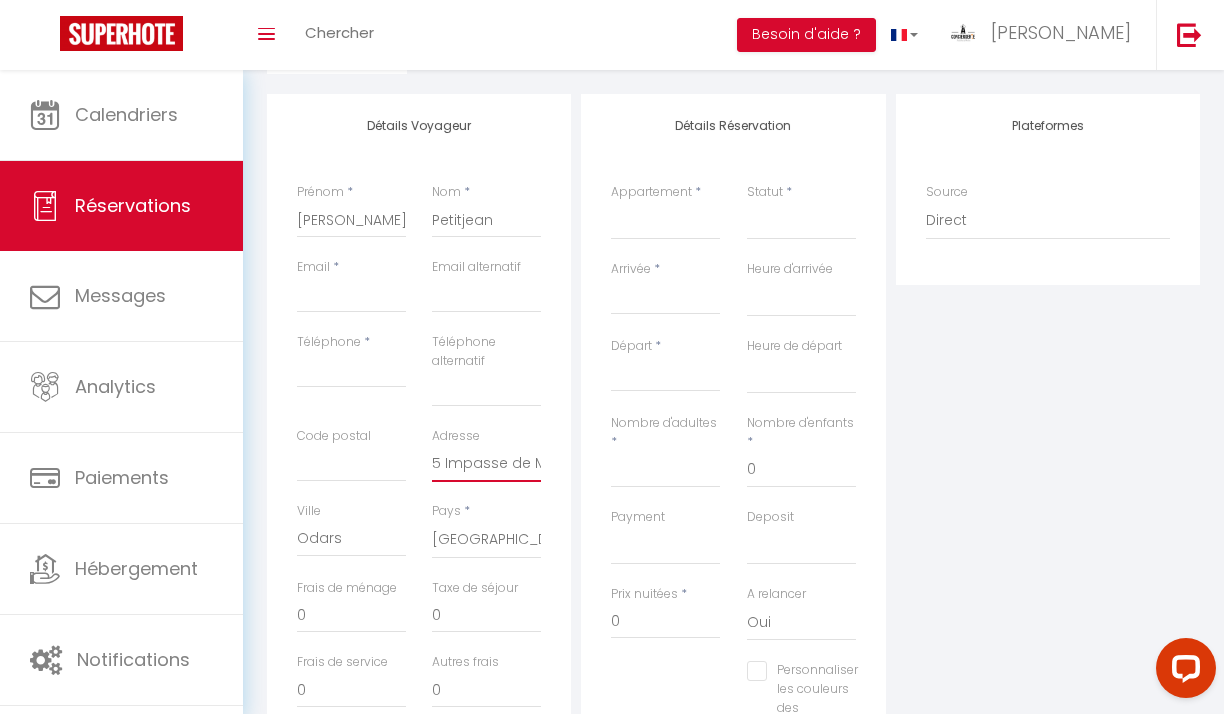 click on "5 Impasse de Mirraoussou 31450" at bounding box center (486, 464) 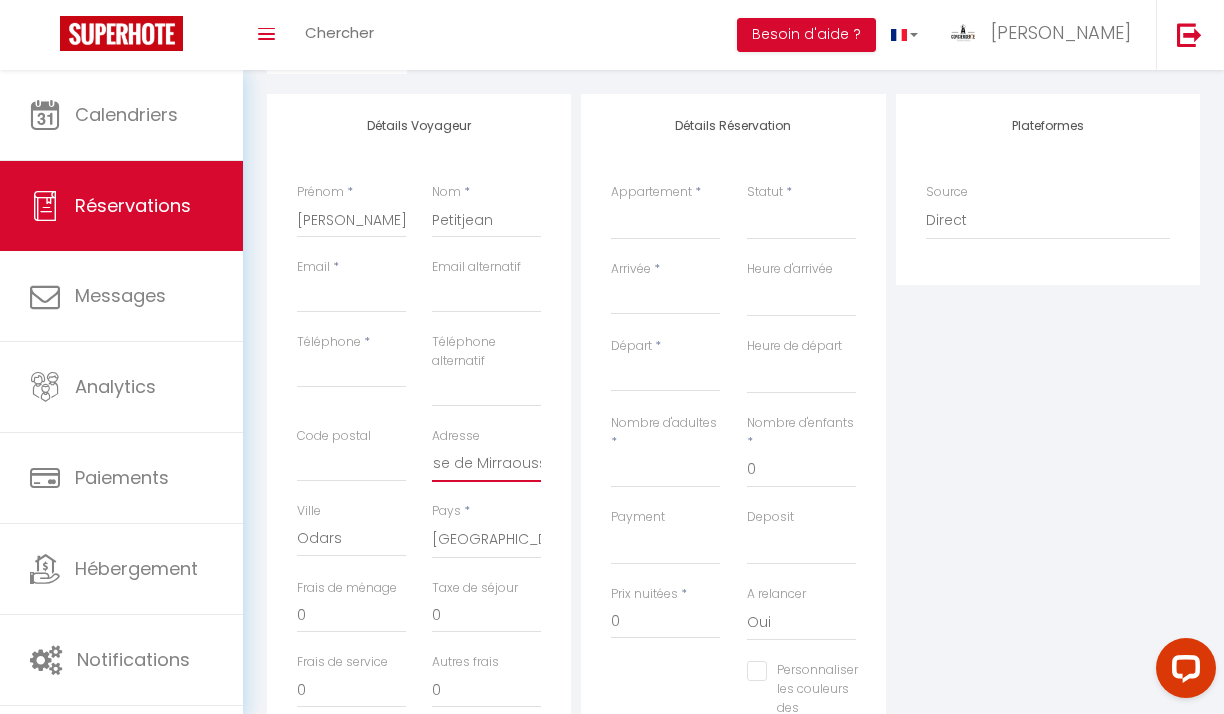 scroll, scrollTop: 0, scrollLeft: 119, axis: horizontal 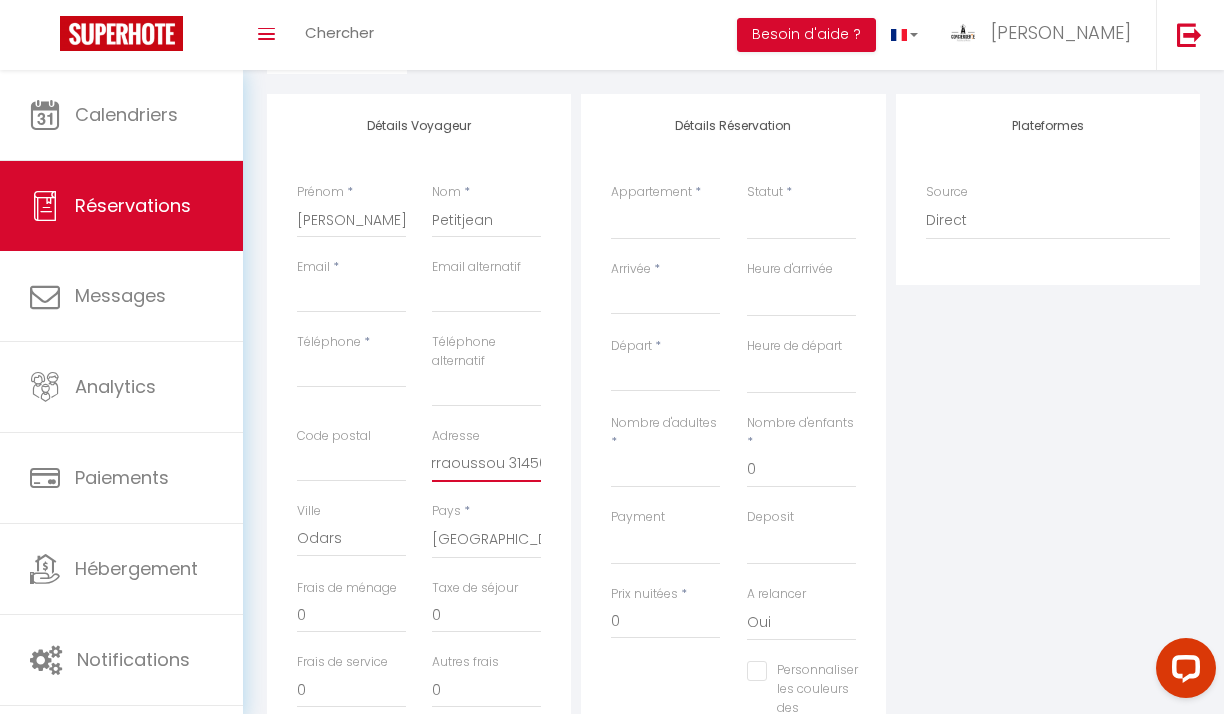 type on "5 Impasse de Mirraoussou" 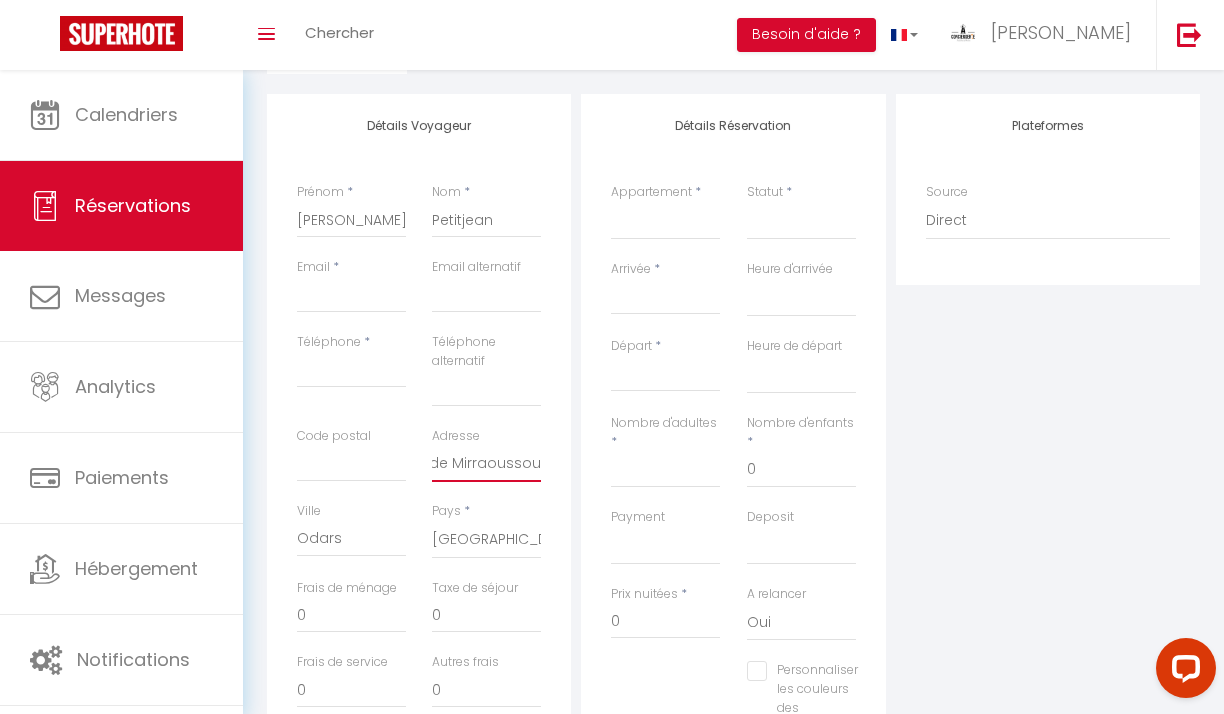 select 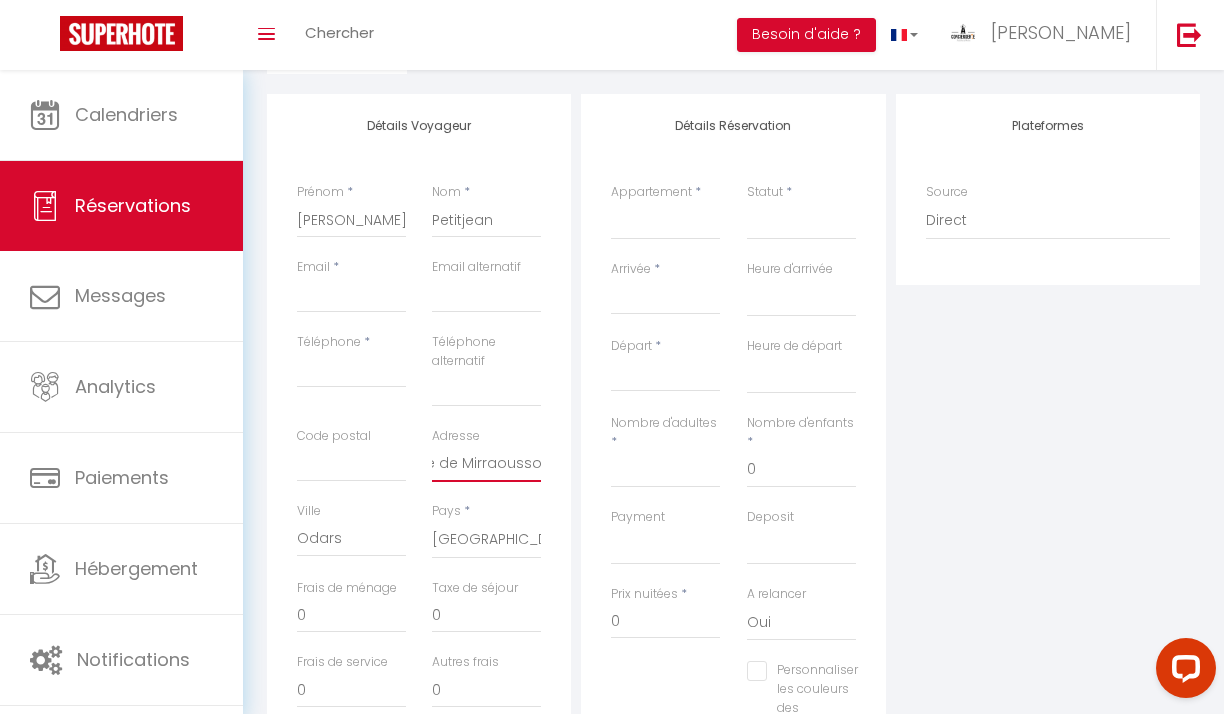 type on "5 Impasse de Mirraoussou" 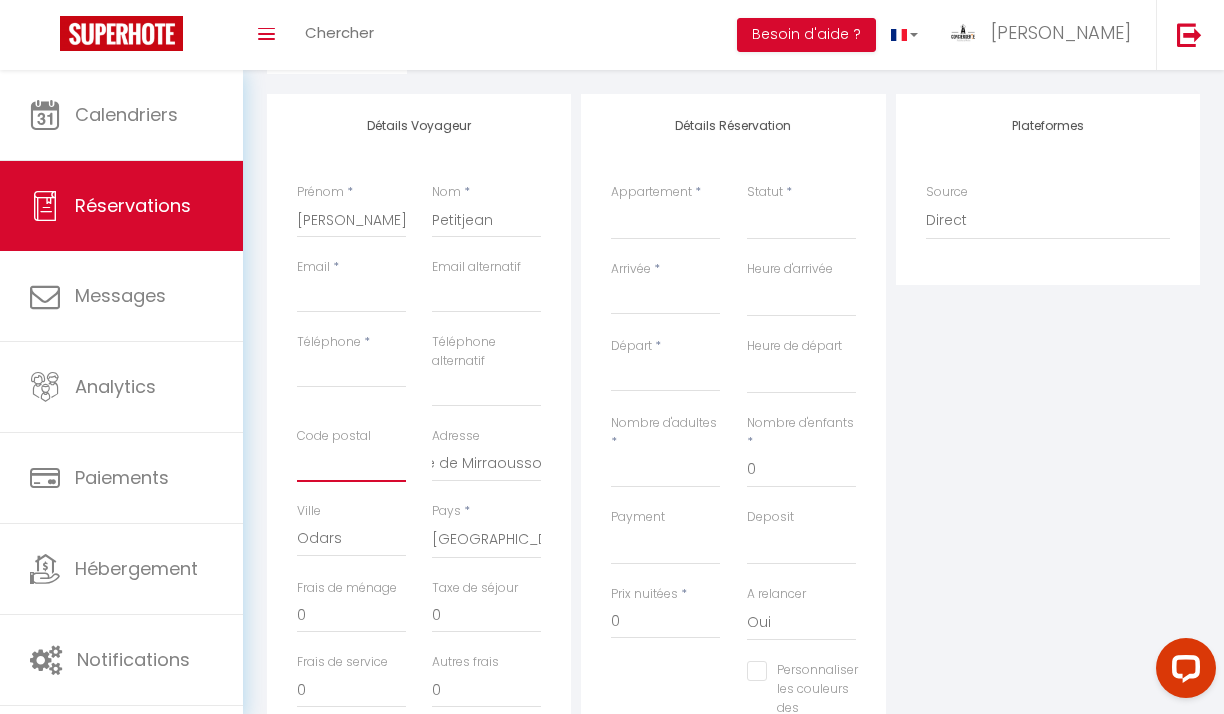 click on "Code postal" at bounding box center (351, 464) 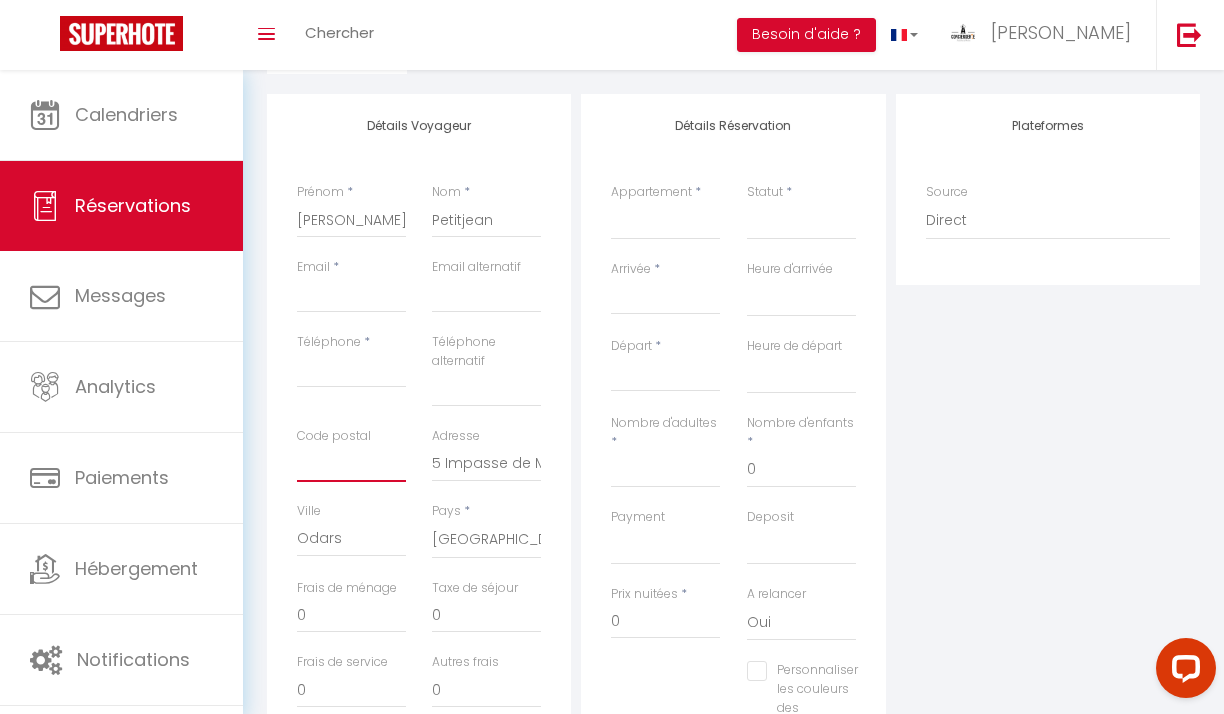 paste on "31450" 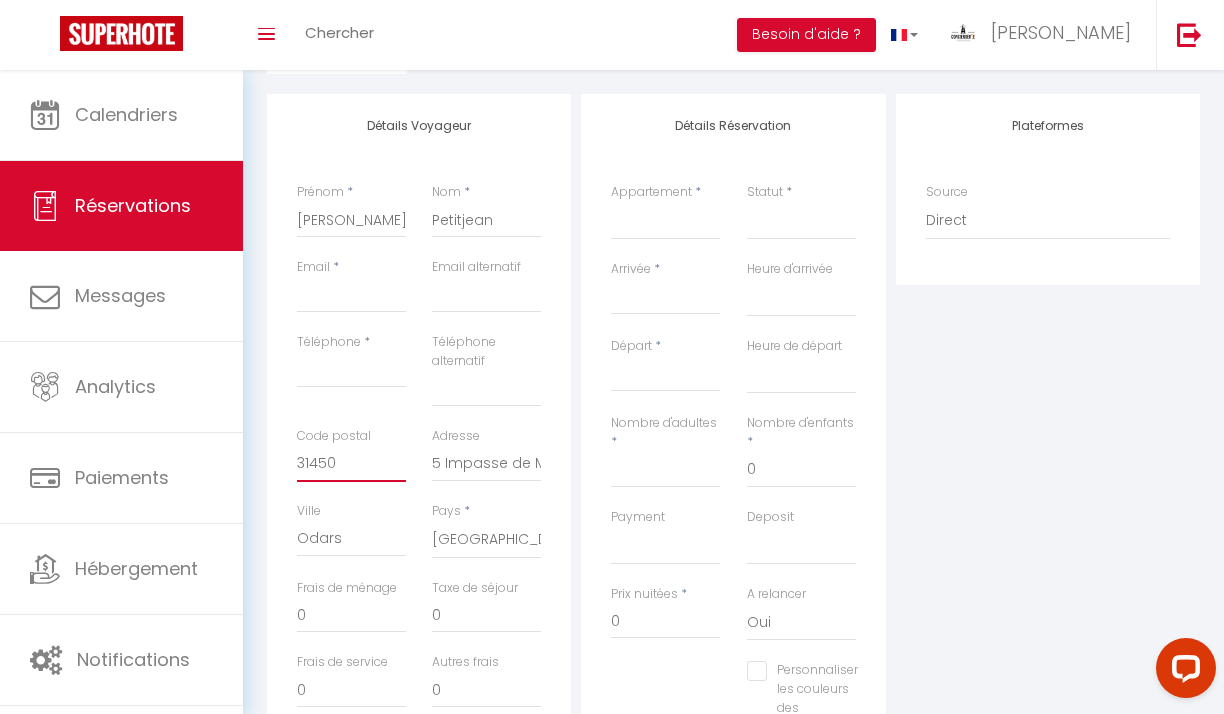 select 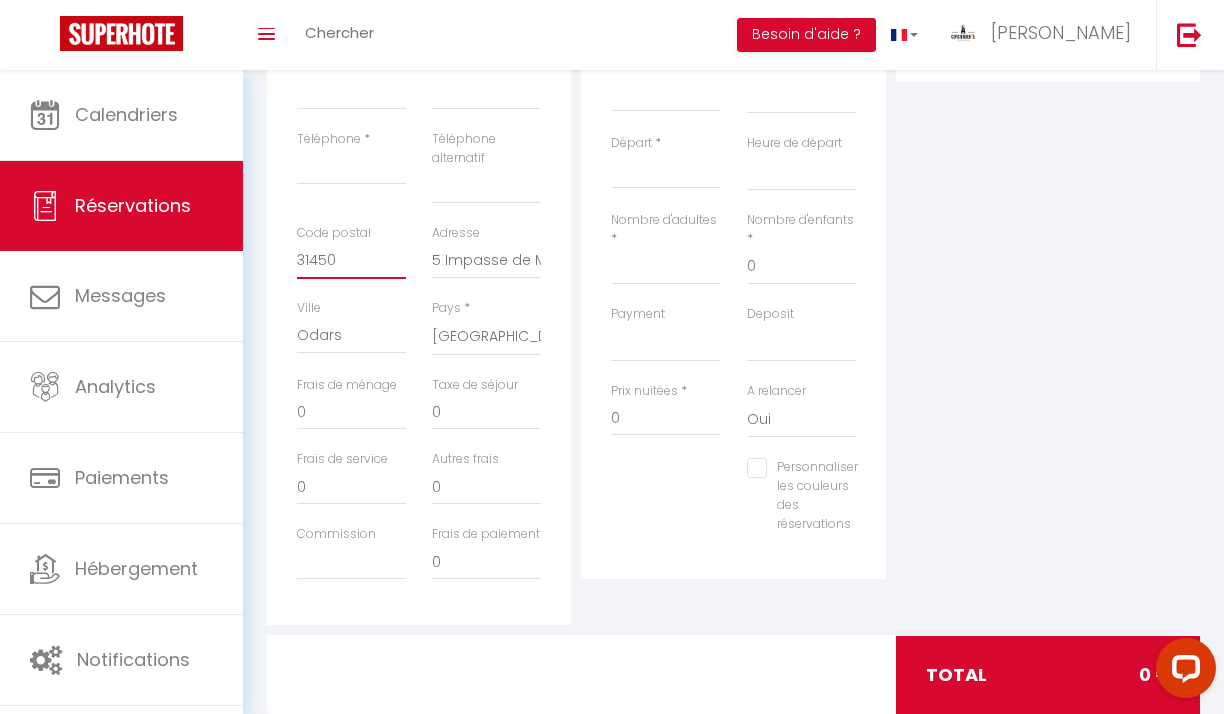 scroll, scrollTop: 468, scrollLeft: 0, axis: vertical 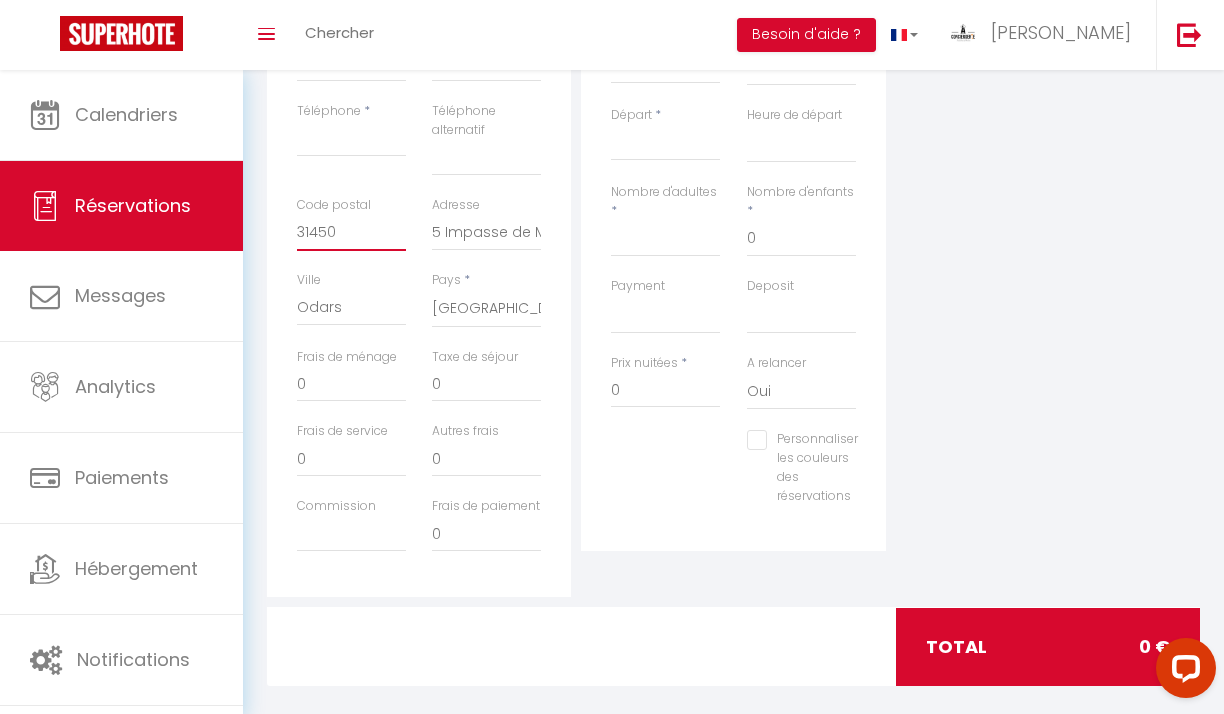 type on "31450" 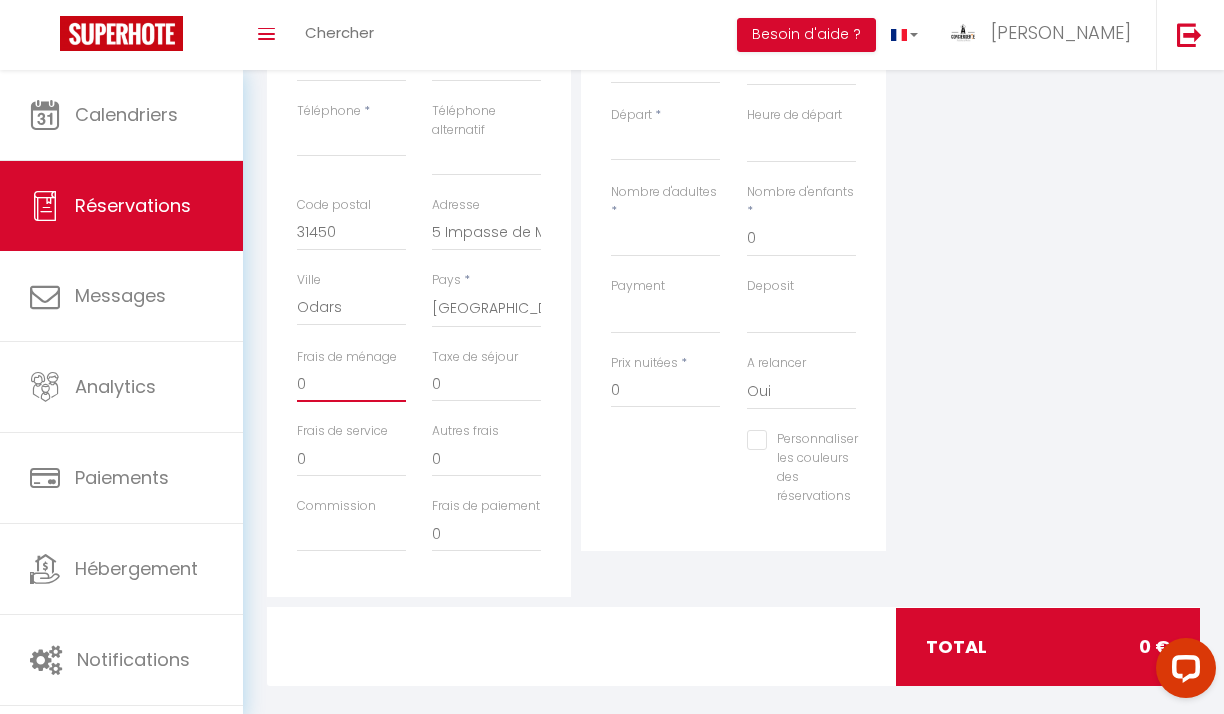 click on "0" at bounding box center (351, 384) 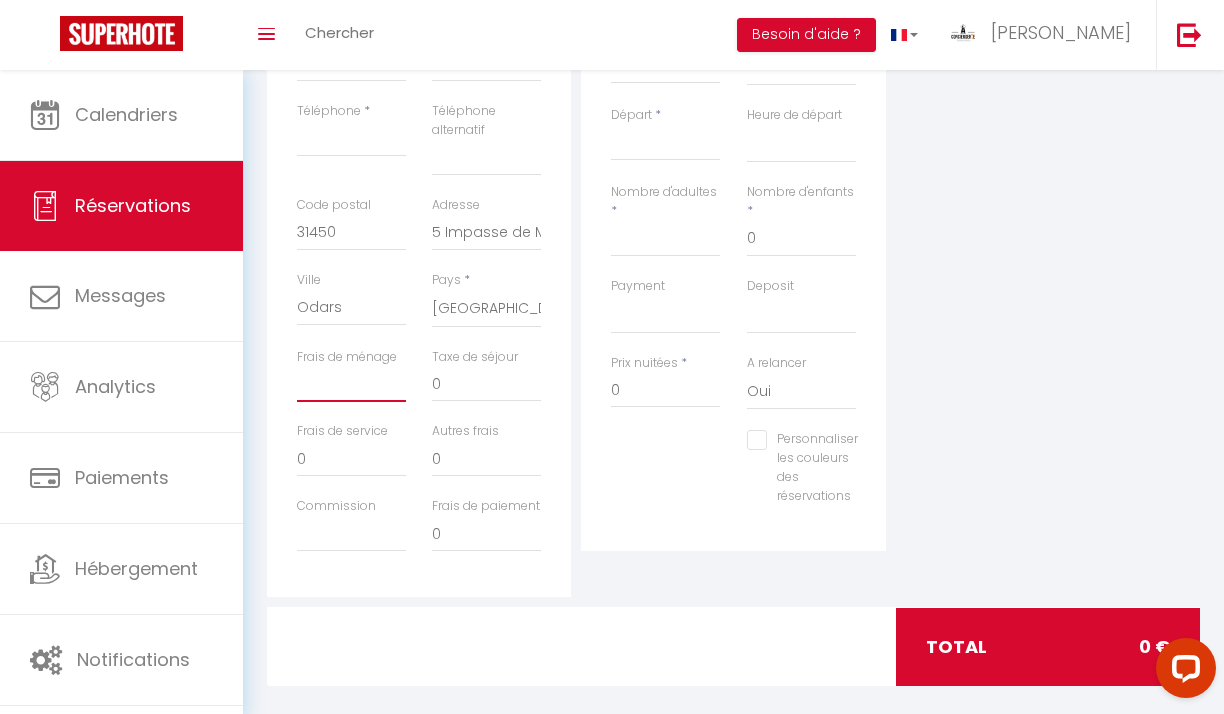 select 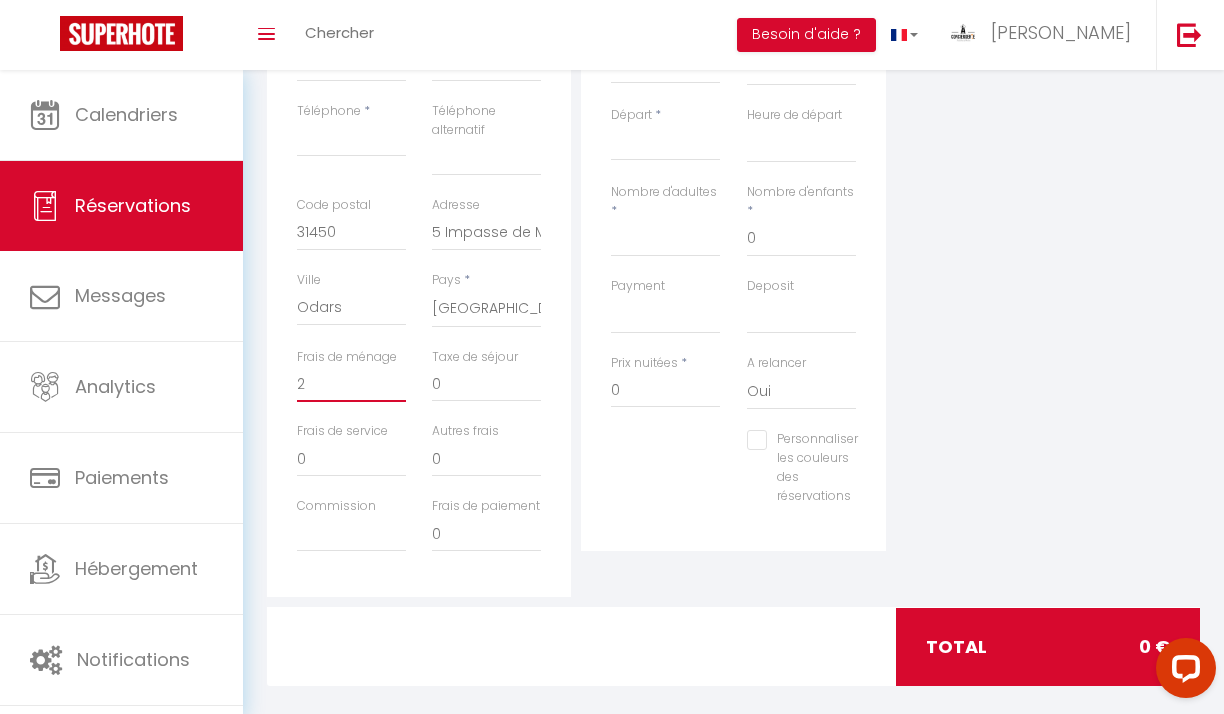 select 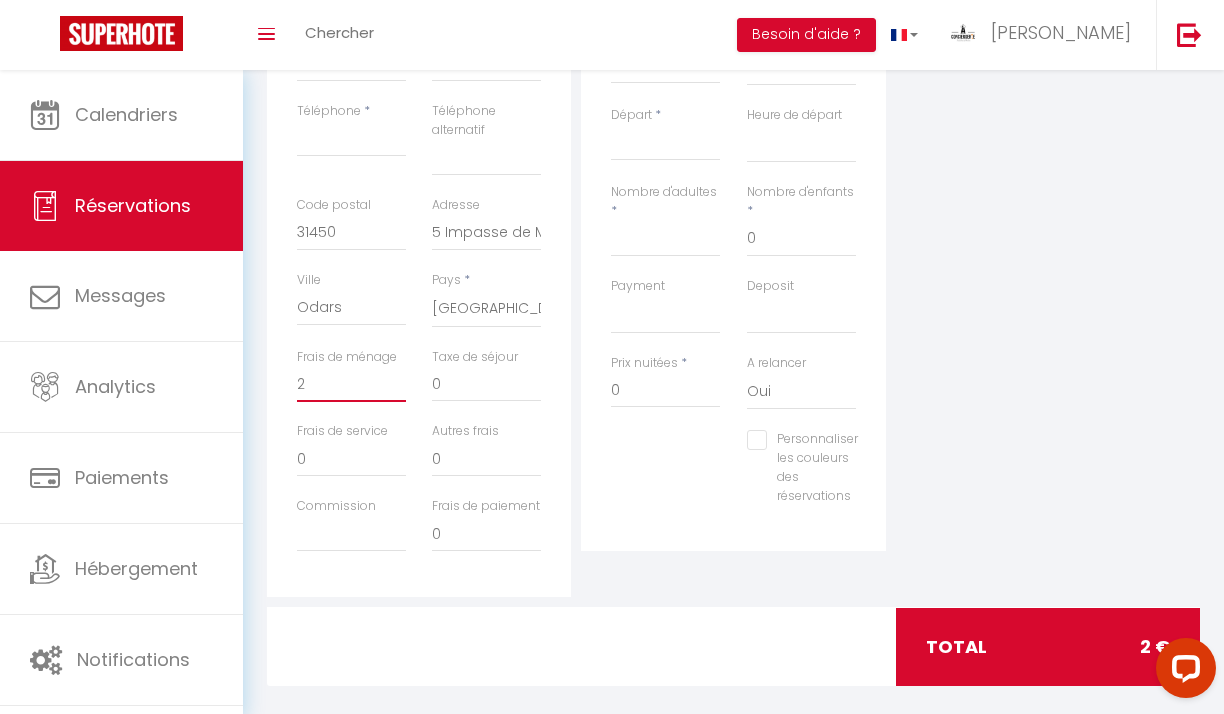 type on "28" 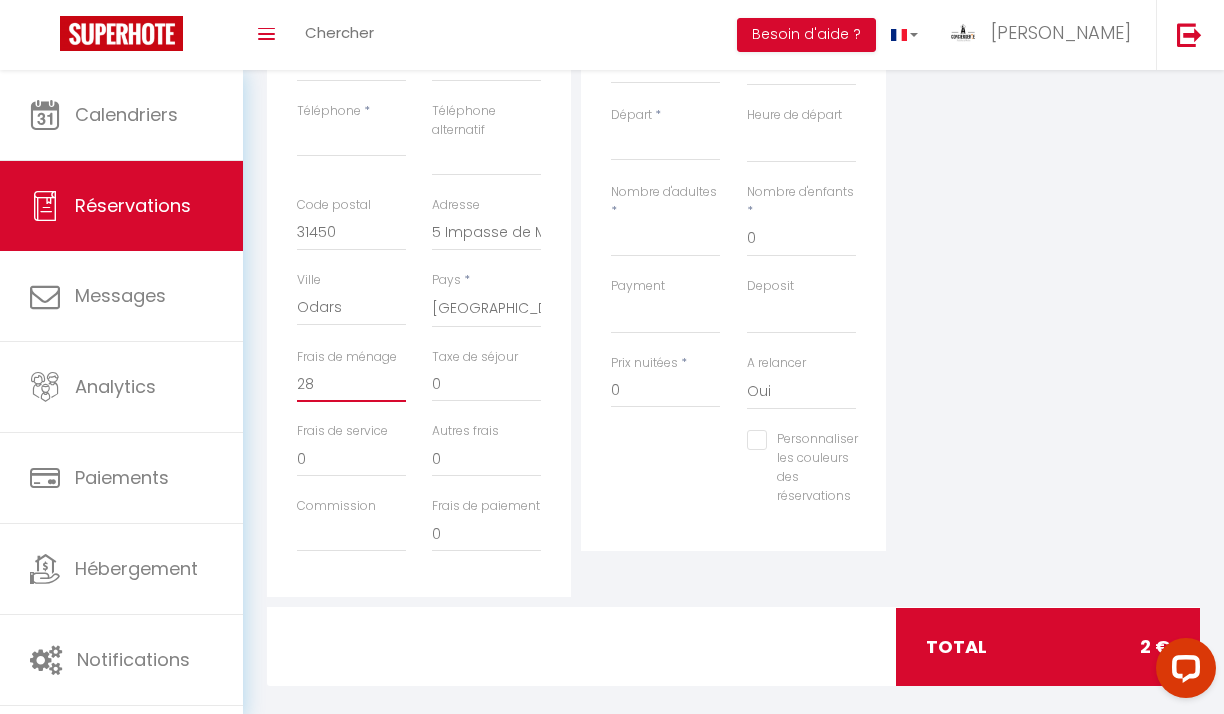 select 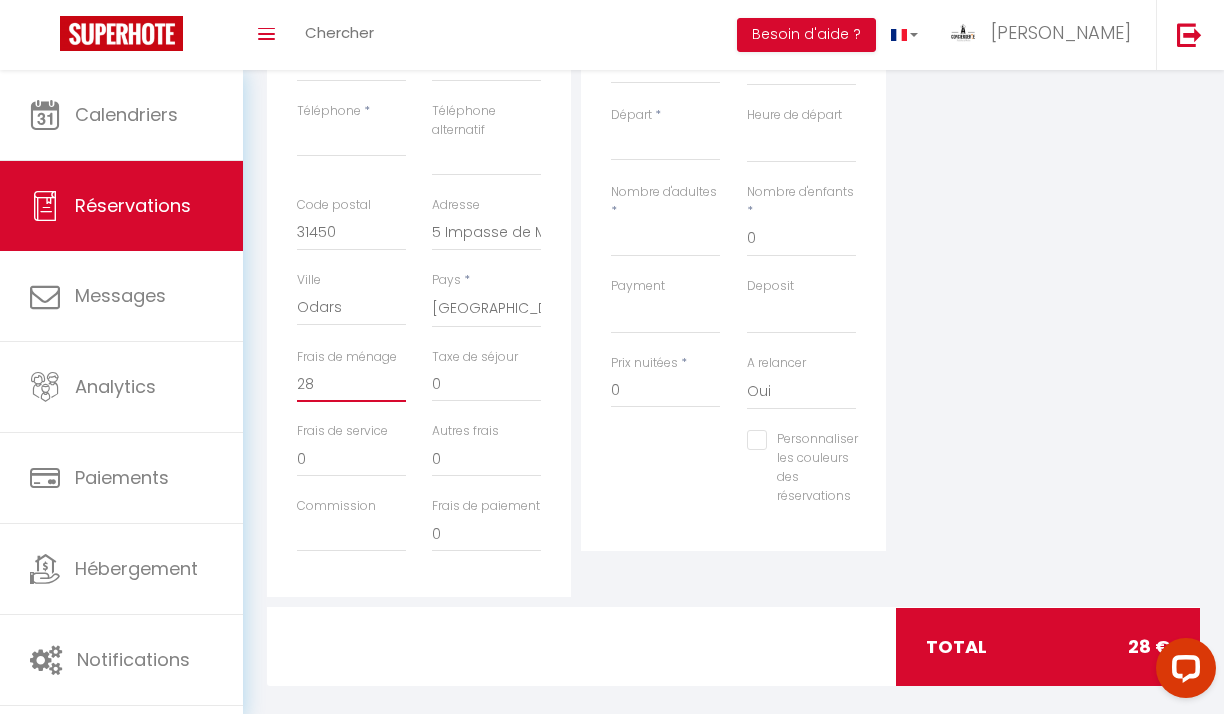 type on "285" 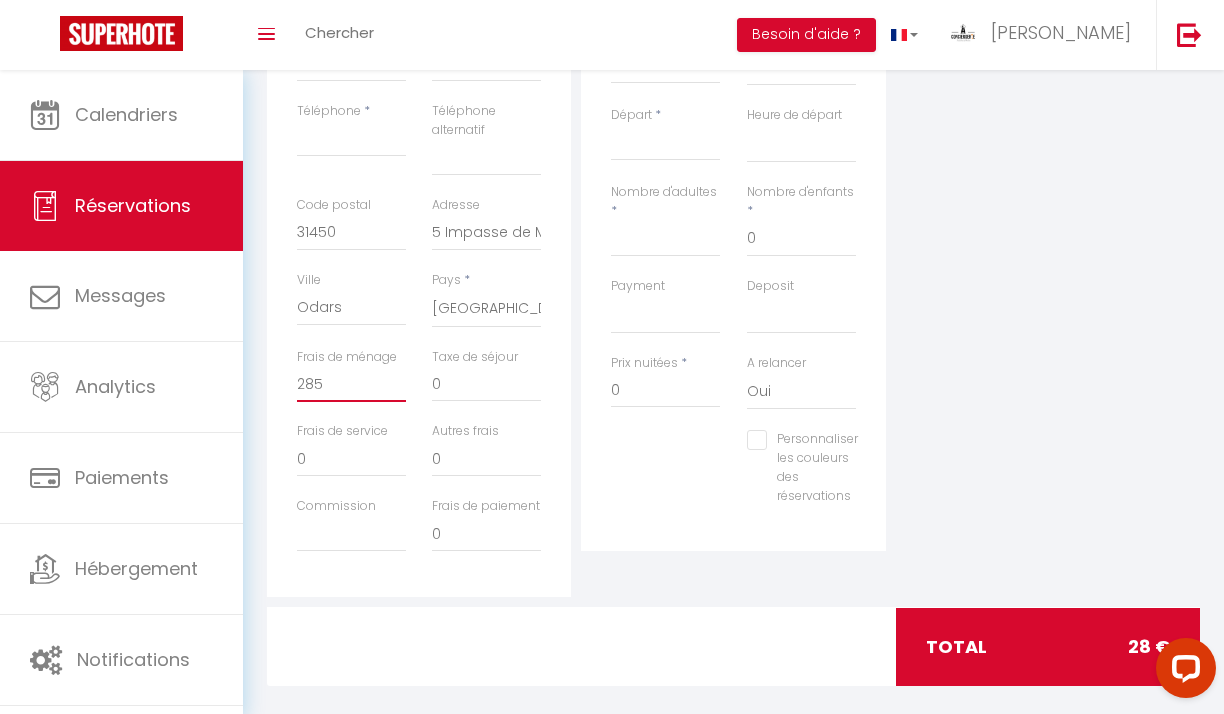 select 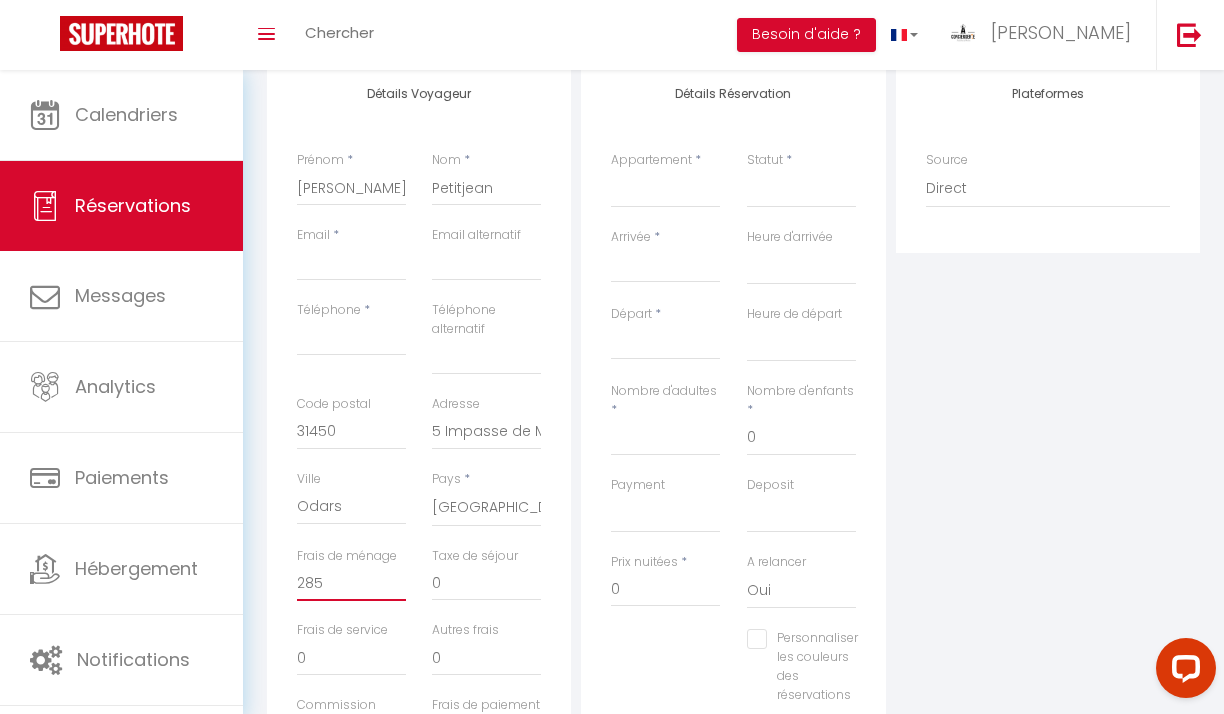 scroll, scrollTop: 248, scrollLeft: 0, axis: vertical 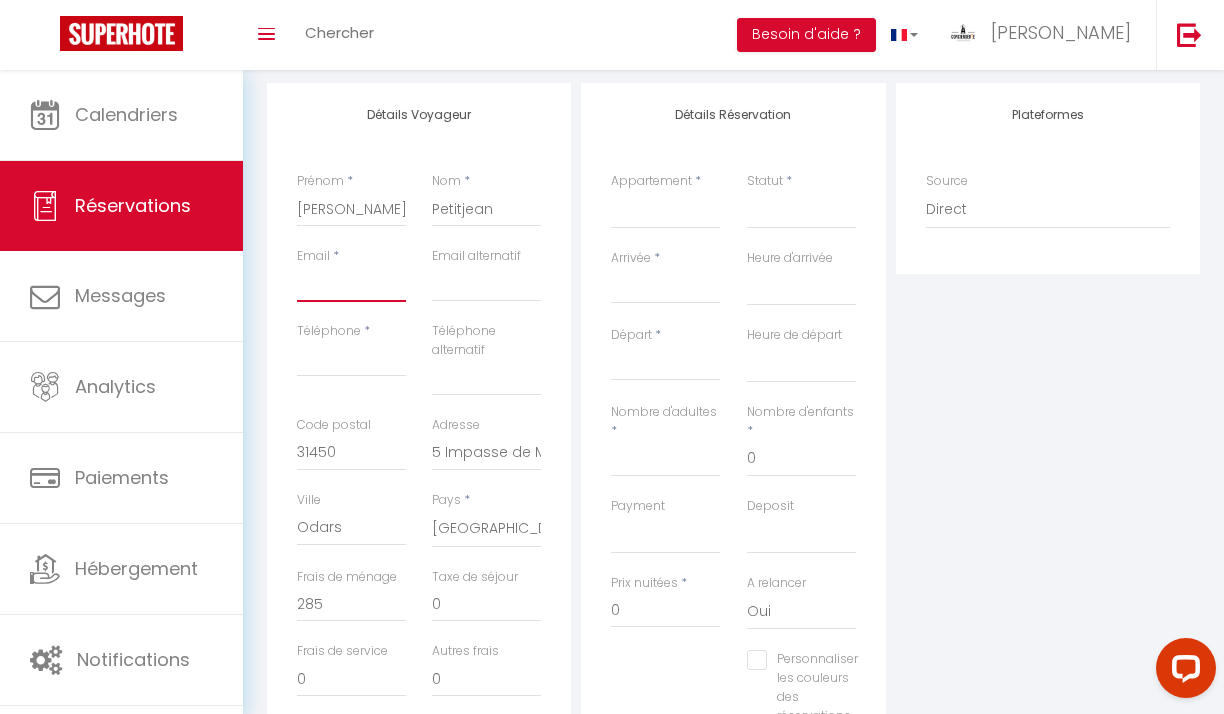 click on "Email client" at bounding box center (351, 284) 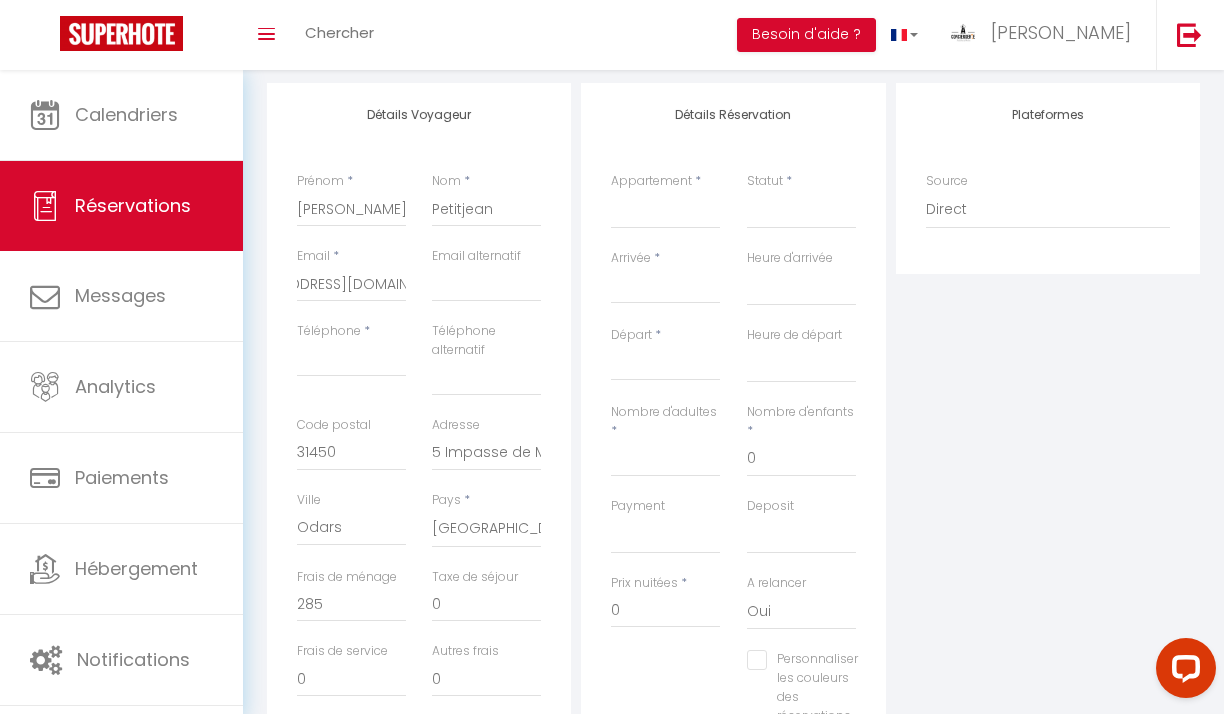 scroll, scrollTop: 0, scrollLeft: 0, axis: both 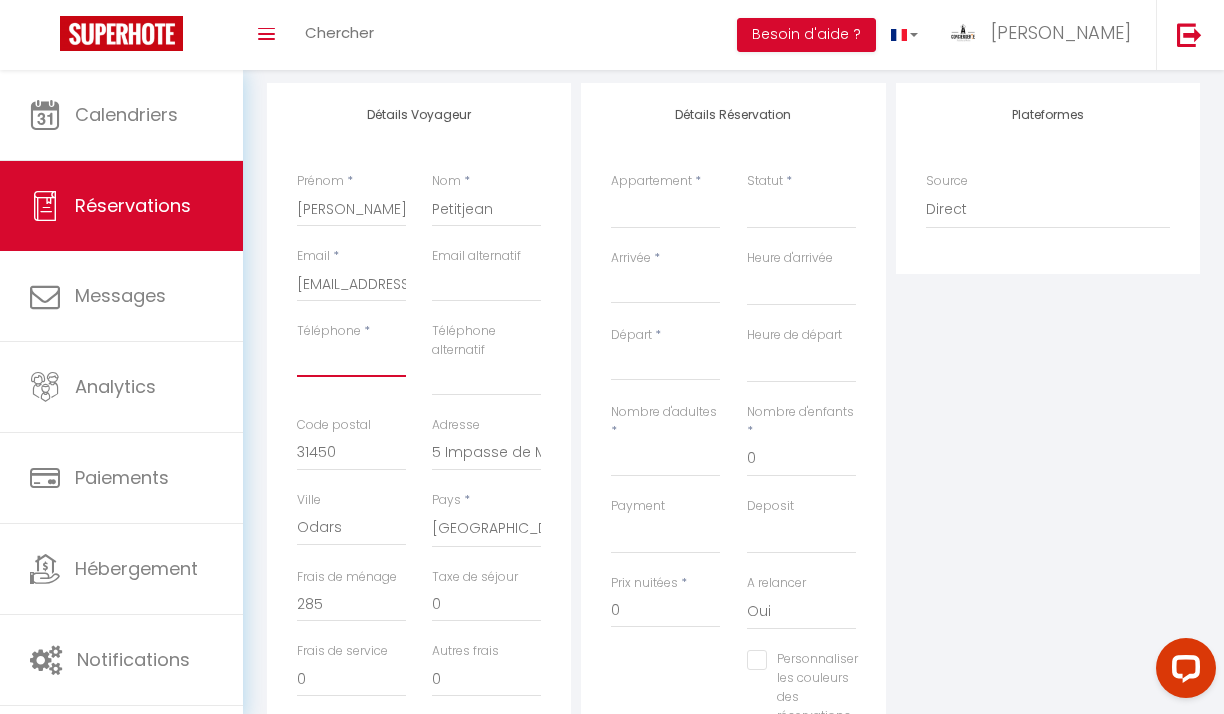 click on "Téléphone" at bounding box center [351, 359] 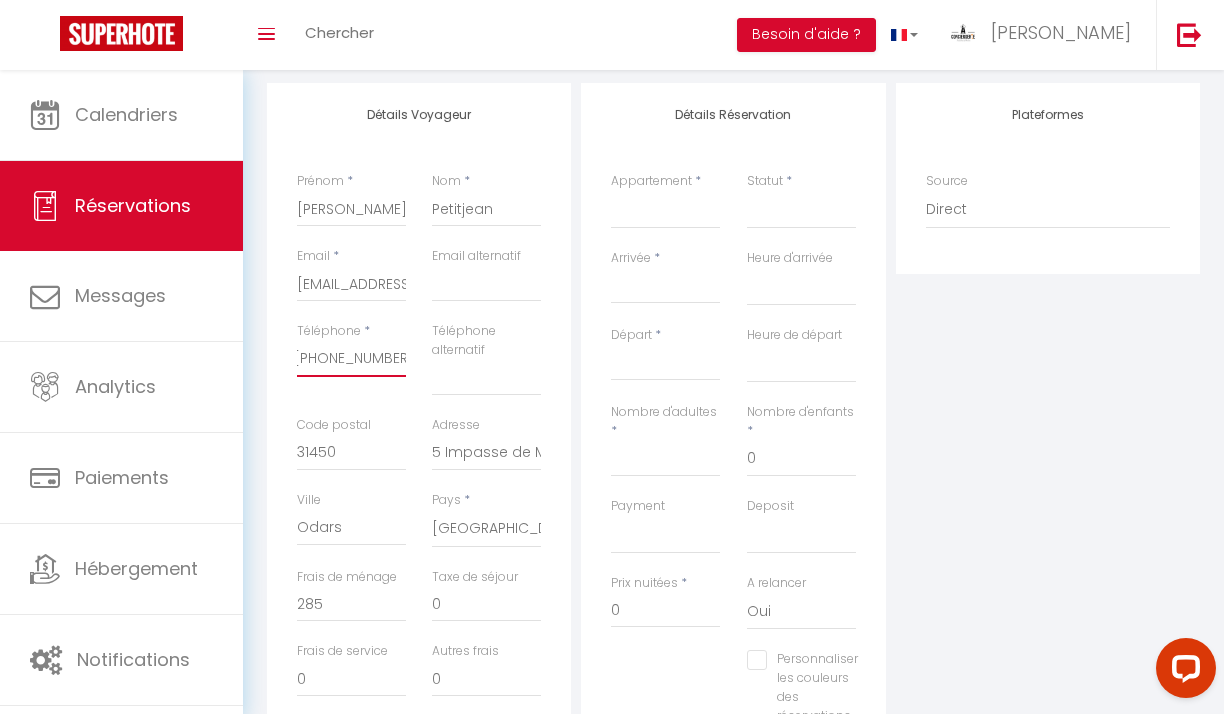 scroll, scrollTop: 0, scrollLeft: 0, axis: both 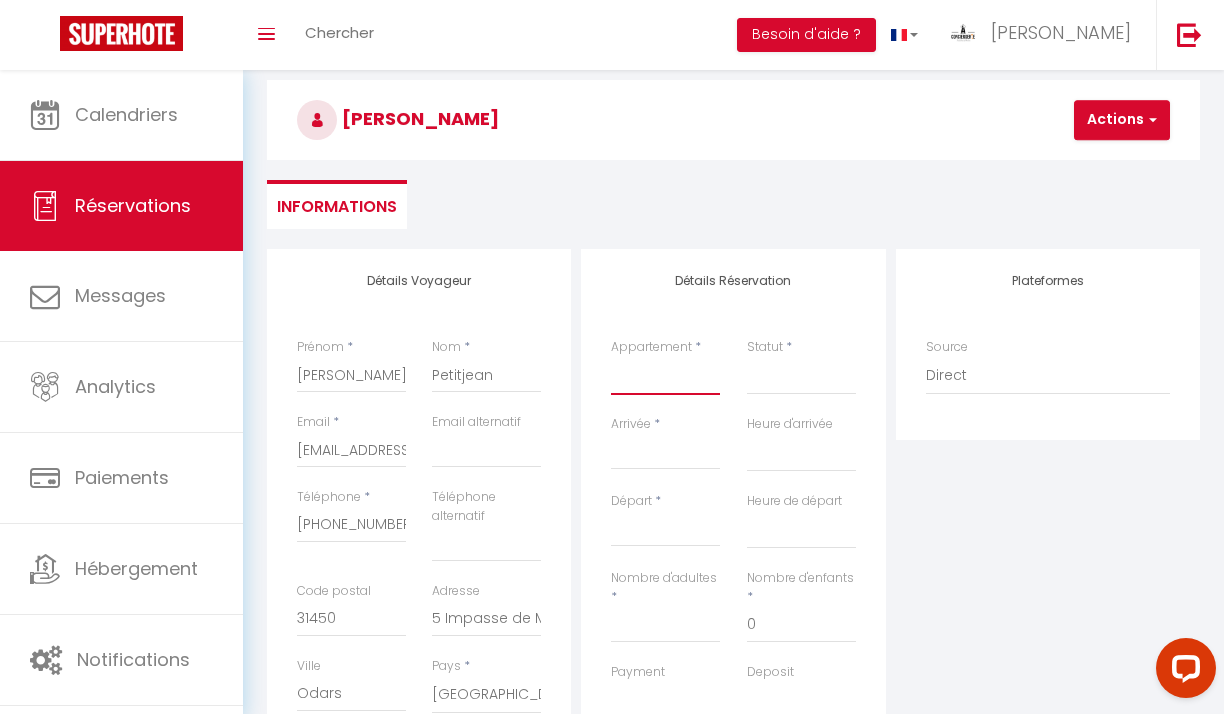 click on "Le Chantier d'[PERSON_NAME] Gîte de [PERSON_NAME] Des Aigrettes La Normandière Villaret De Joyeuse Evania [GEOGRAPHIC_DATA]île [GEOGRAPHIC_DATA] [GEOGRAPHIC_DATA] Coz [GEOGRAPHIC_DATA] Goz [GEOGRAPHIC_DATA] Mer Kerivarch Le Bonheur Simple La Maison Du Large" at bounding box center (665, 376) 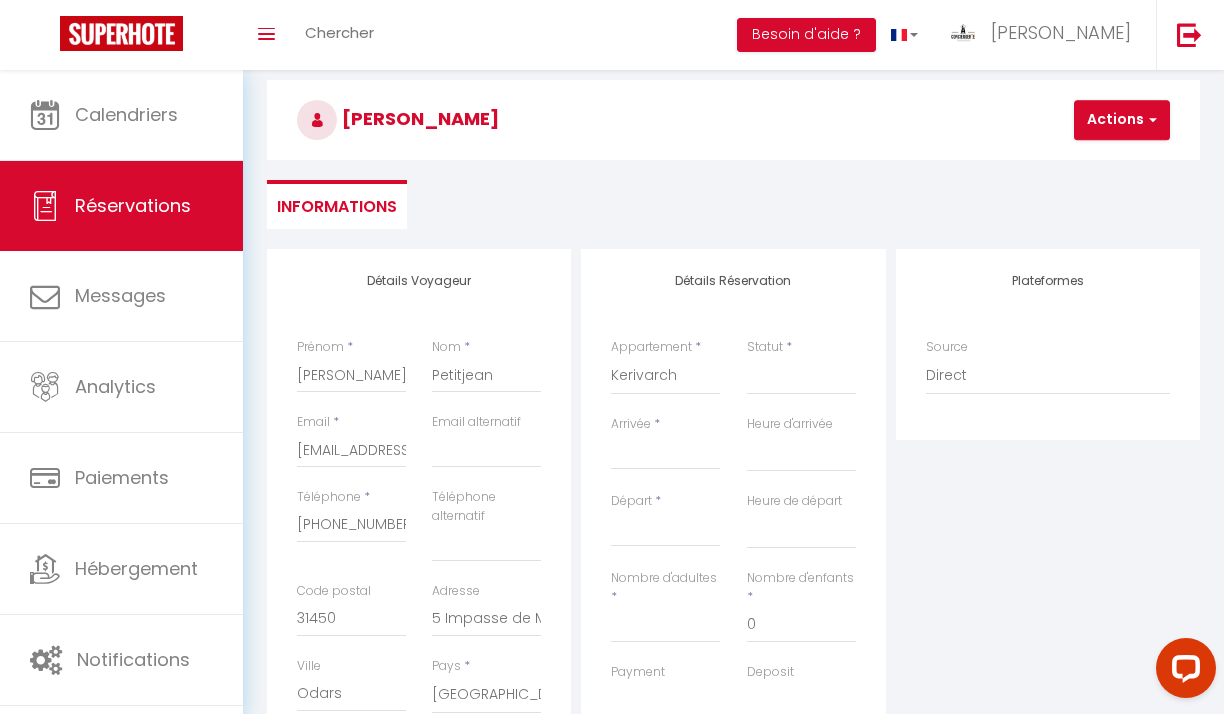 click on "Arrivée" at bounding box center (665, 454) 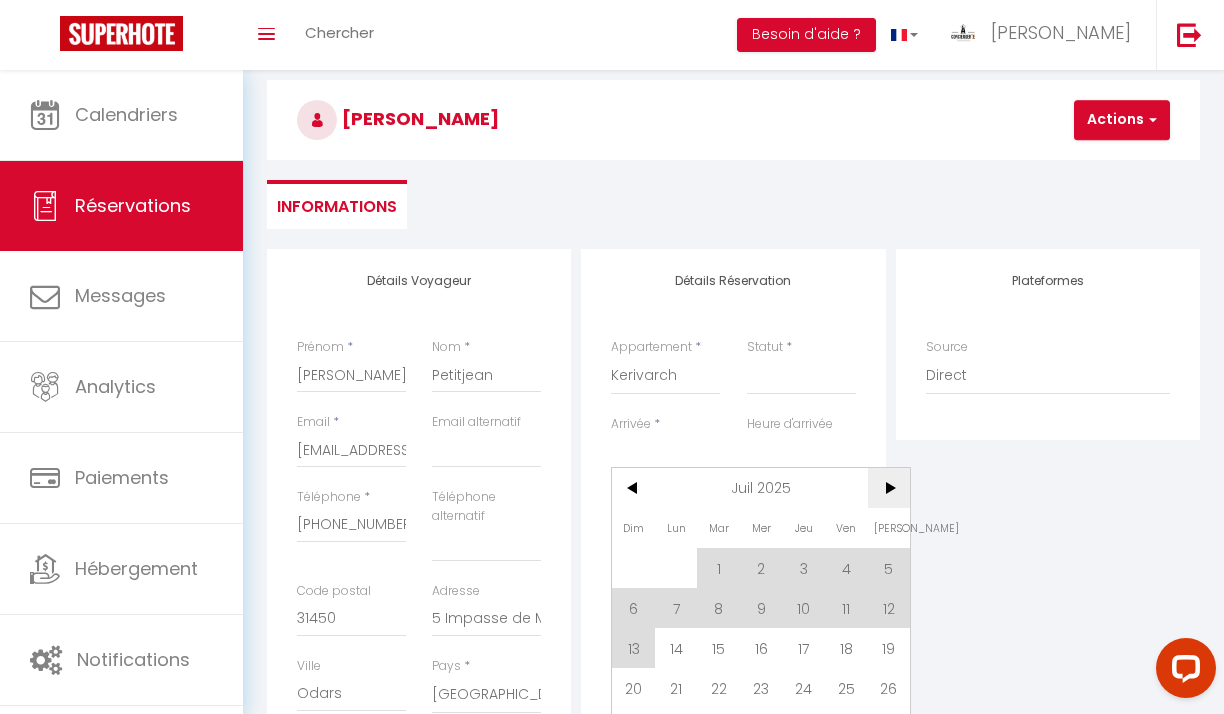 click on ">" at bounding box center [889, 488] 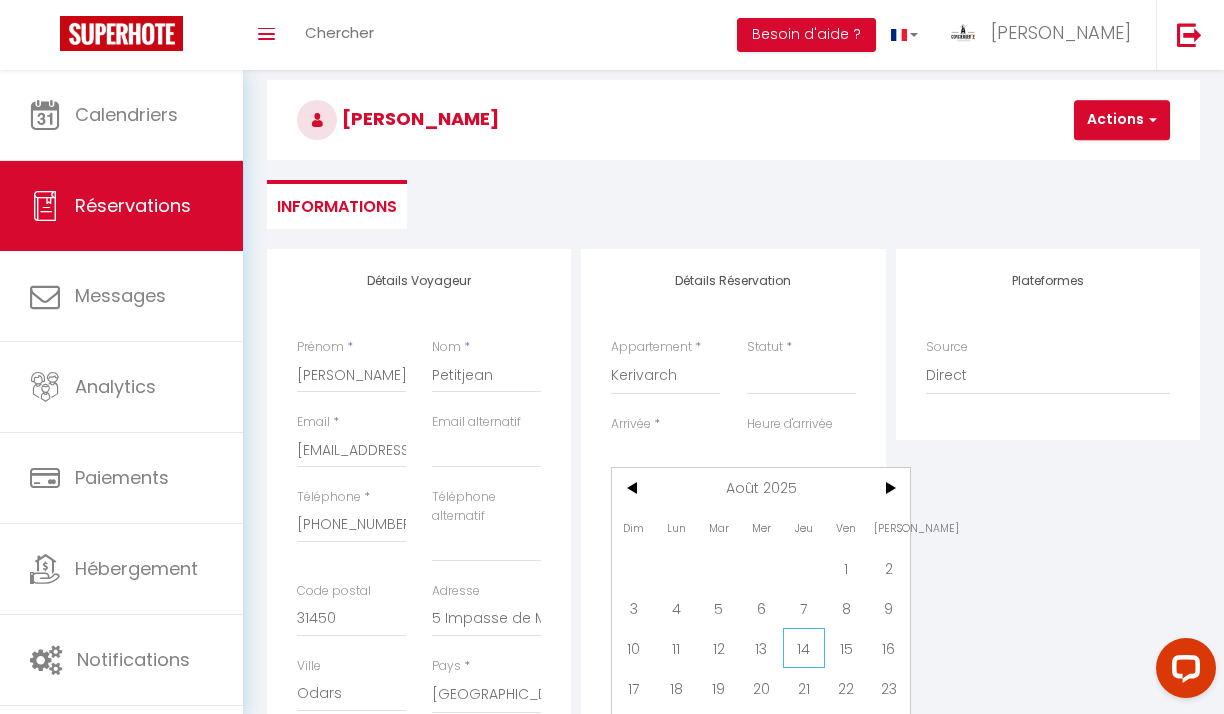 click on "14" at bounding box center [804, 648] 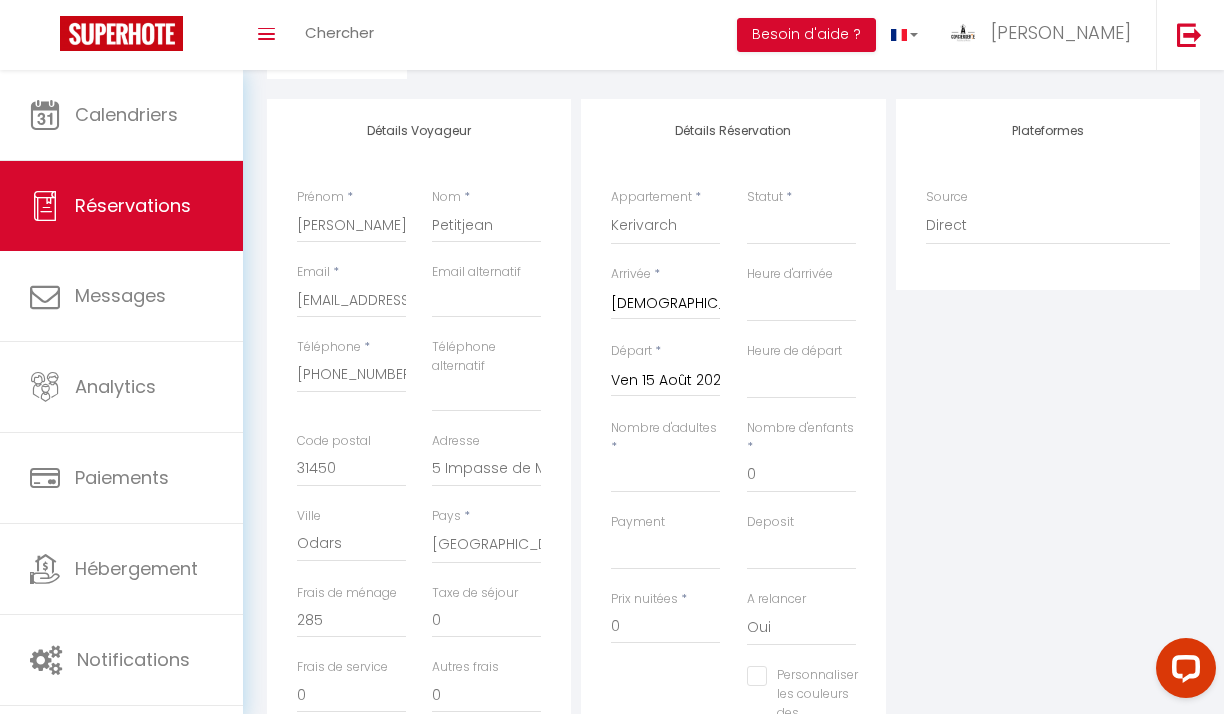 scroll, scrollTop: 235, scrollLeft: 0, axis: vertical 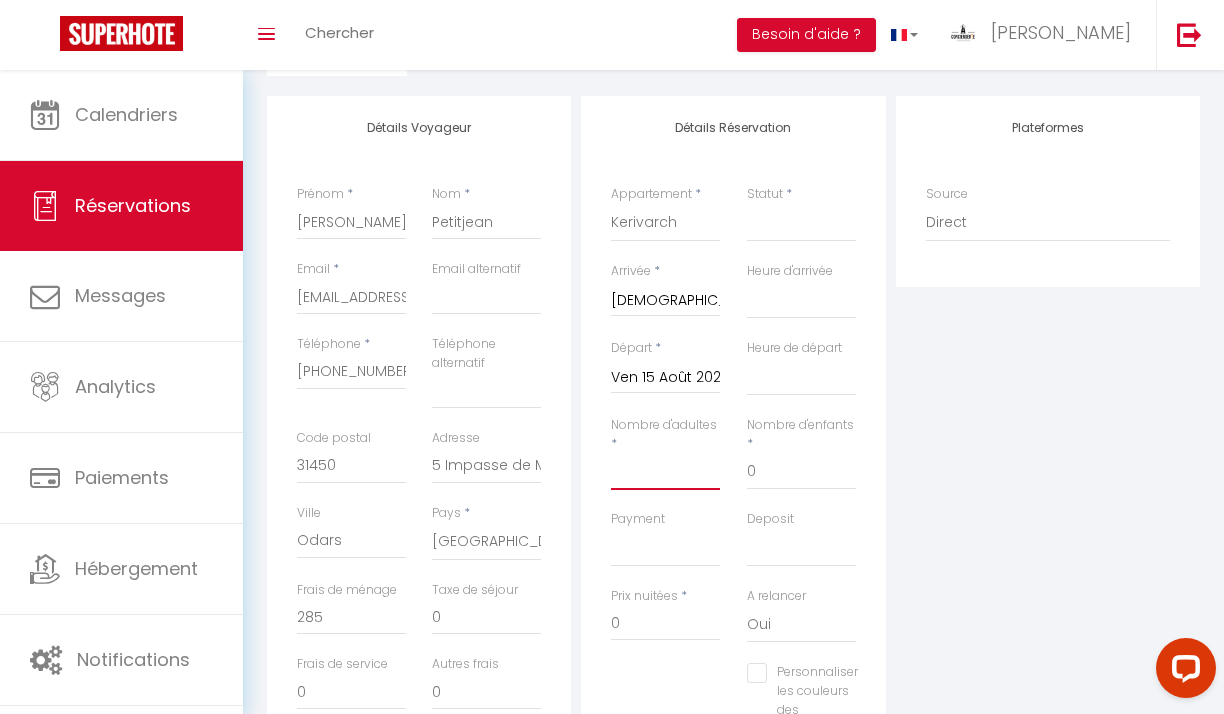 click on "Nombre d'adultes" at bounding box center (665, 472) 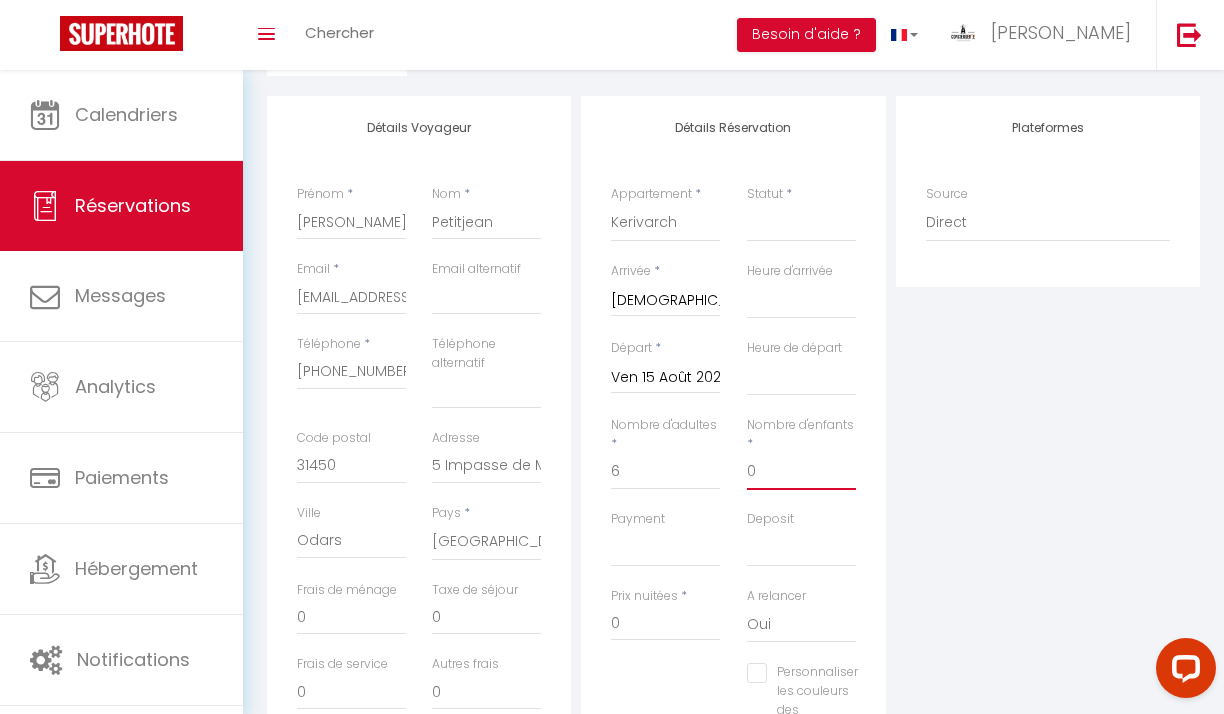 click on "0" at bounding box center (801, 472) 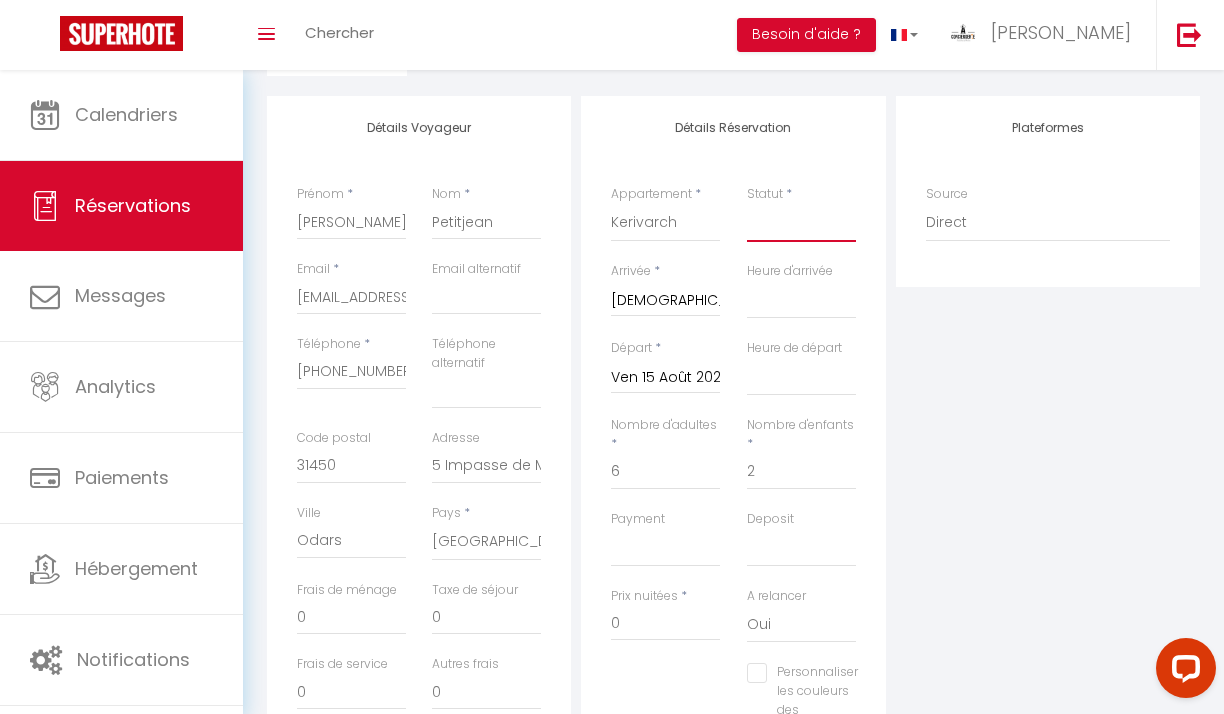 click on "Confirmé Non Confirmé [PERSON_NAME] par le voyageur No Show Request" at bounding box center (801, 223) 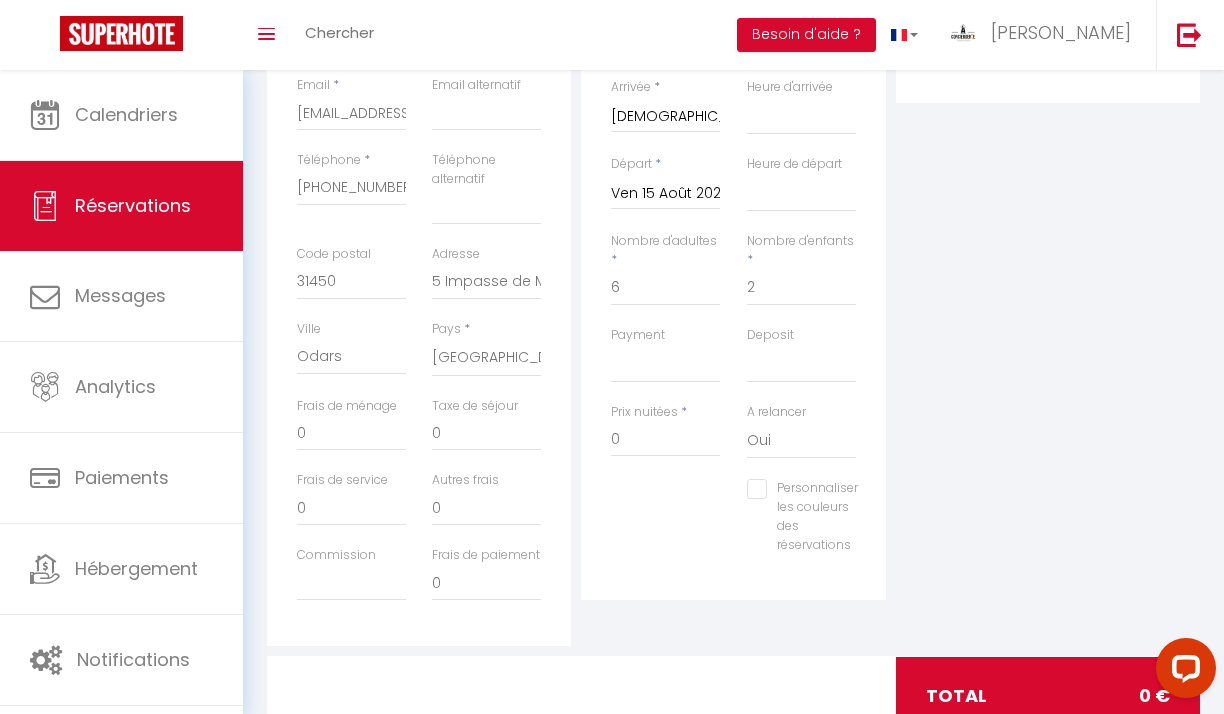 scroll, scrollTop: 429, scrollLeft: 0, axis: vertical 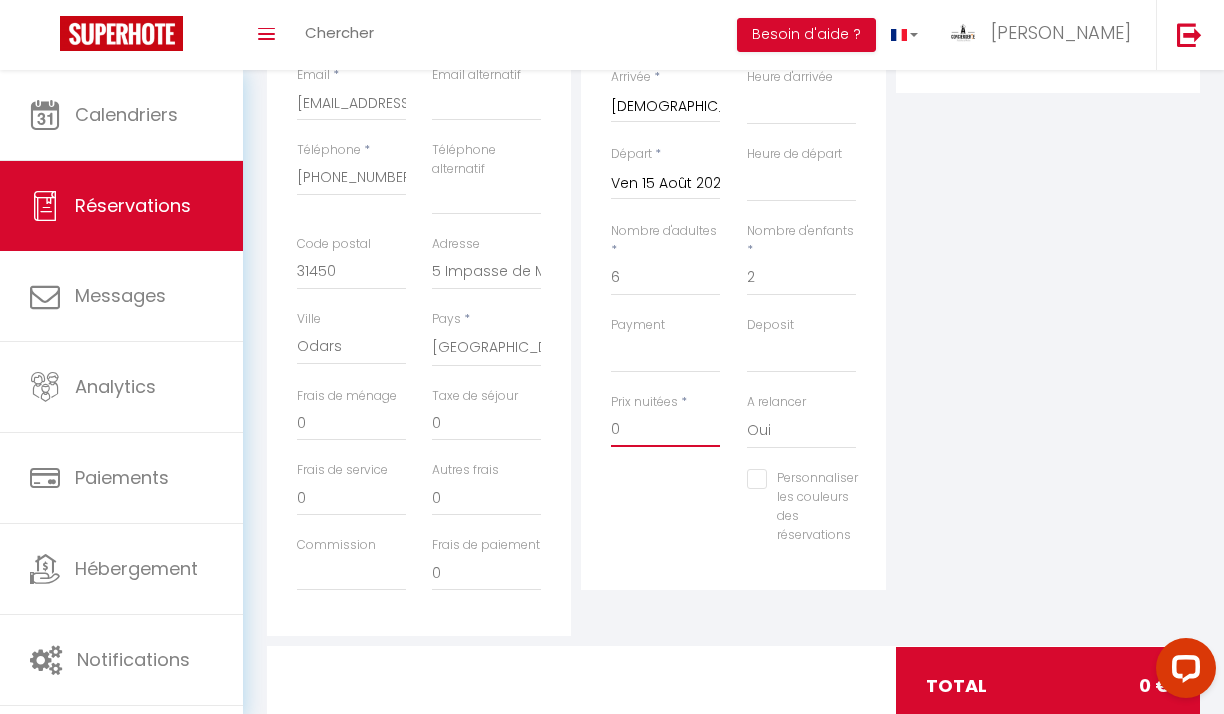 click on "0" at bounding box center [665, 429] 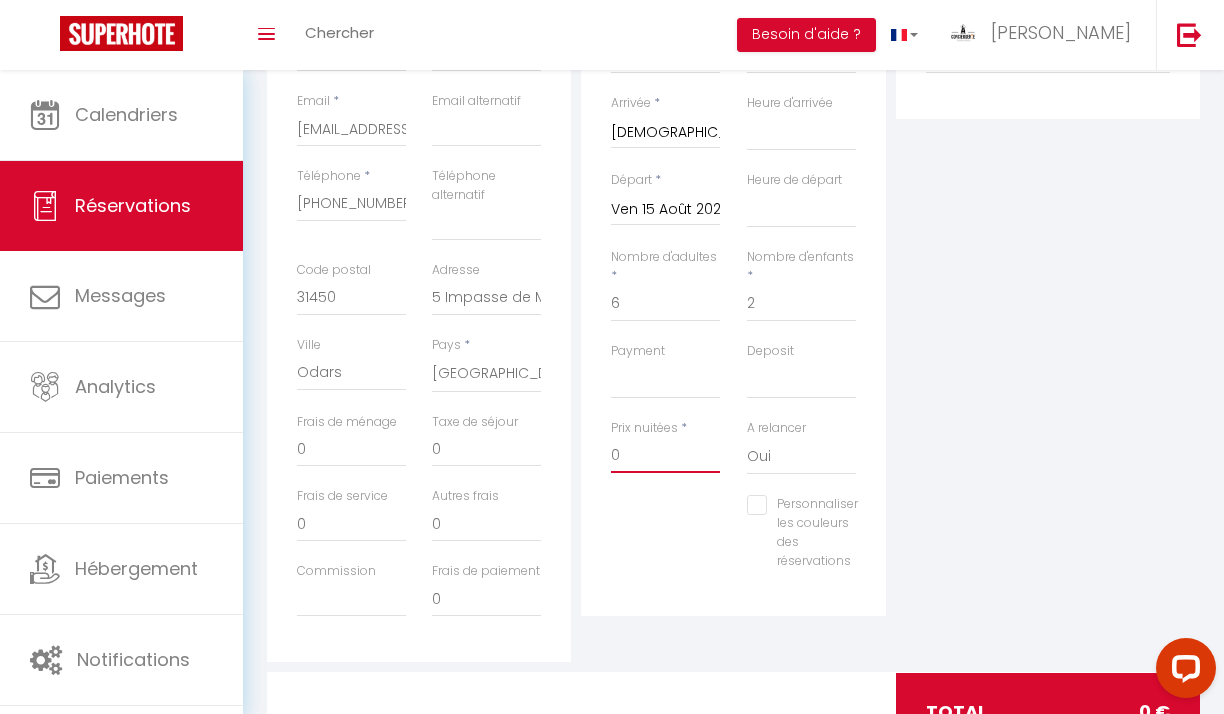 scroll, scrollTop: 410, scrollLeft: 0, axis: vertical 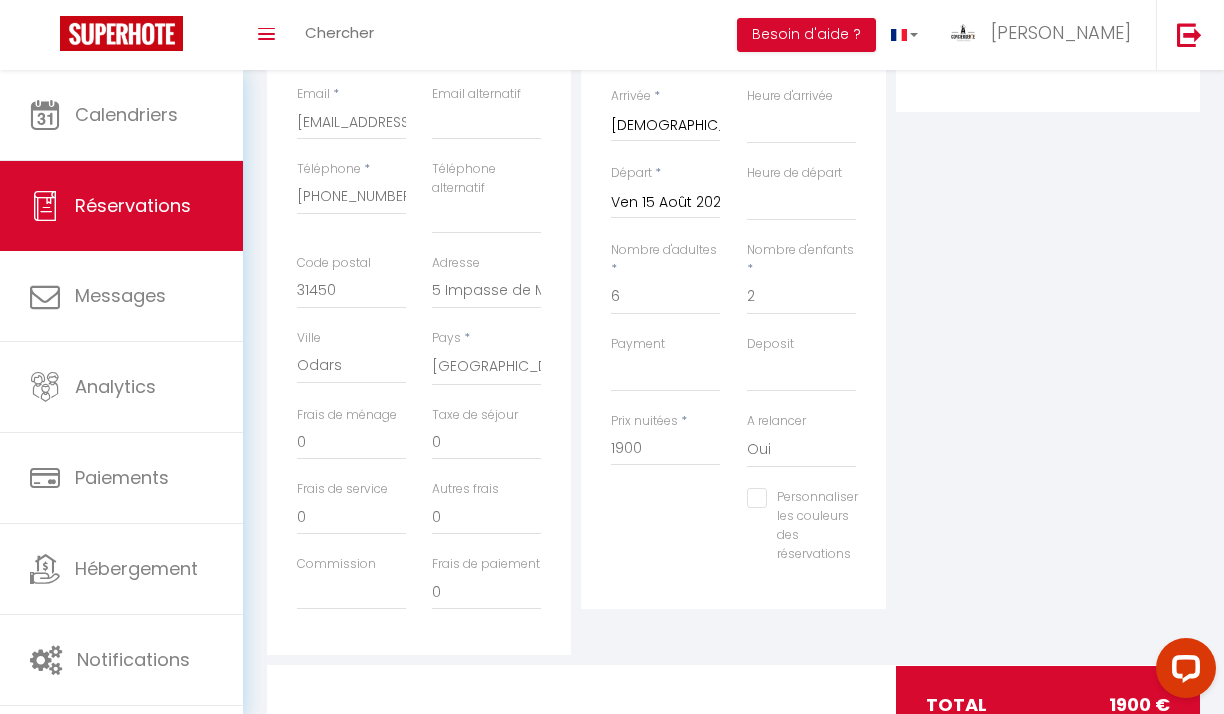 click on "Personnaliser les couleurs des réservations     #D7092E" at bounding box center (733, 535) 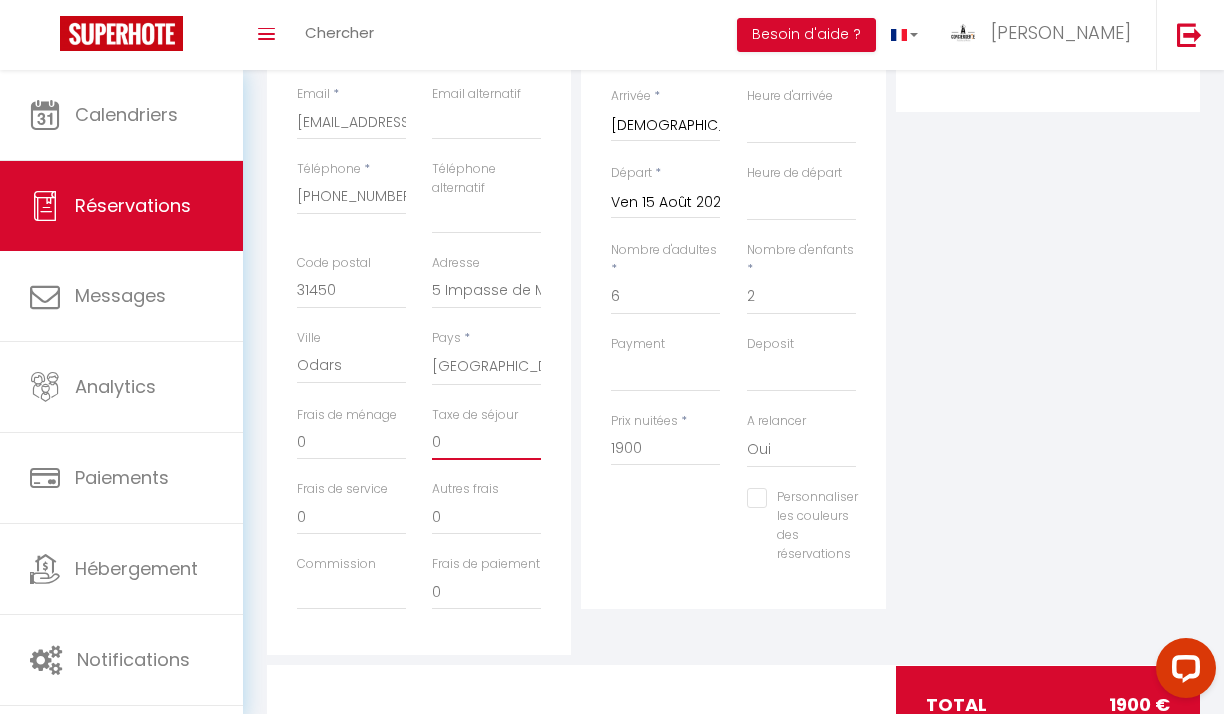 click on "0" at bounding box center [486, 442] 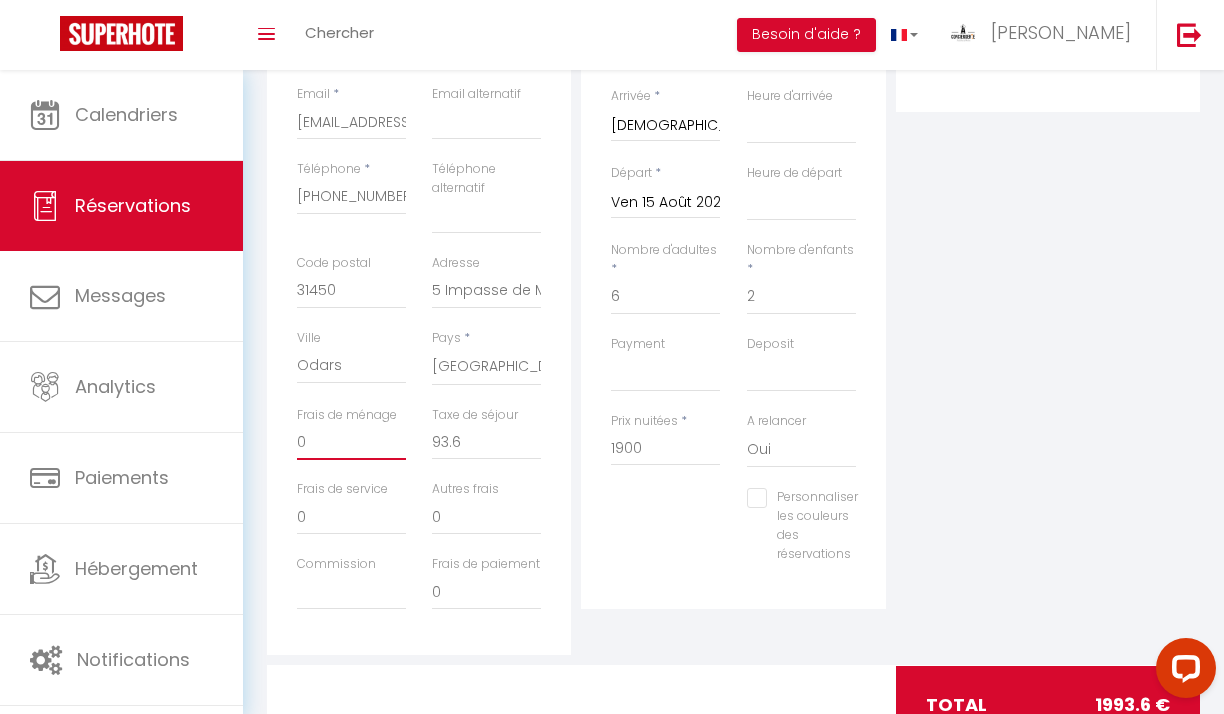 click on "0" at bounding box center (351, 442) 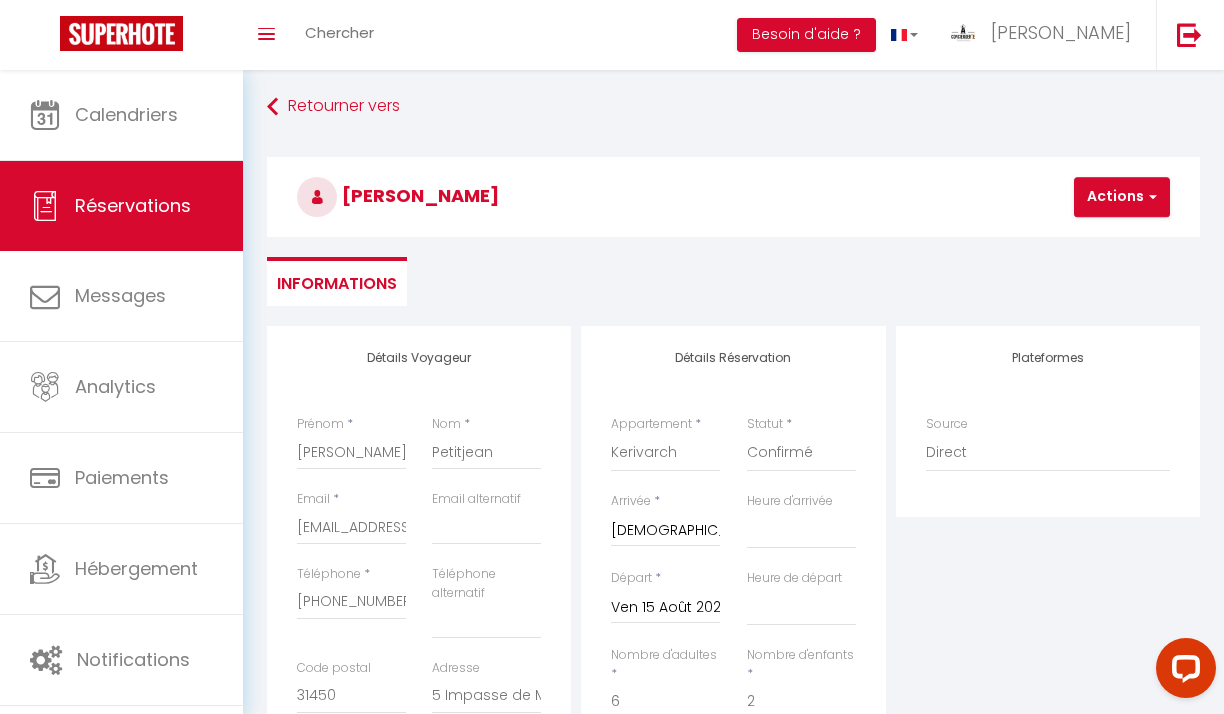 scroll, scrollTop: 0, scrollLeft: 0, axis: both 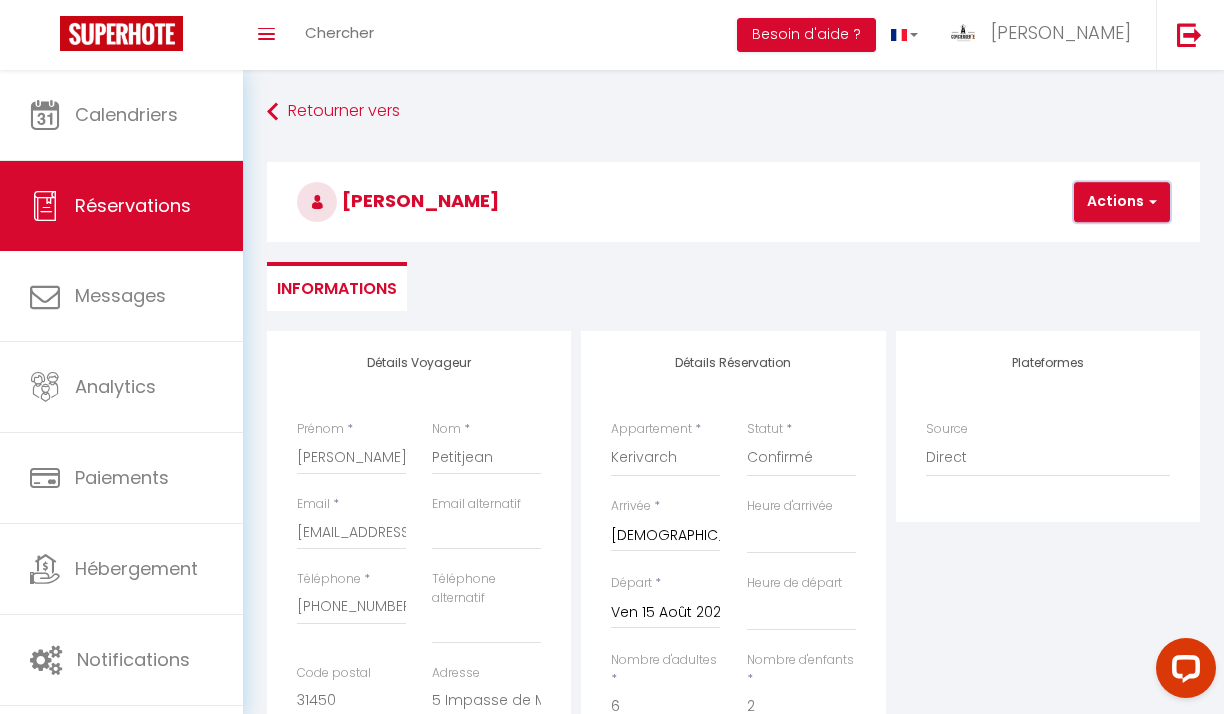 click on "Actions" at bounding box center (1122, 202) 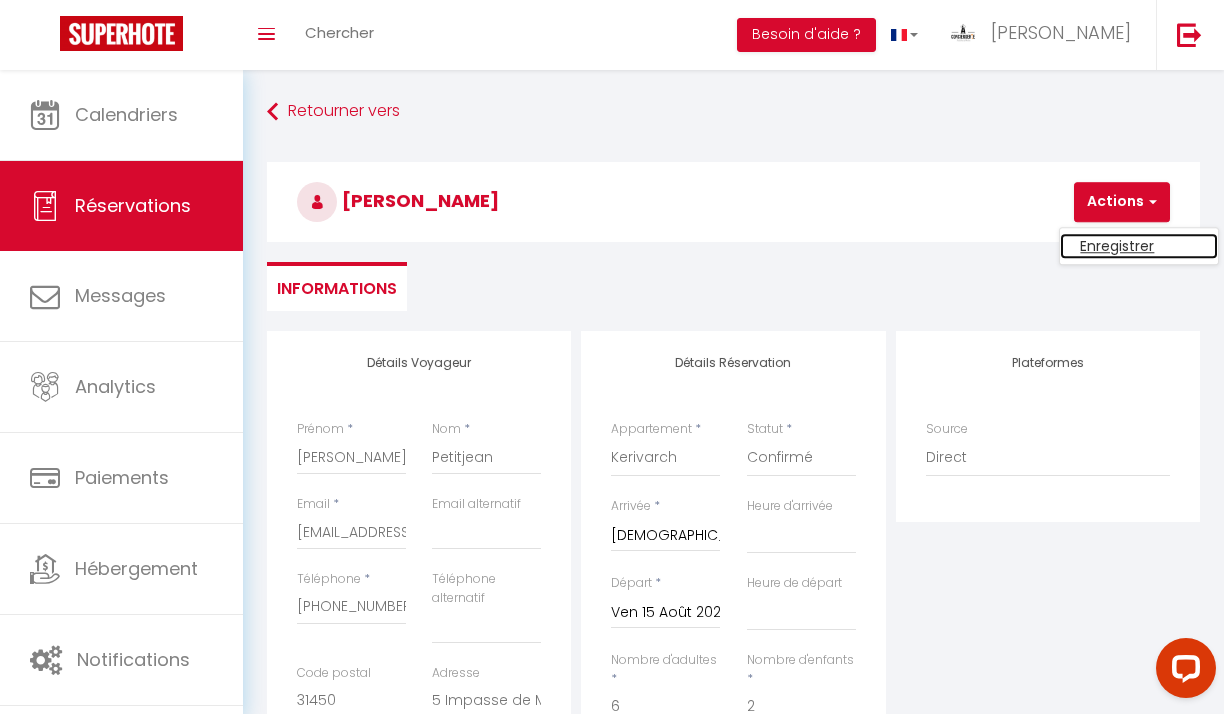 click on "Enregistrer" at bounding box center [1139, 246] 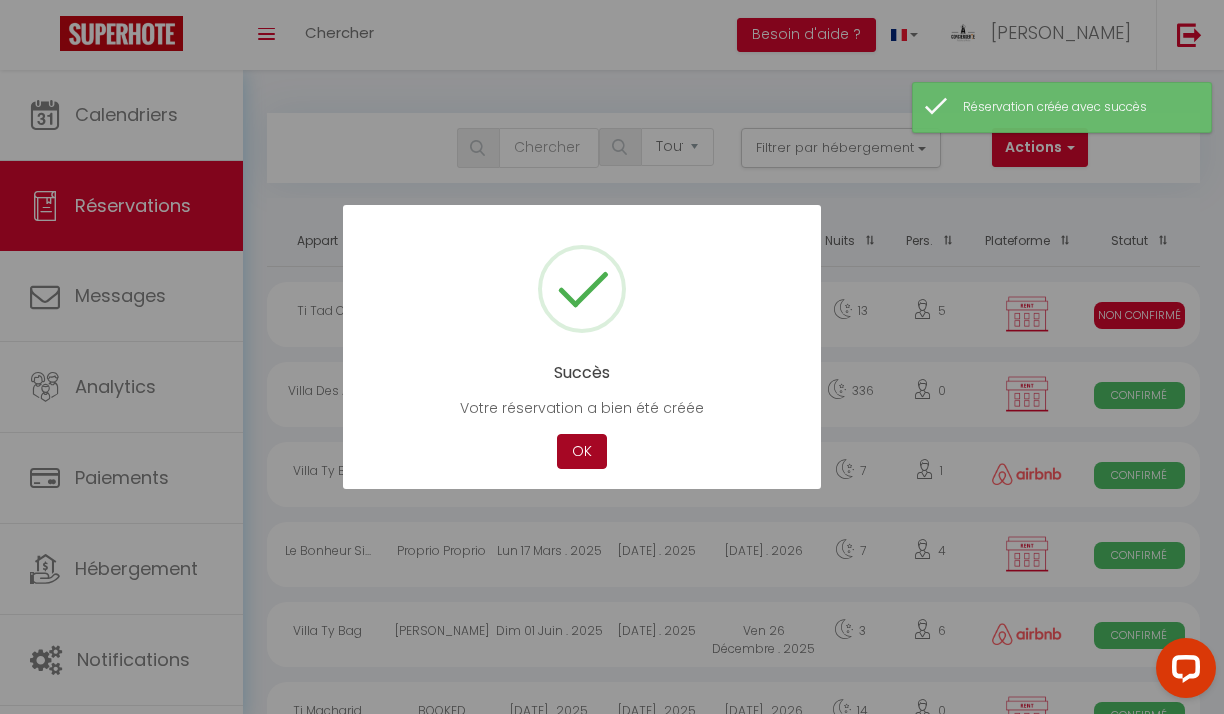 click on "OK" at bounding box center [582, 451] 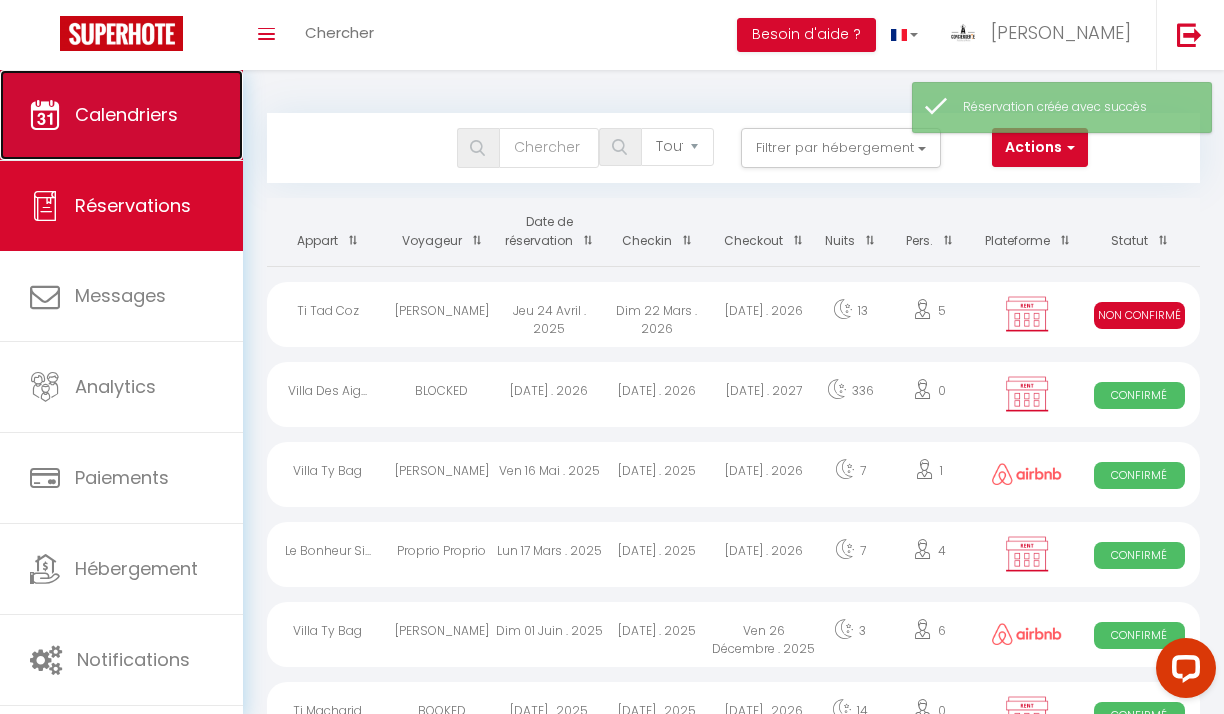 click on "Calendriers" at bounding box center (121, 115) 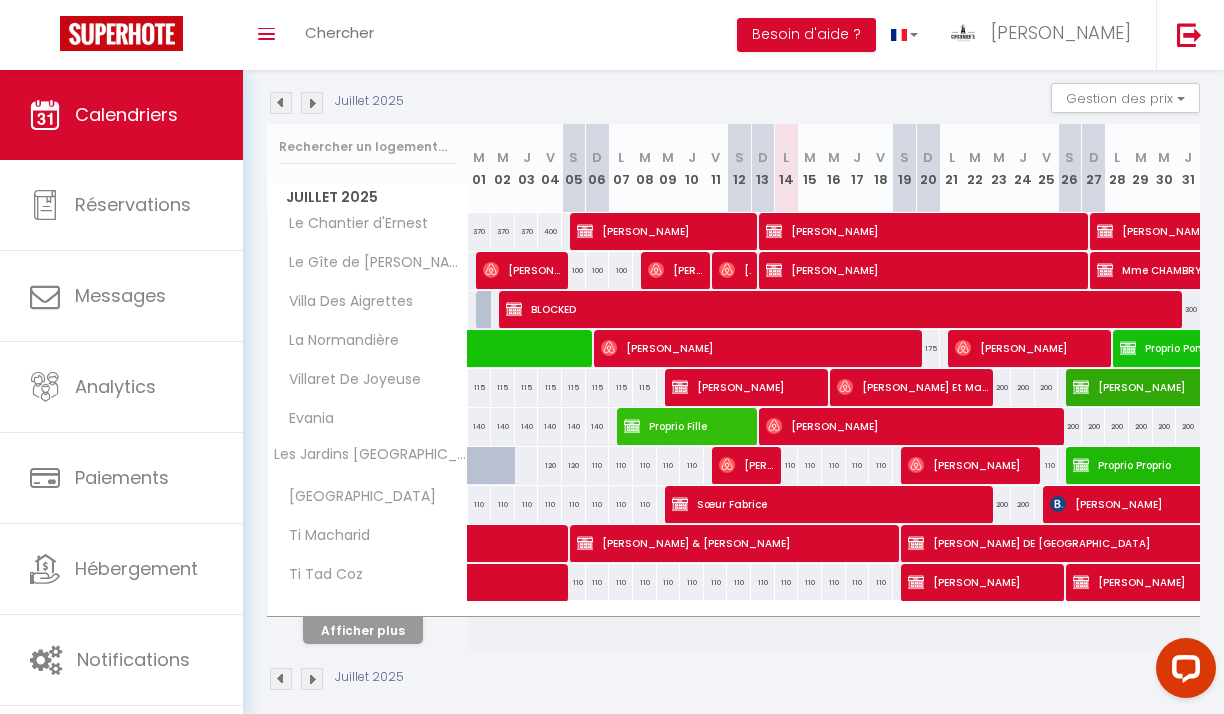 scroll, scrollTop: 219, scrollLeft: 0, axis: vertical 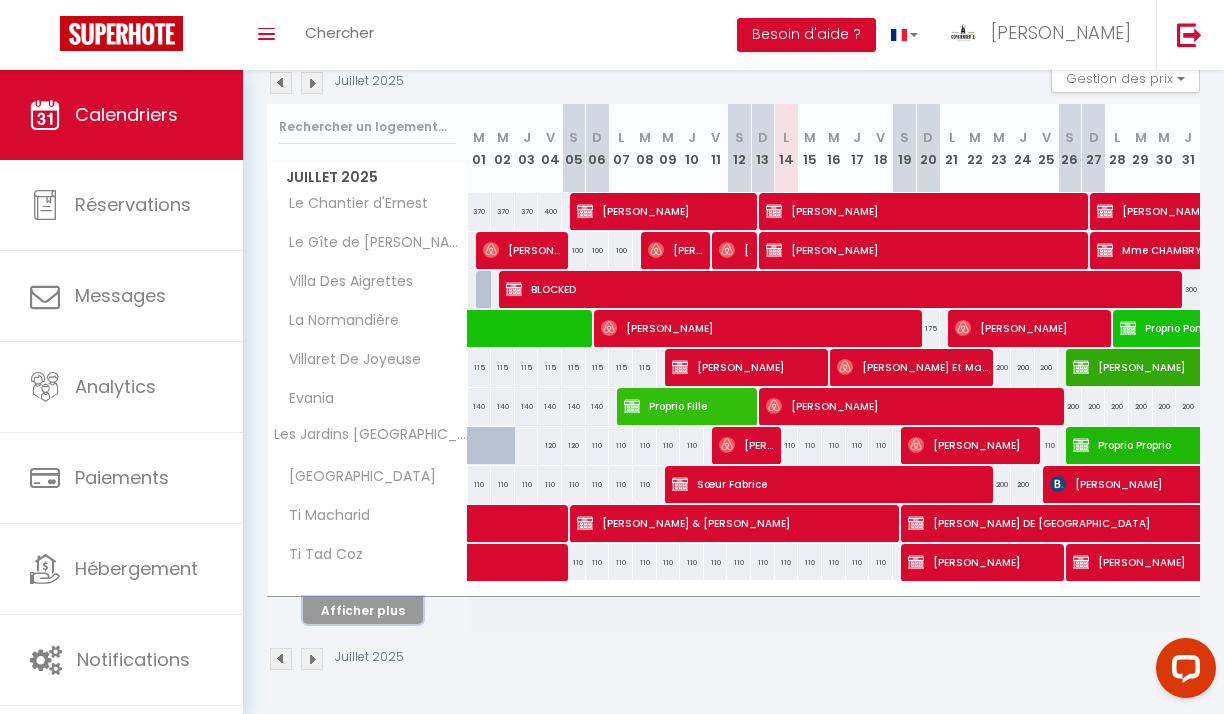 click on "Afficher plus" at bounding box center [363, 610] 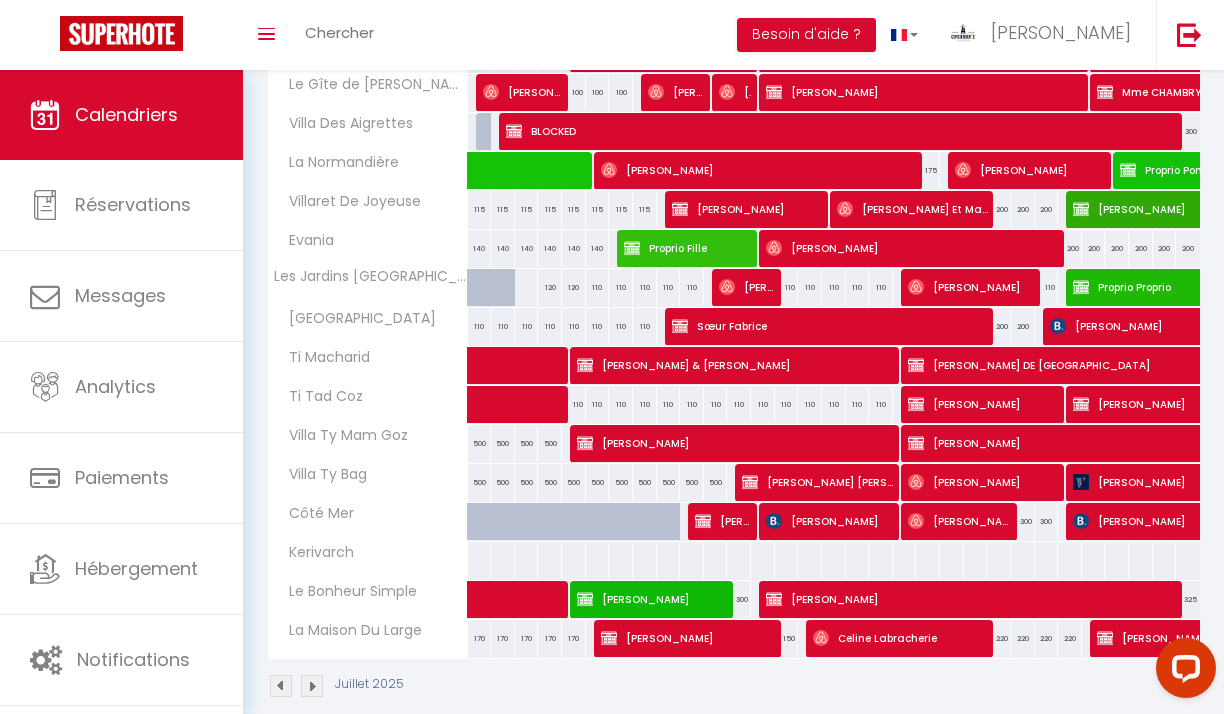 scroll, scrollTop: 404, scrollLeft: 0, axis: vertical 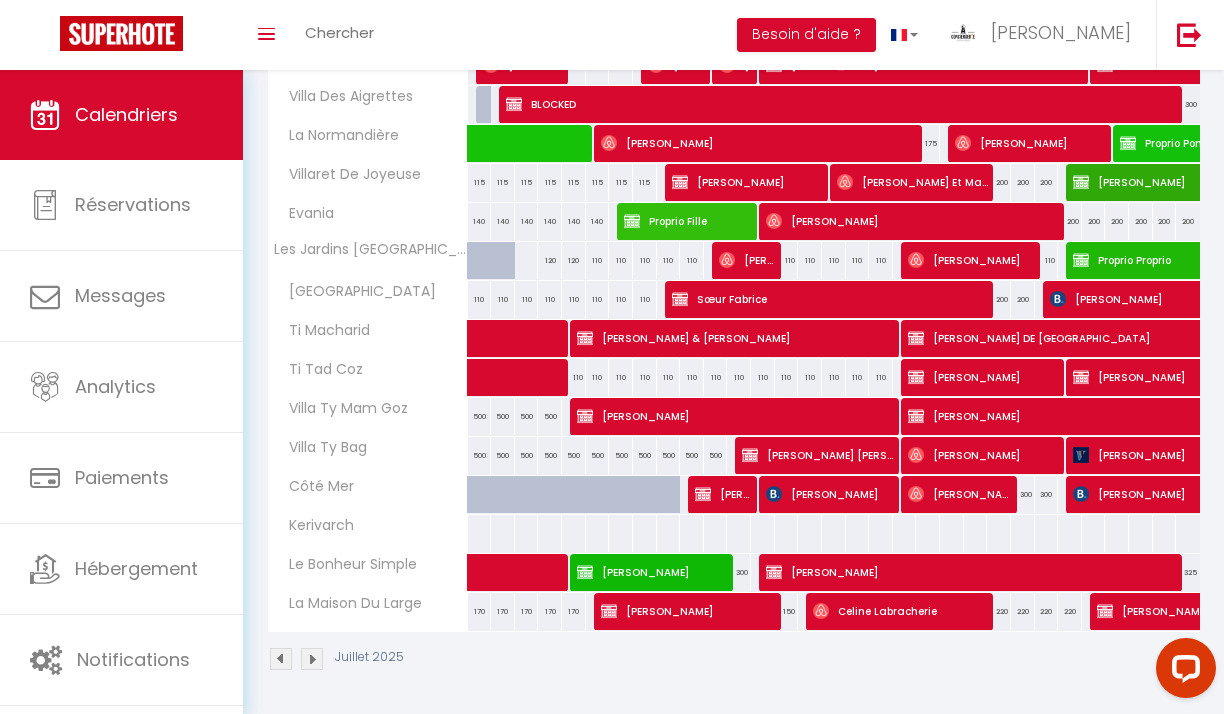 click at bounding box center (312, 659) 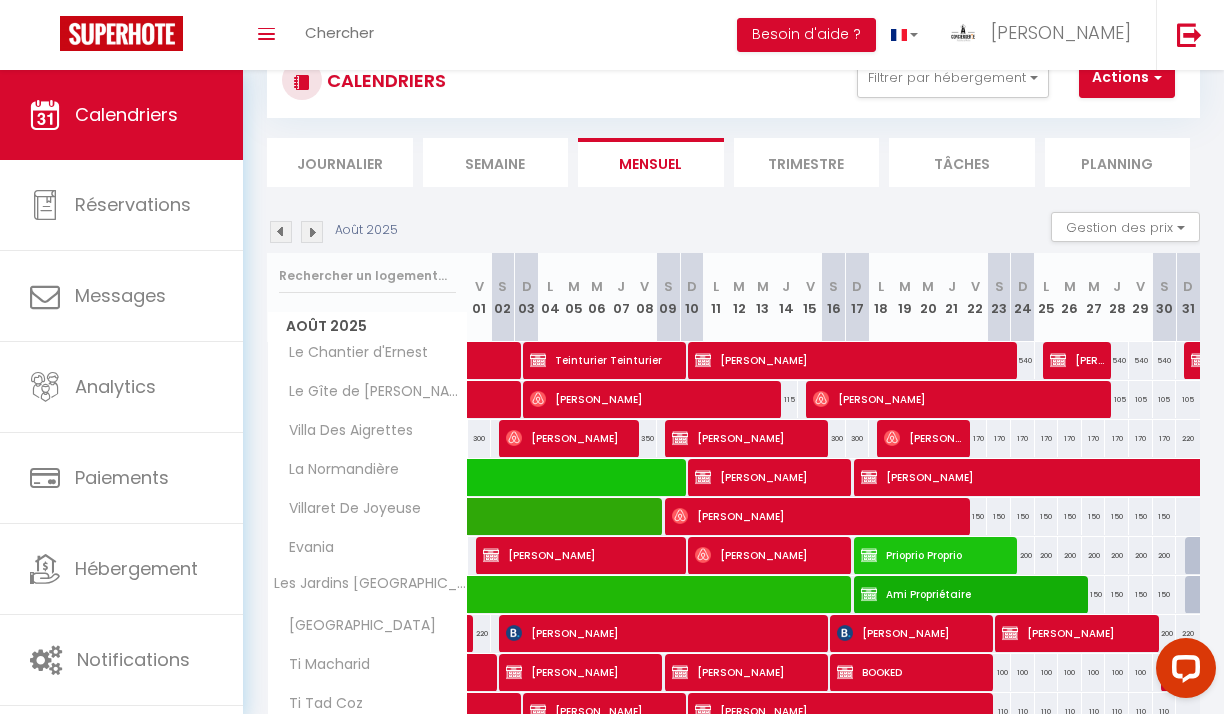 scroll, scrollTop: 219, scrollLeft: 0, axis: vertical 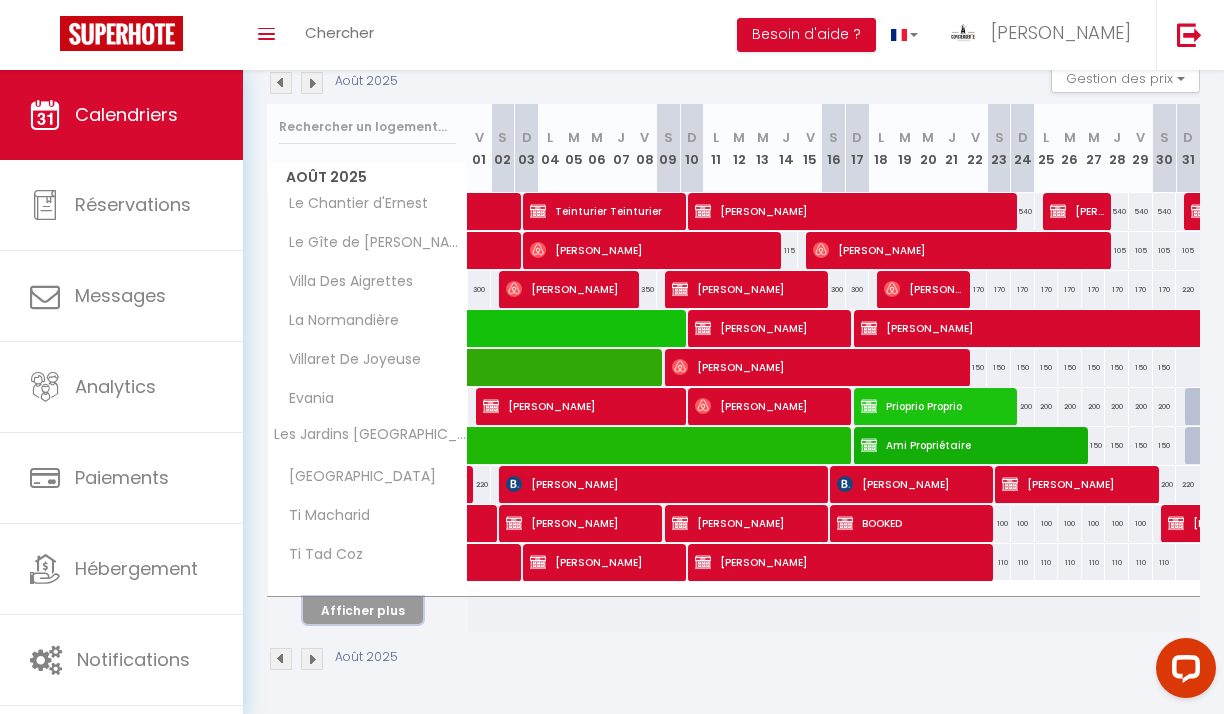 click on "Afficher plus" at bounding box center (363, 610) 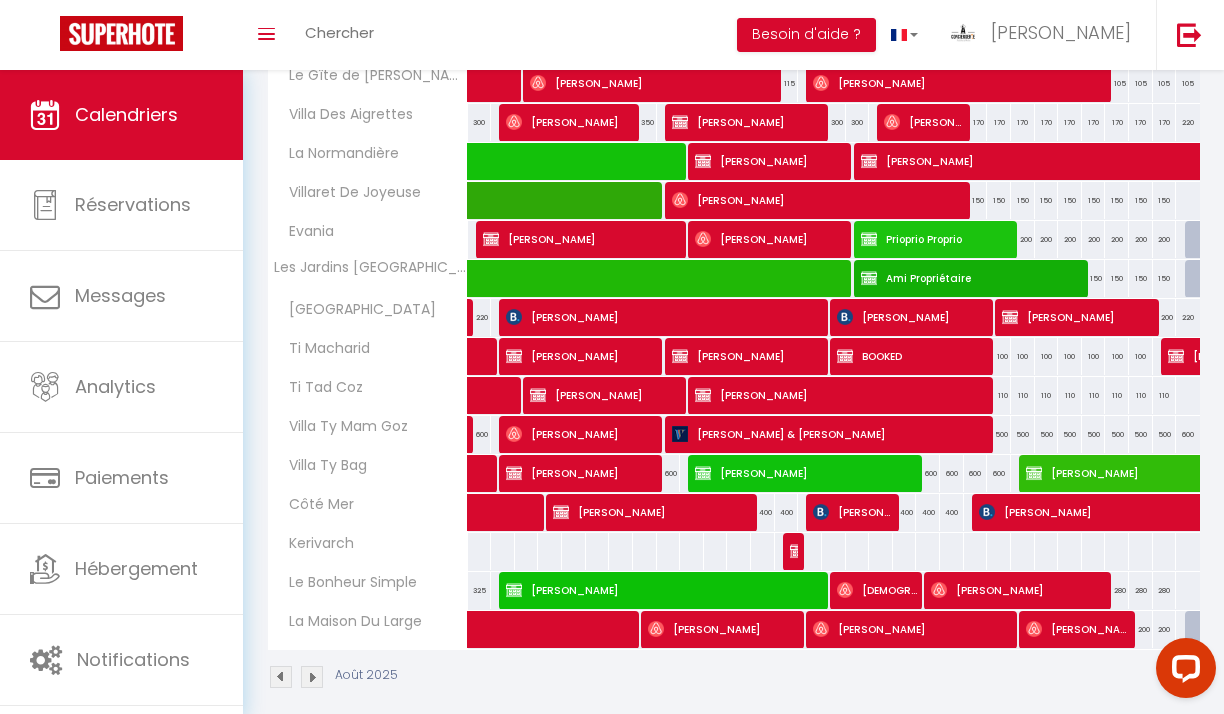 scroll, scrollTop: 404, scrollLeft: 0, axis: vertical 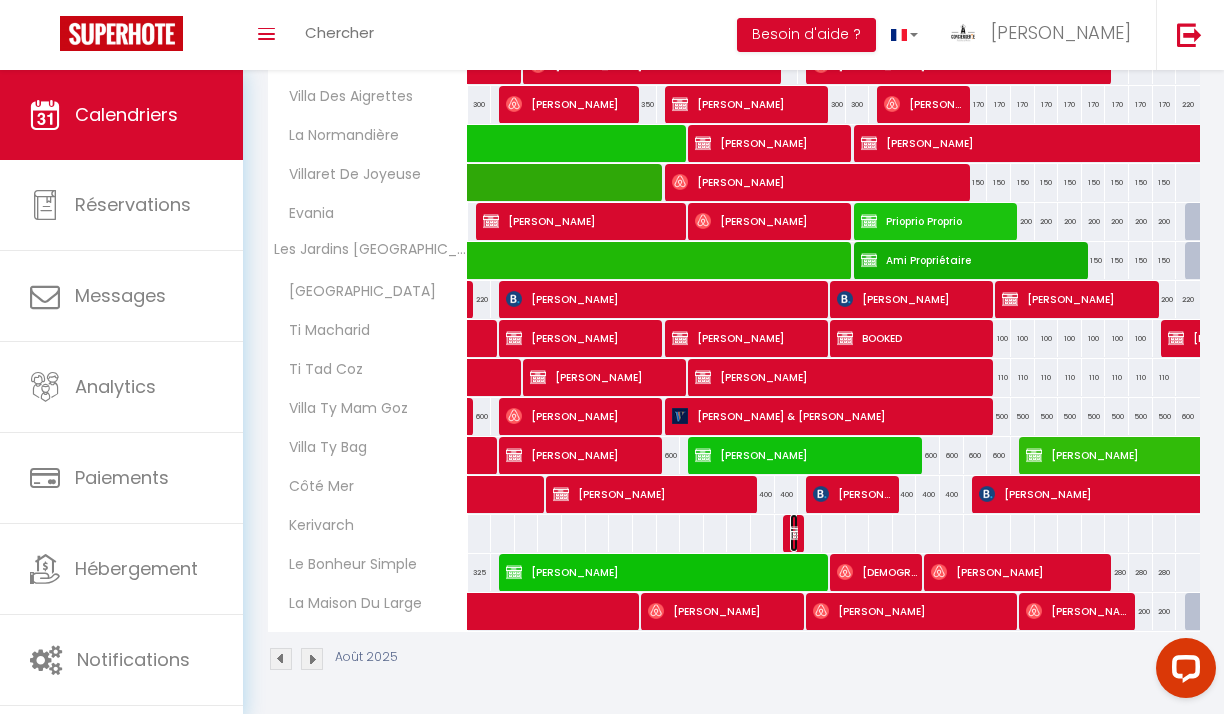 click at bounding box center (798, 533) 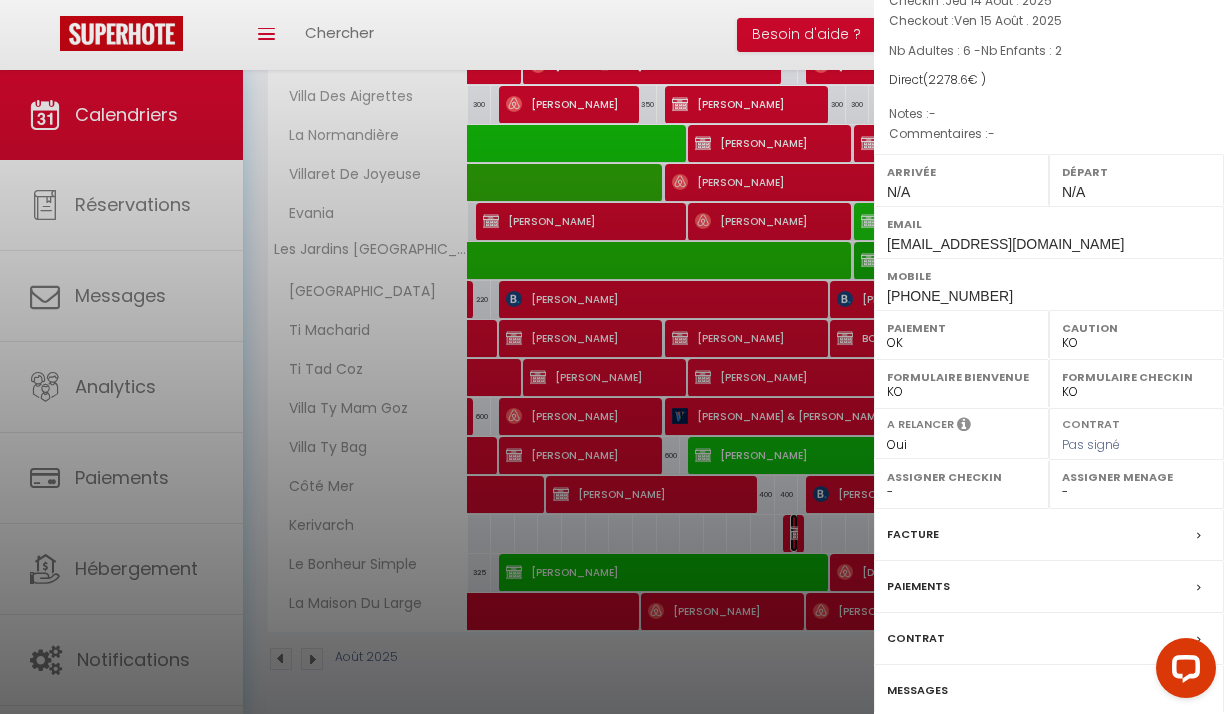 scroll, scrollTop: 218, scrollLeft: 0, axis: vertical 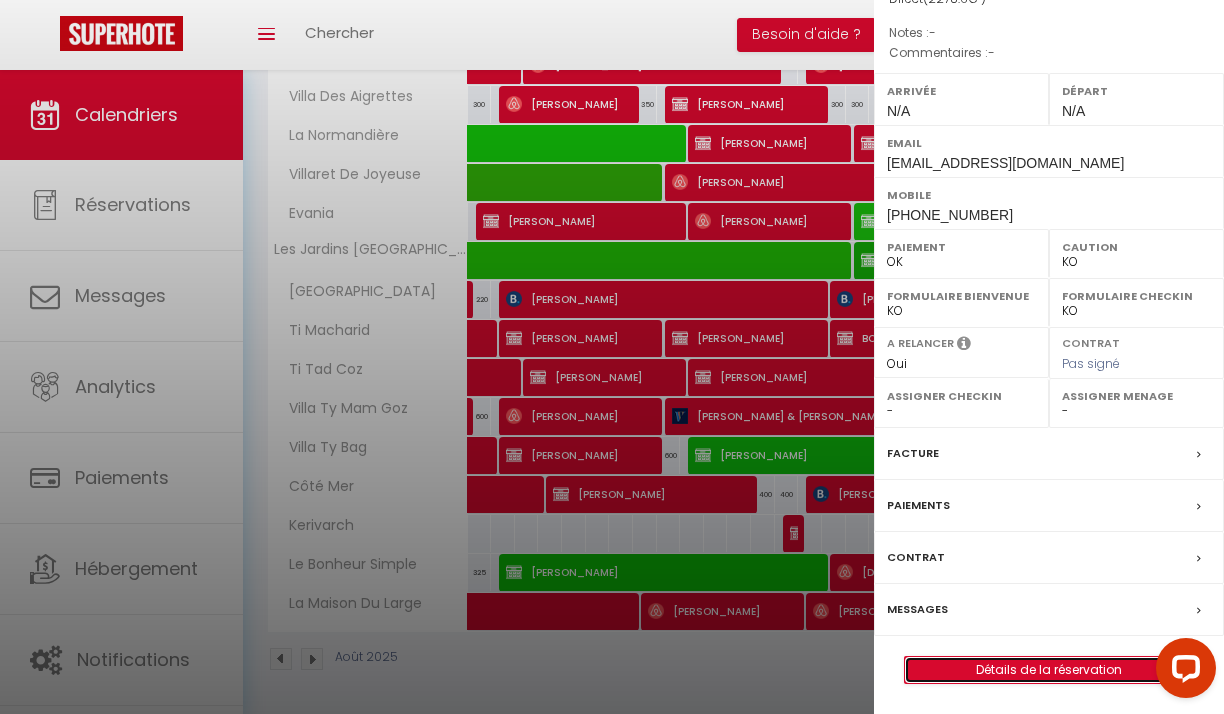 click on "Détails de la réservation" at bounding box center [1049, 670] 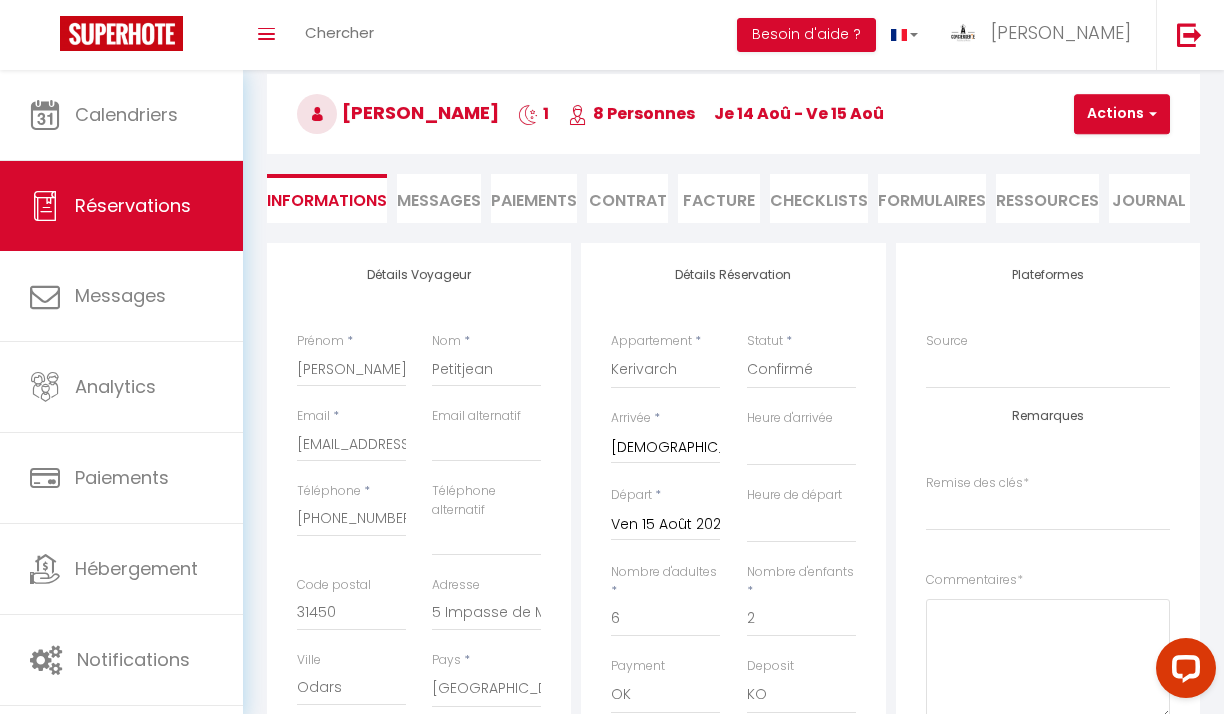 scroll, scrollTop: 137, scrollLeft: 0, axis: vertical 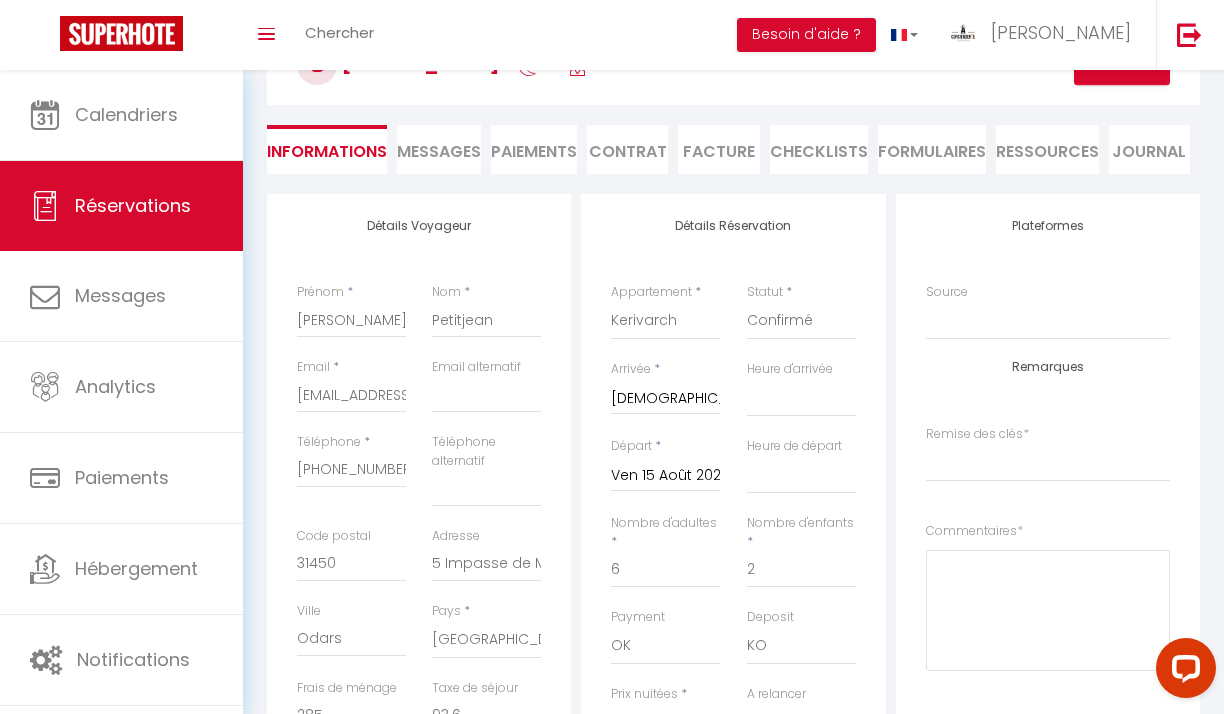 click on "Ven 15 Août 2025" at bounding box center (665, 476) 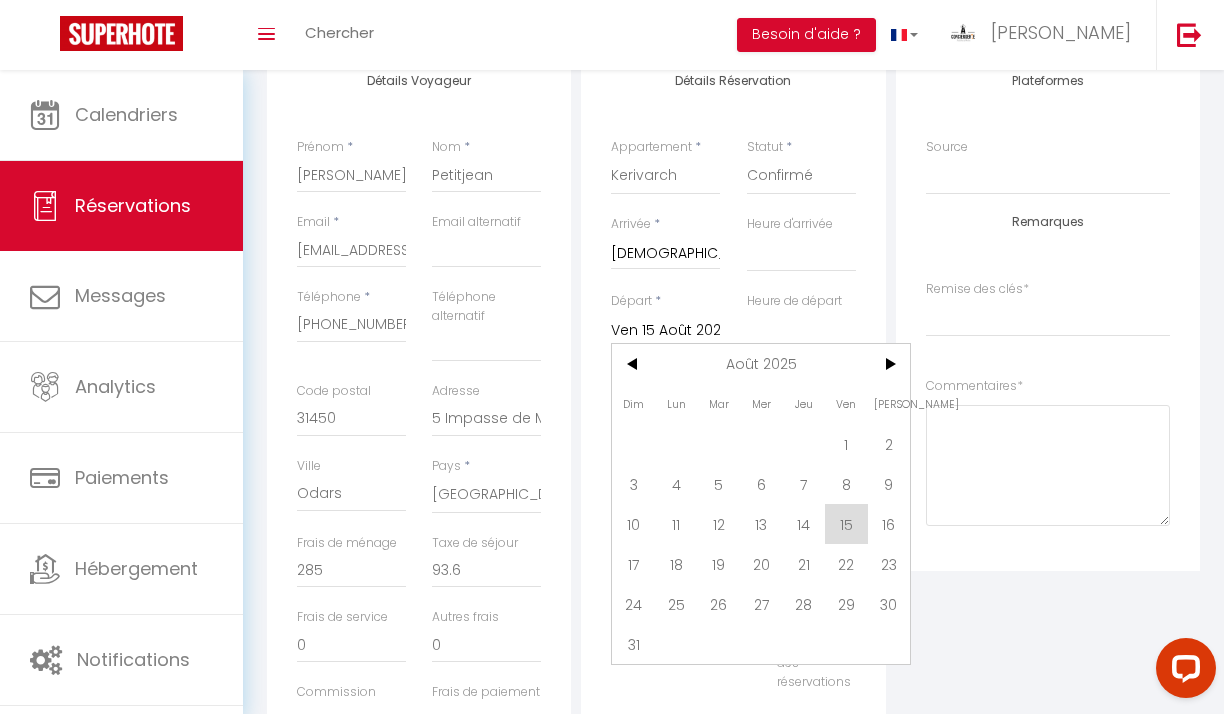 scroll, scrollTop: 300, scrollLeft: 0, axis: vertical 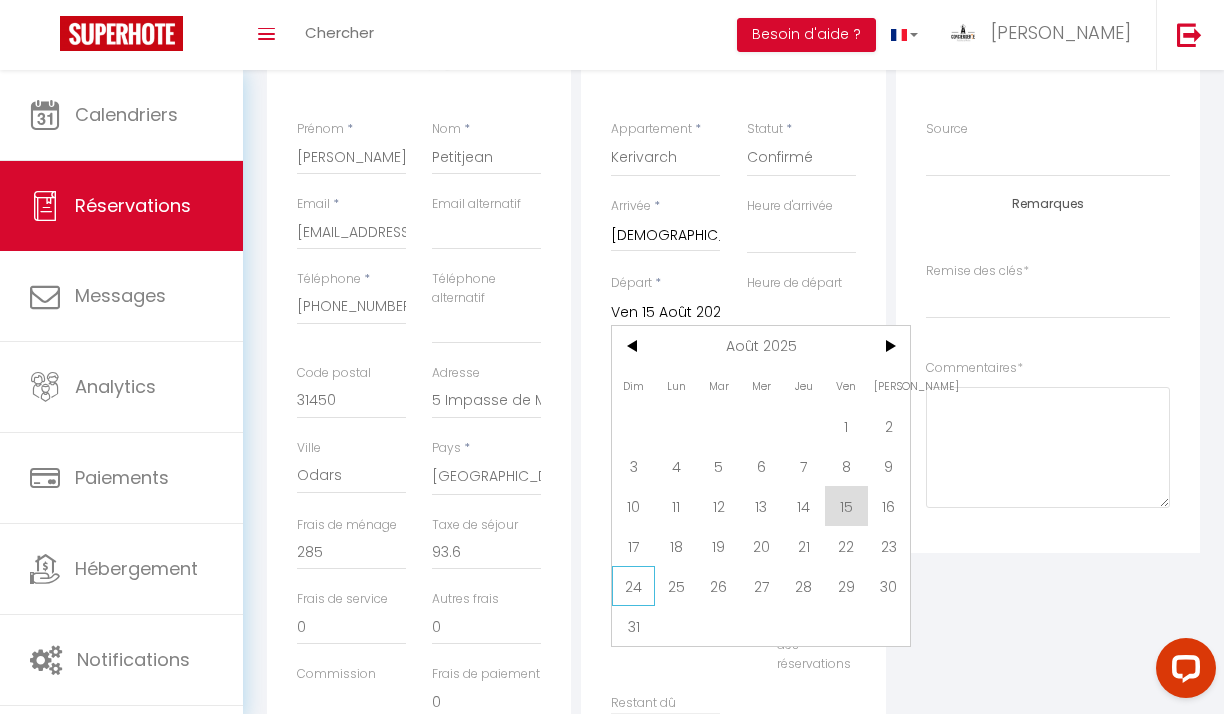 click on "24" at bounding box center (633, 586) 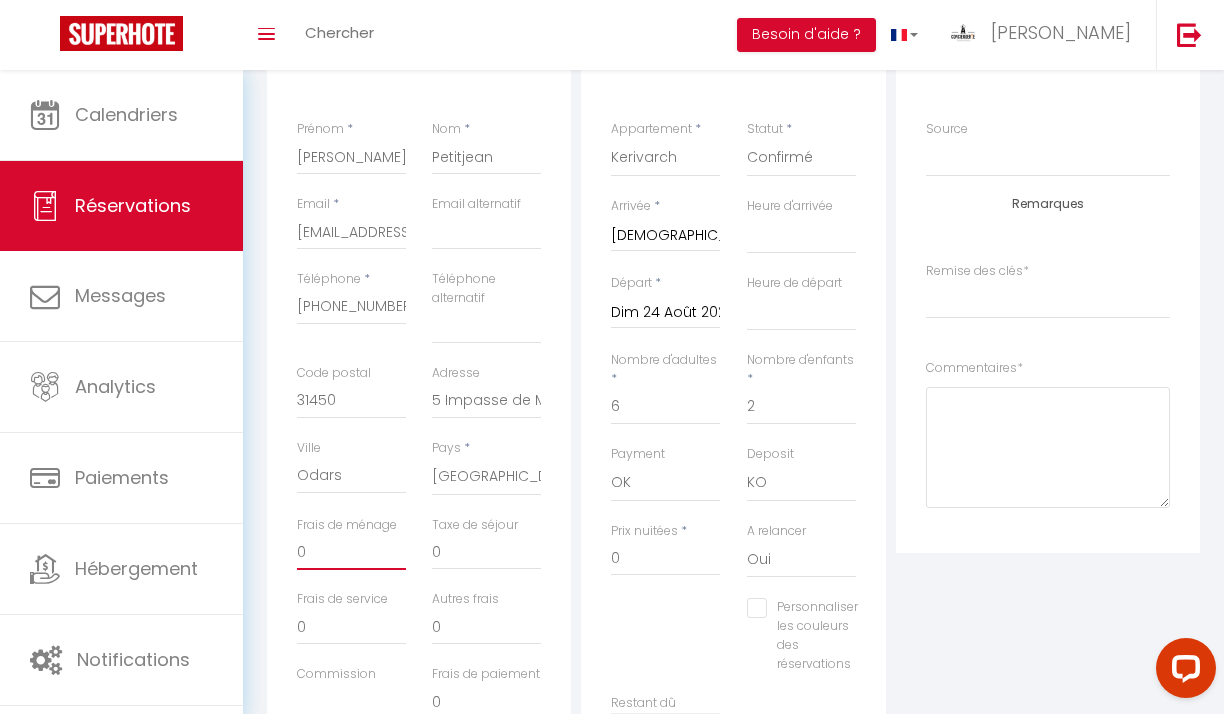 click on "0" at bounding box center (351, 552) 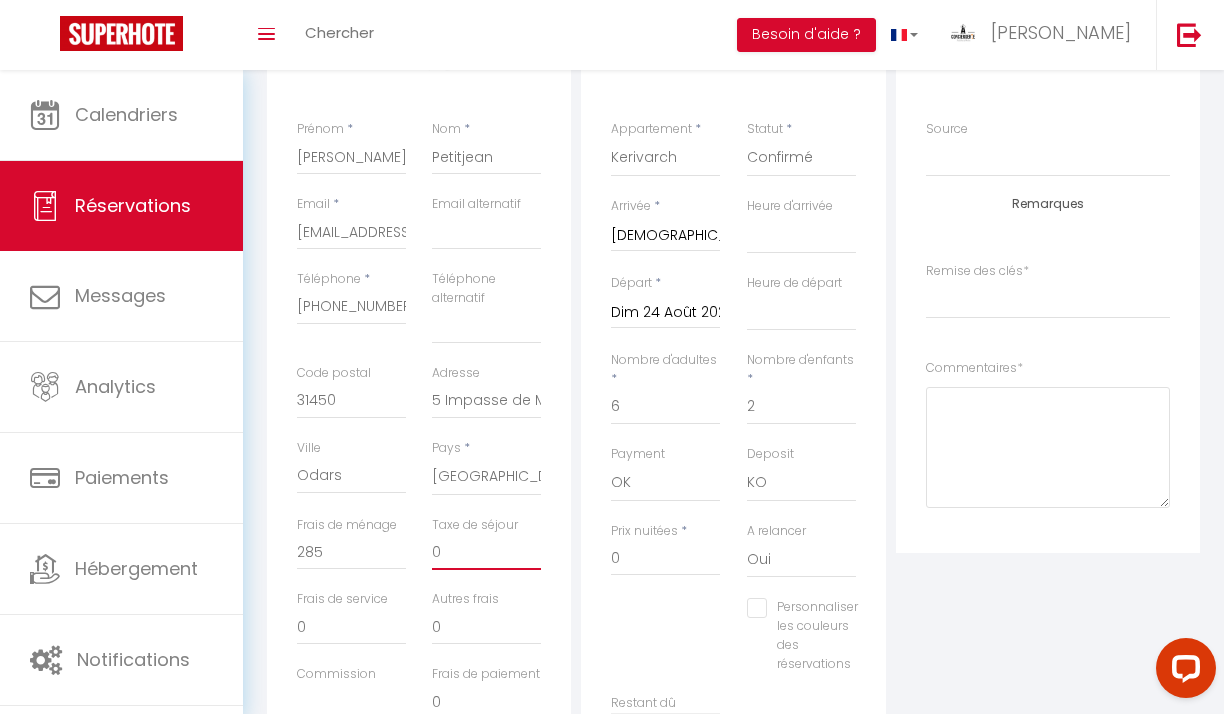 click on "0" at bounding box center [486, 552] 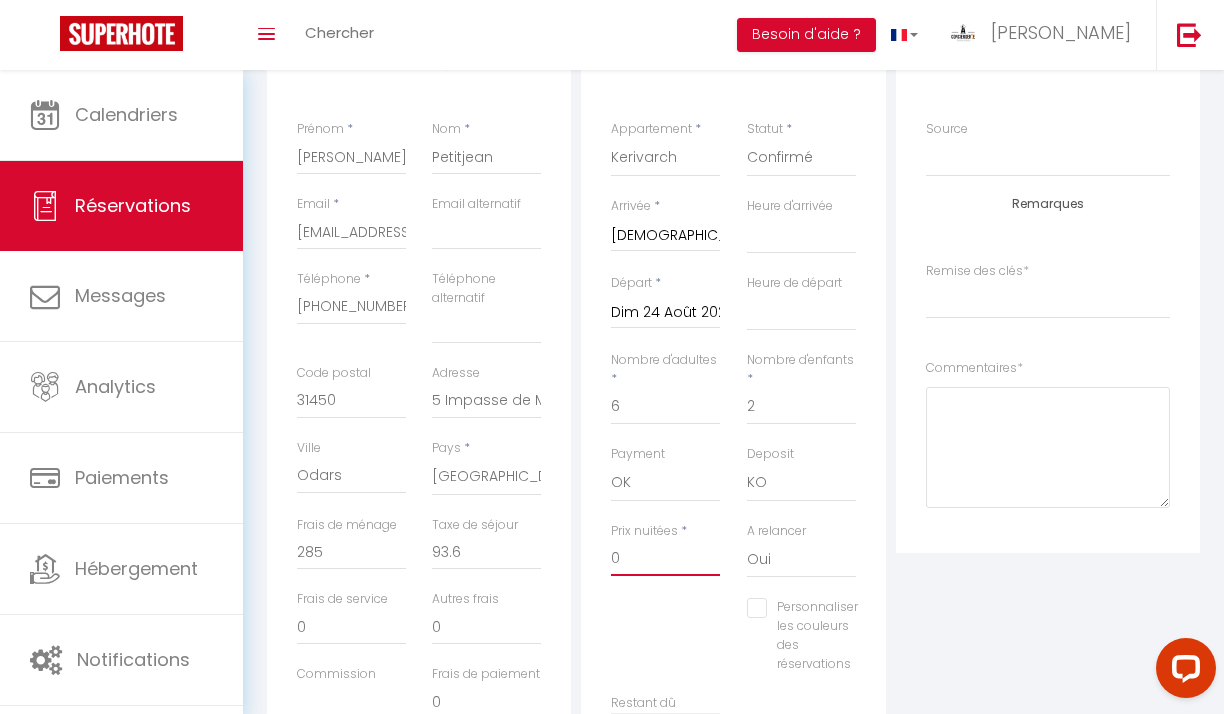 click on "0" at bounding box center [665, 558] 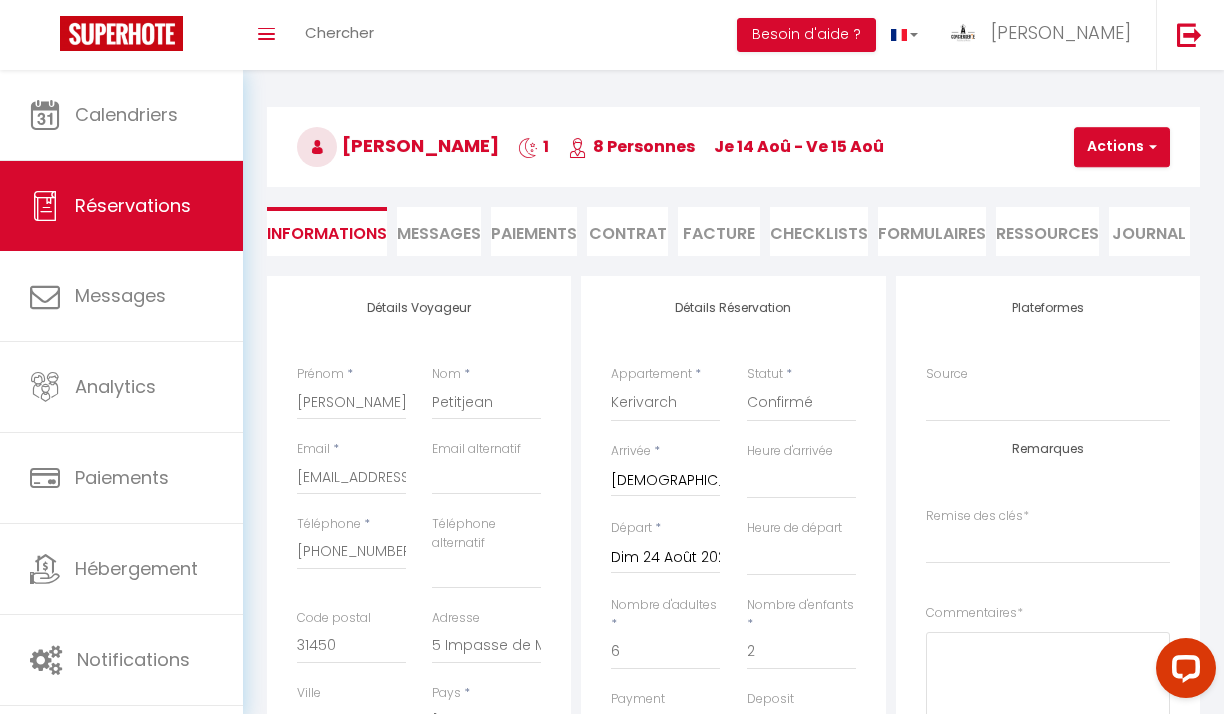 scroll, scrollTop: 0, scrollLeft: 0, axis: both 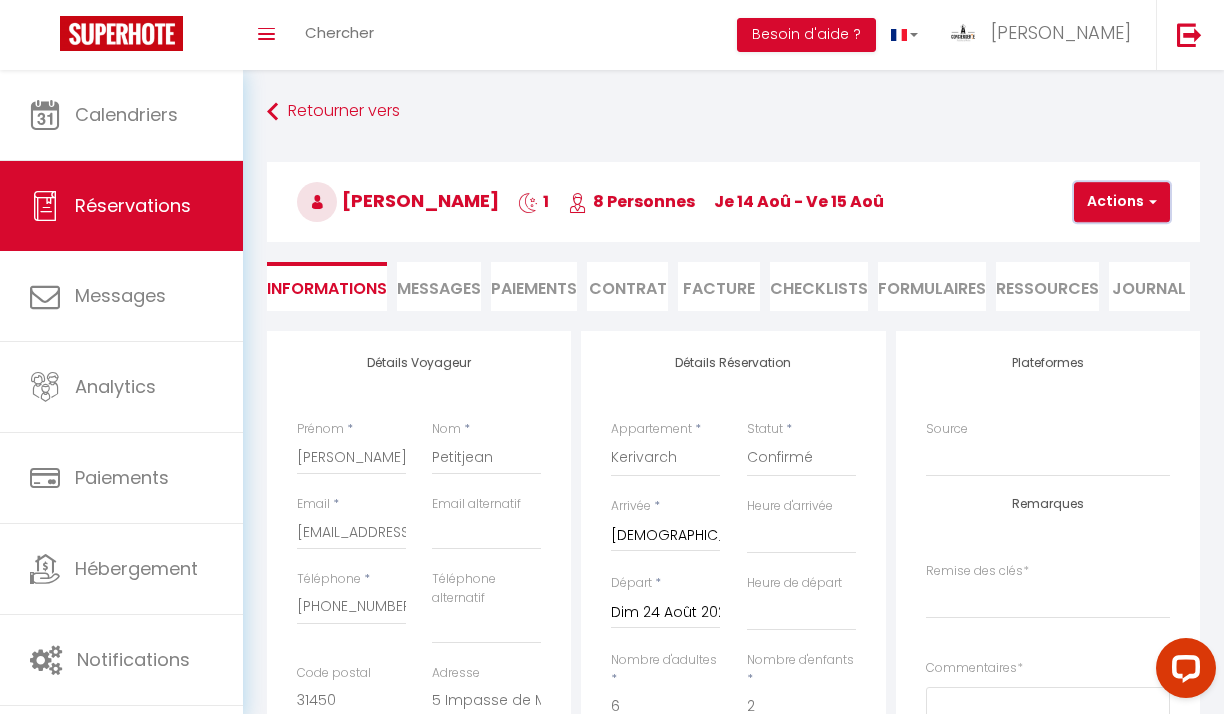 click on "Actions" at bounding box center [1122, 202] 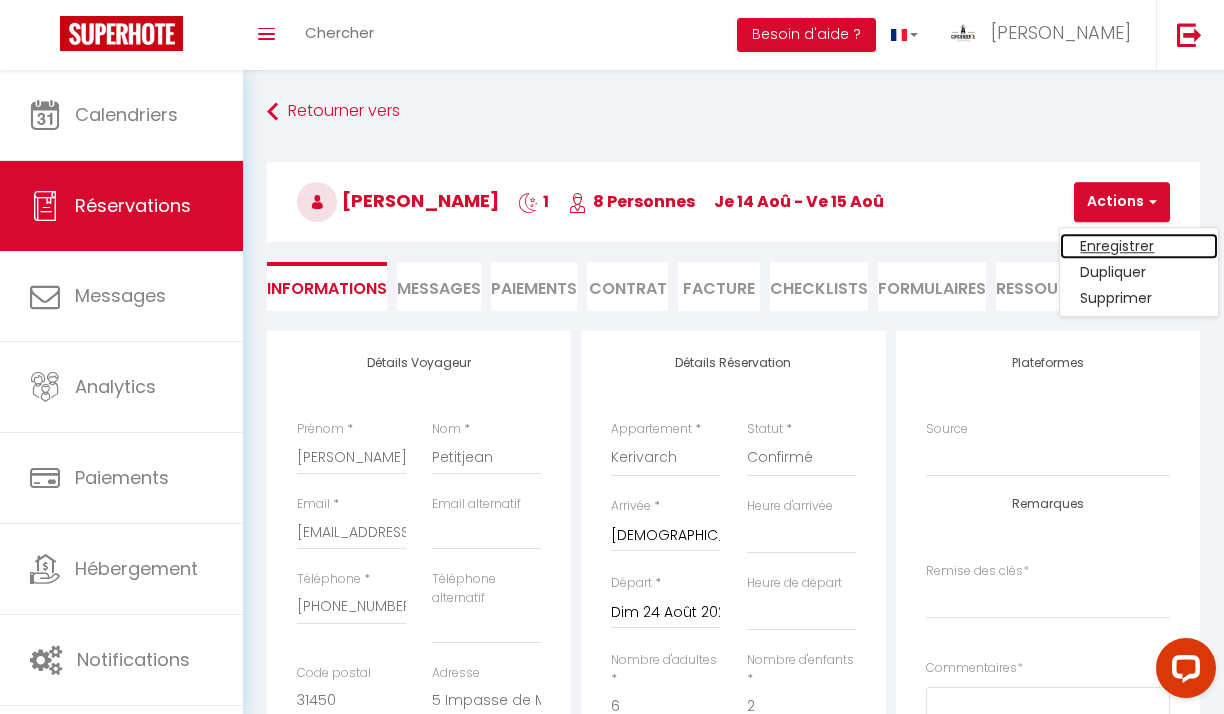 click on "Enregistrer" at bounding box center [1139, 246] 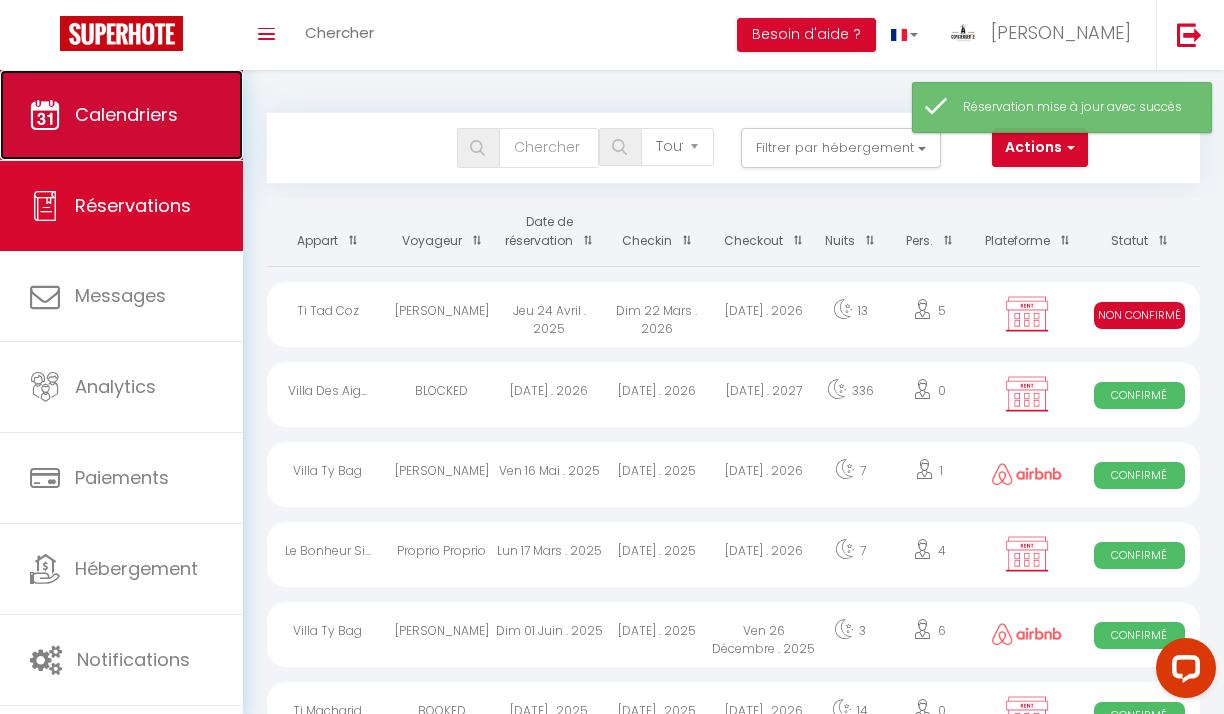 click on "Calendriers" at bounding box center [126, 114] 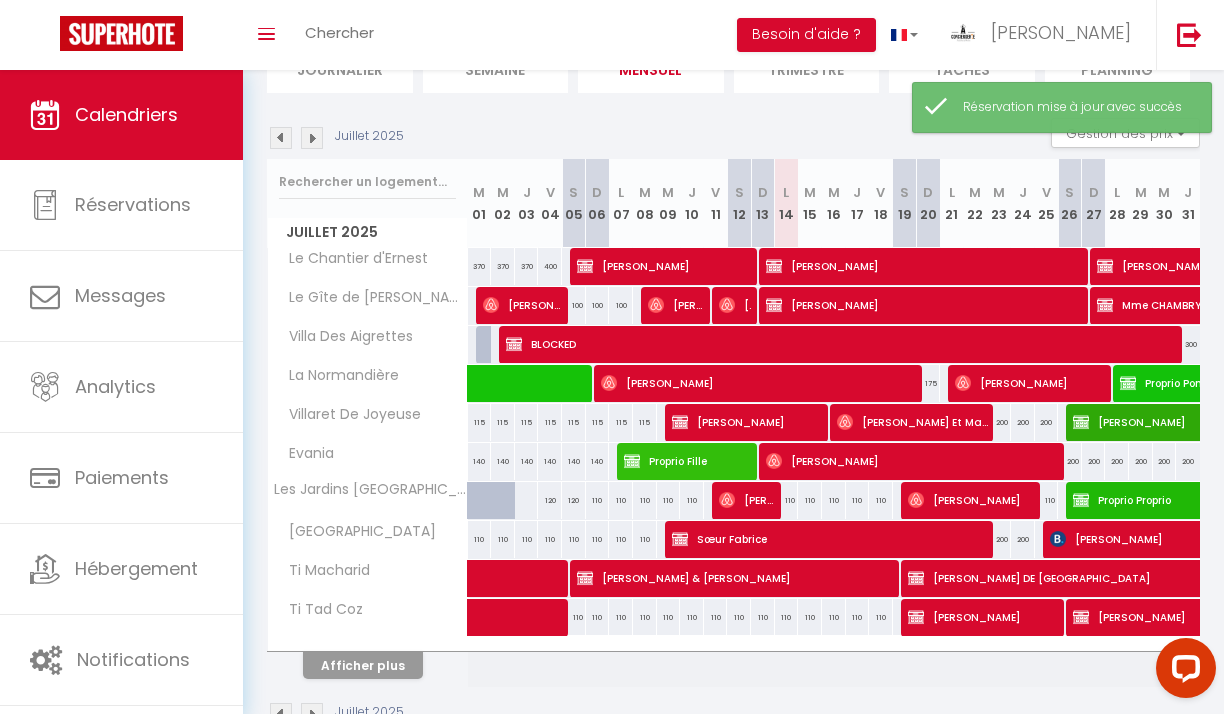scroll, scrollTop: 219, scrollLeft: 0, axis: vertical 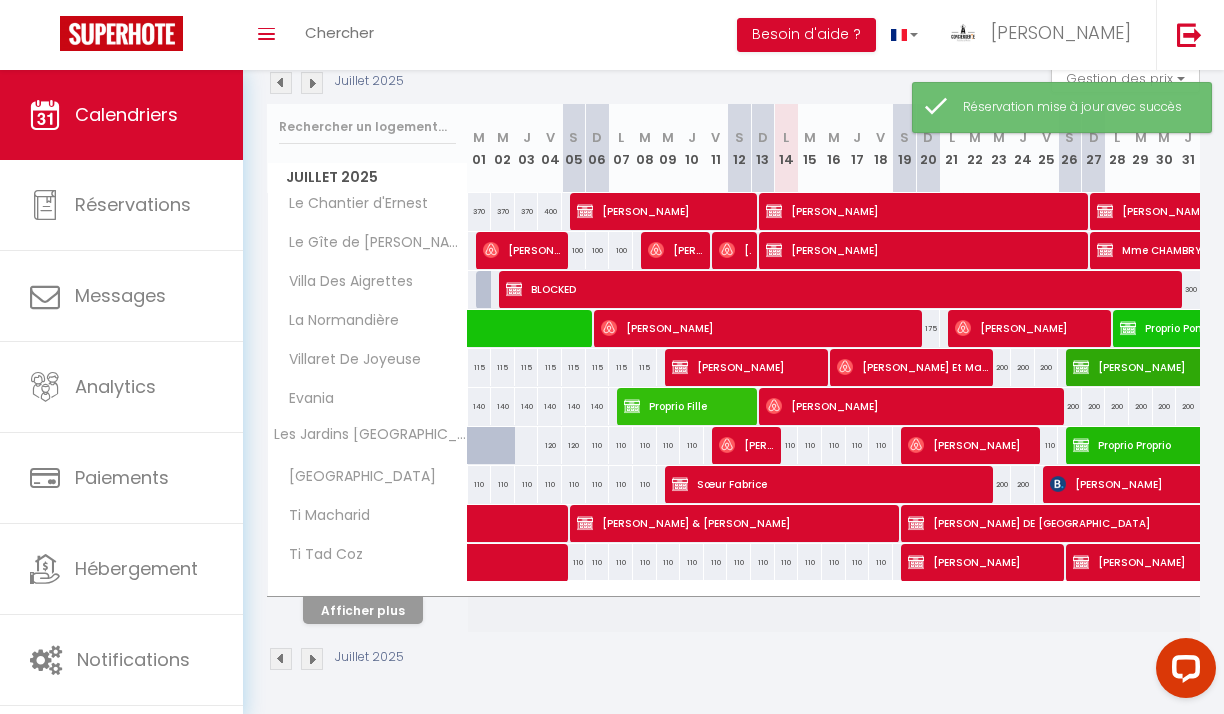 click at bounding box center [312, 659] 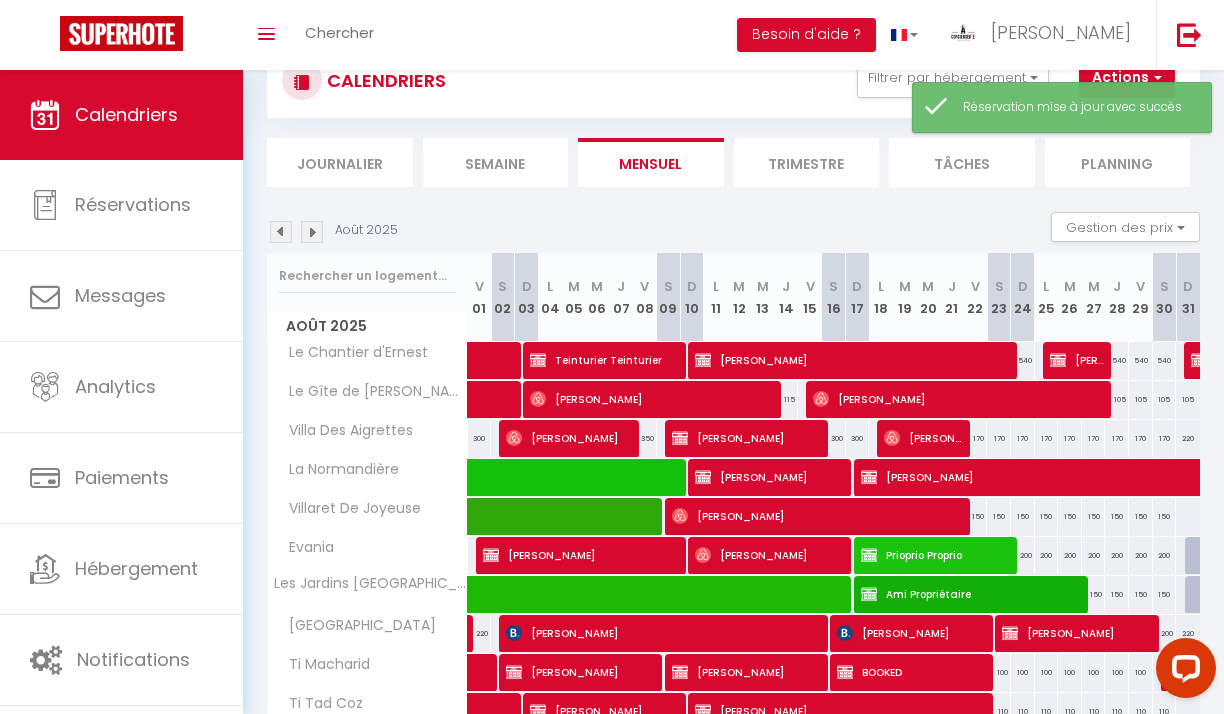 scroll, scrollTop: 219, scrollLeft: 0, axis: vertical 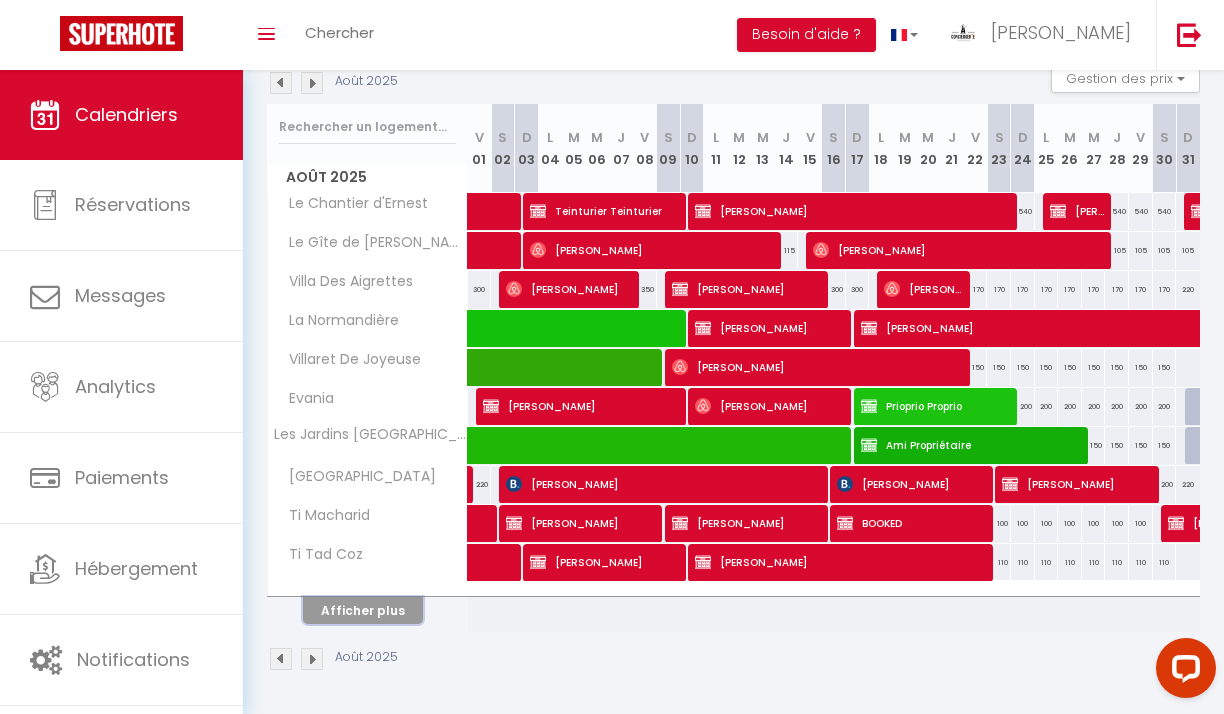 click on "Afficher plus" at bounding box center (363, 610) 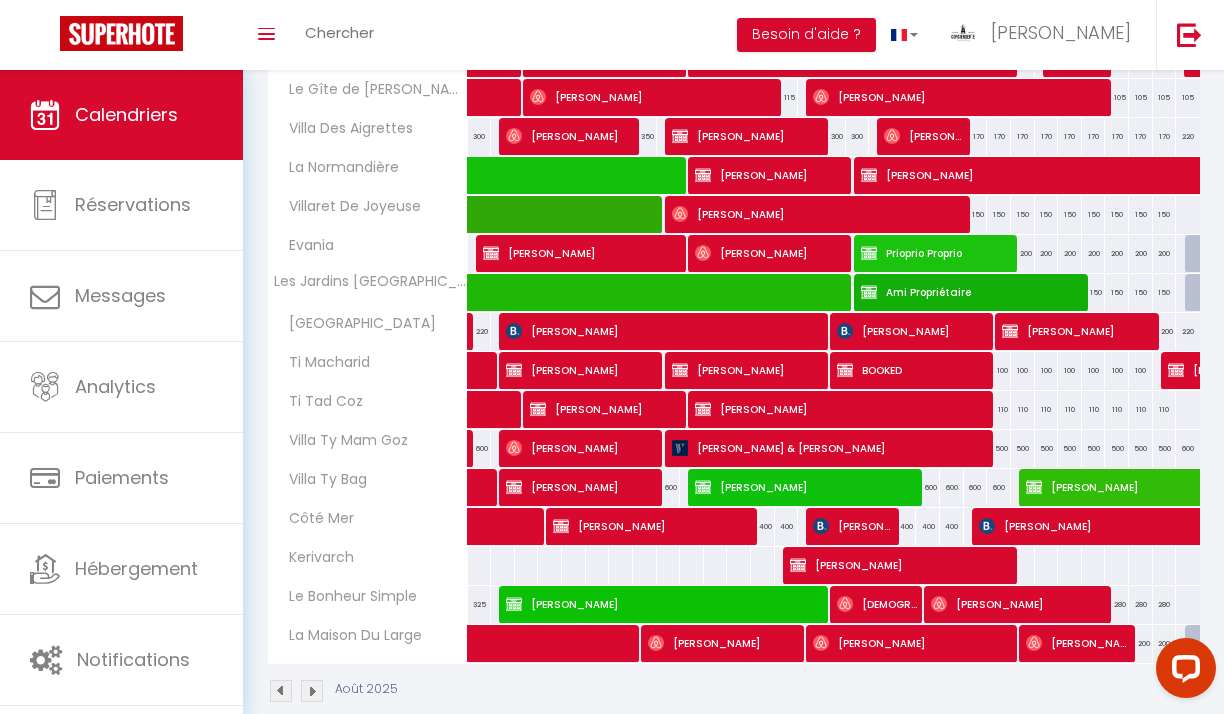 scroll, scrollTop: 404, scrollLeft: 0, axis: vertical 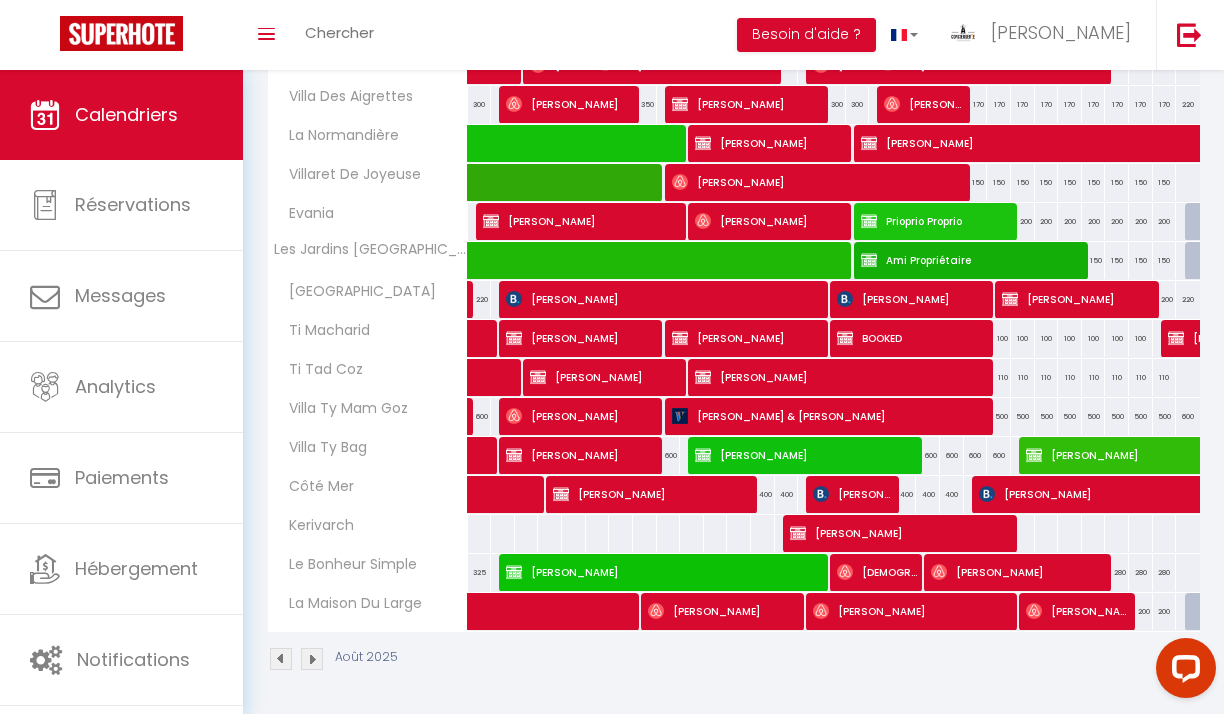 click at bounding box center (479, 533) 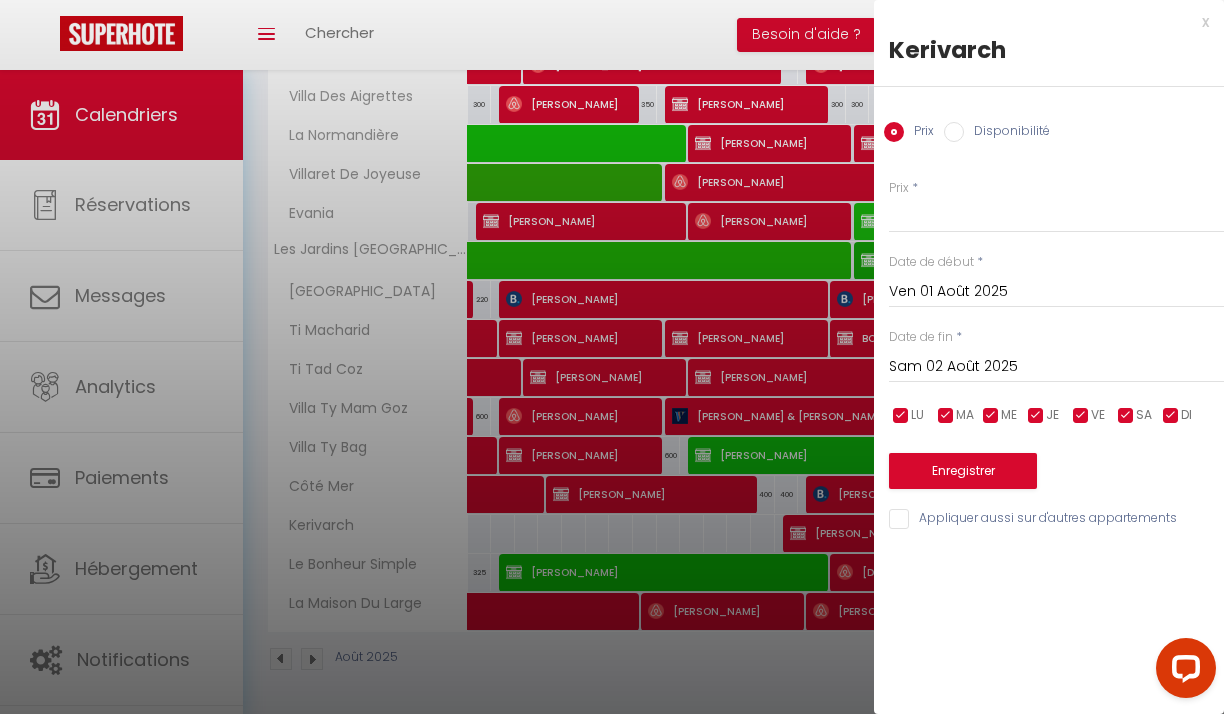 click on "Sam 02 Août 2025" at bounding box center (1056, 367) 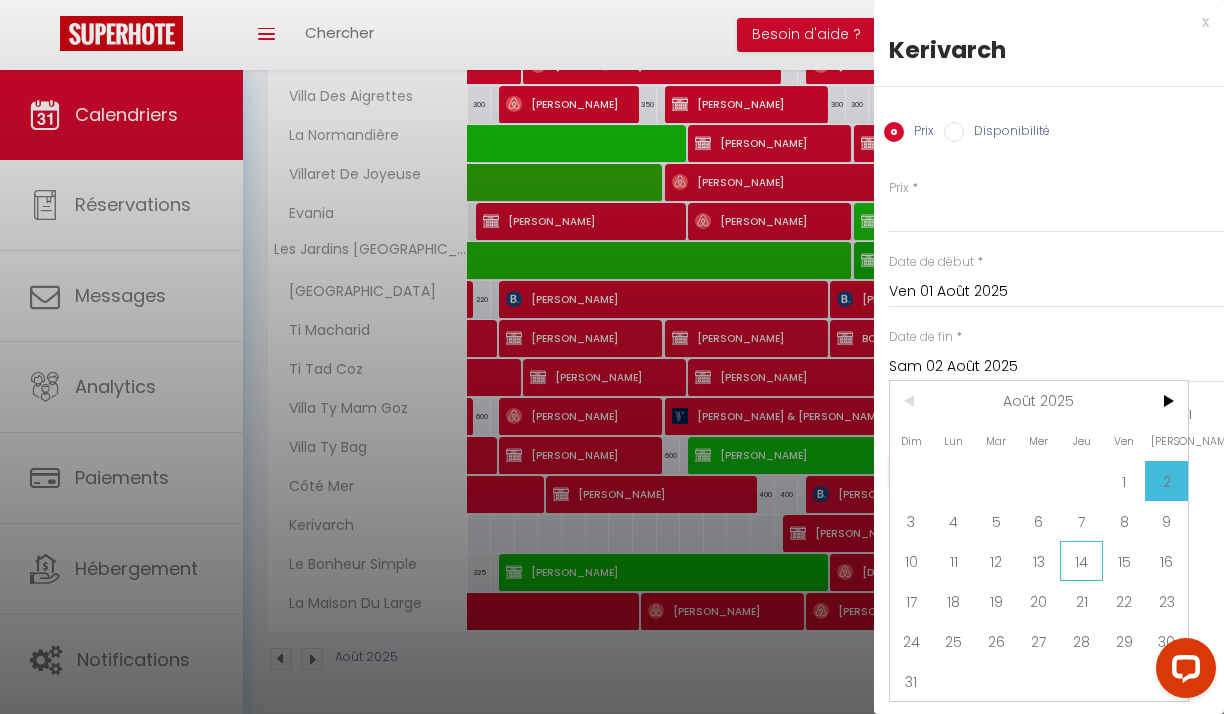 click on "14" at bounding box center (1081, 561) 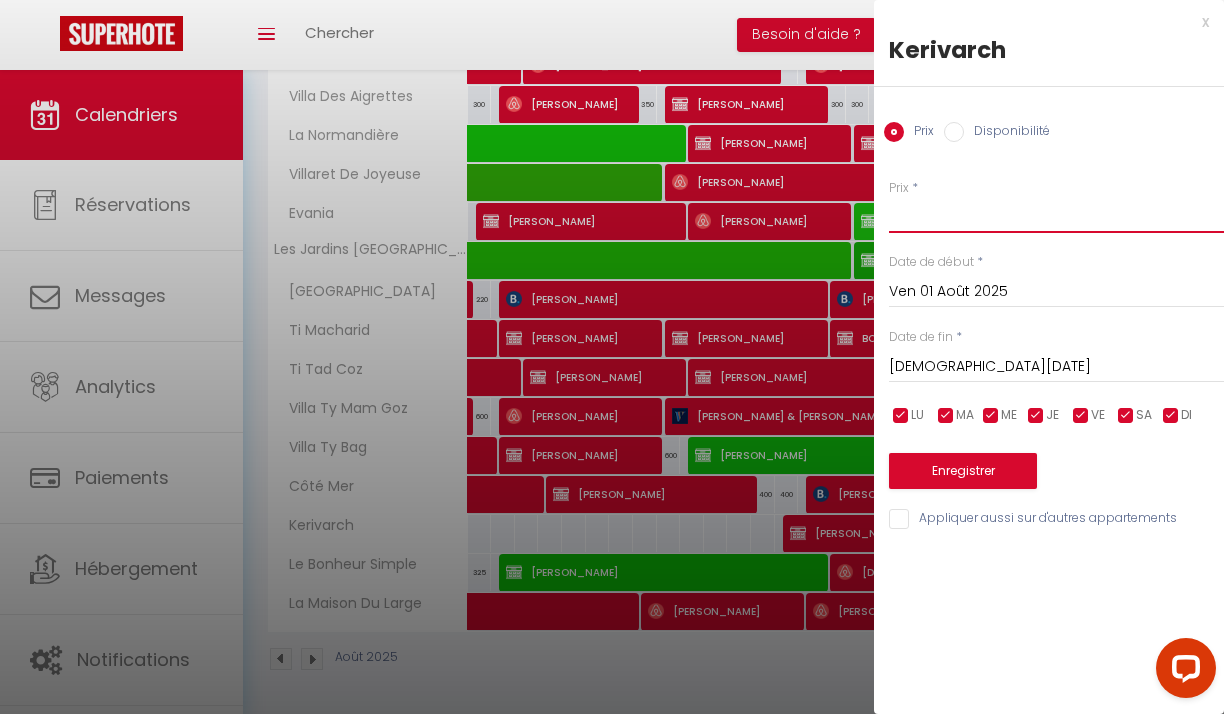click on "Prix" at bounding box center [1056, 215] 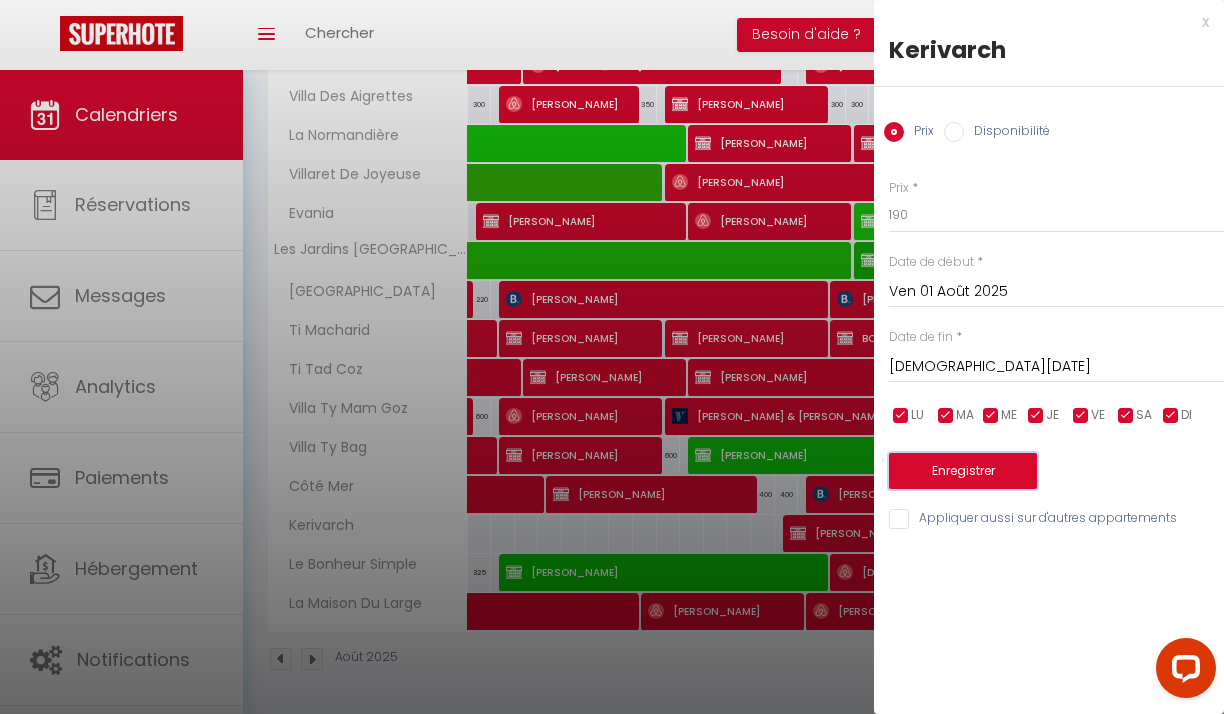 click on "Enregistrer" at bounding box center [963, 471] 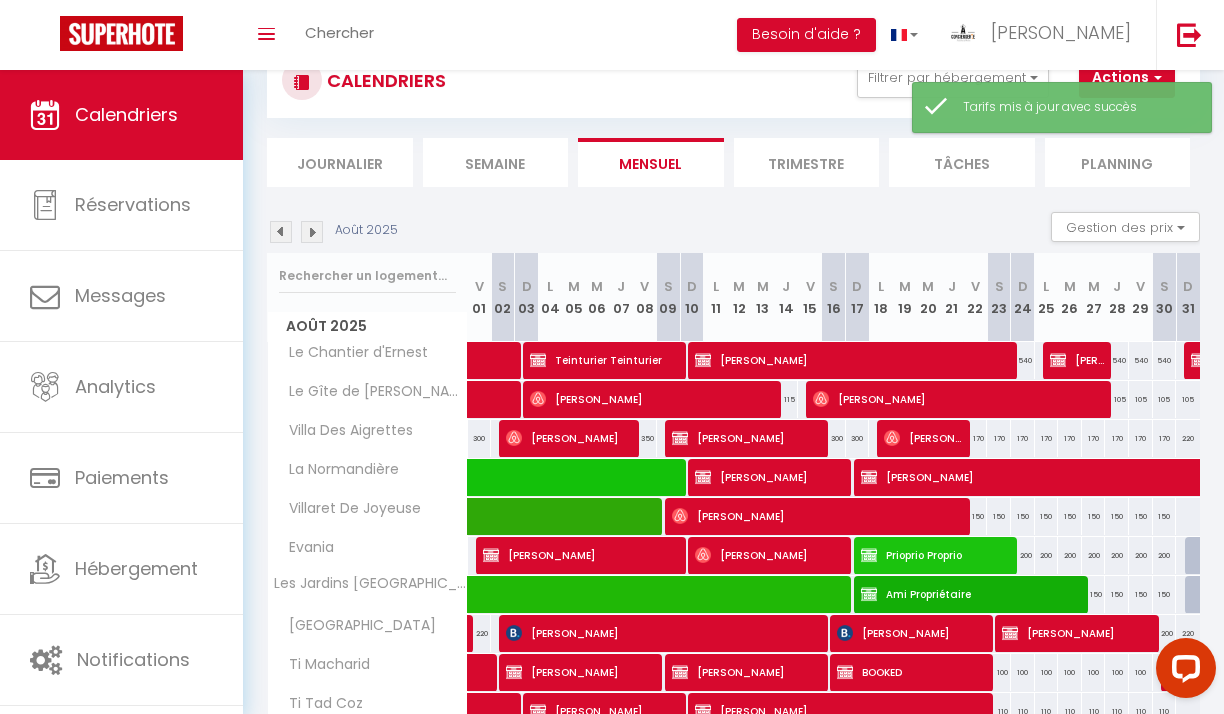 scroll, scrollTop: 219, scrollLeft: 0, axis: vertical 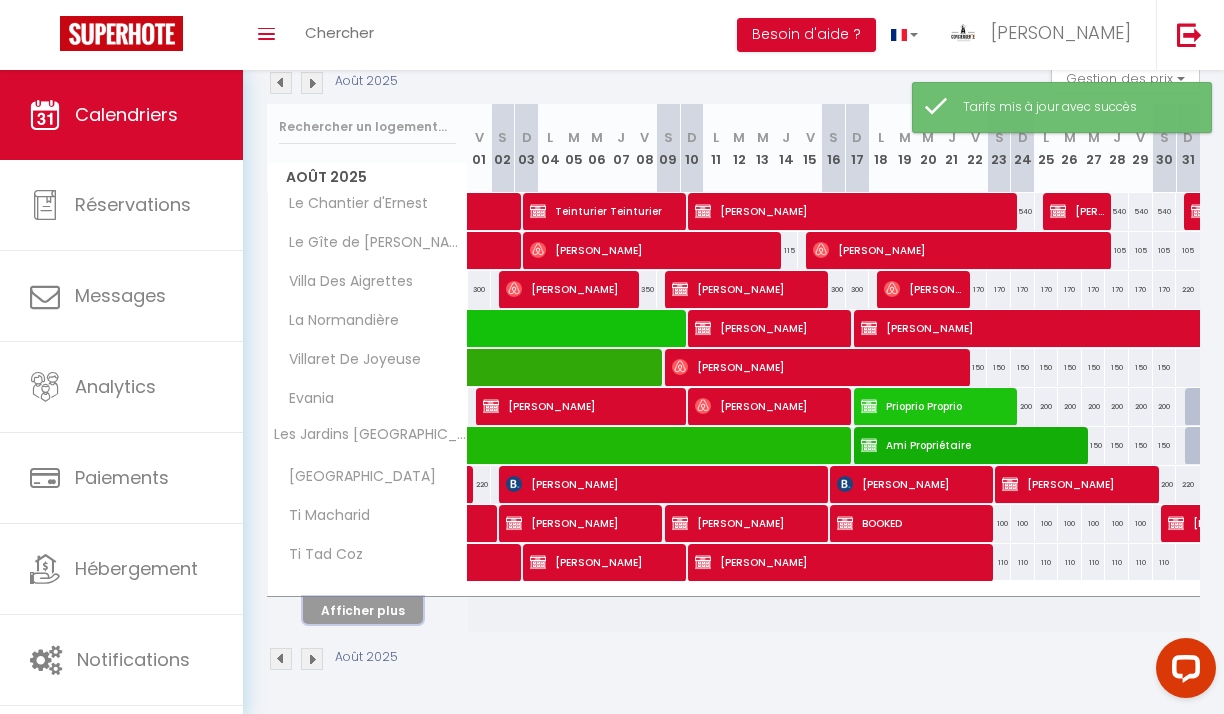 click on "Afficher plus" at bounding box center (363, 610) 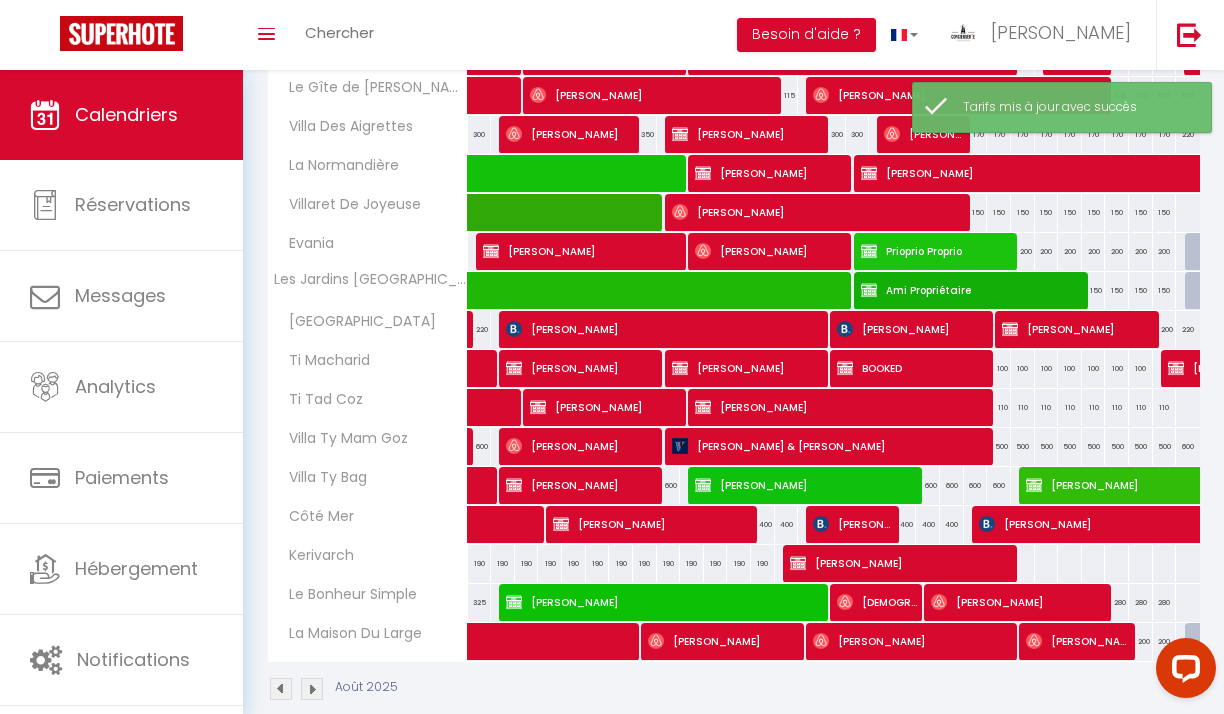 scroll, scrollTop: 404, scrollLeft: 0, axis: vertical 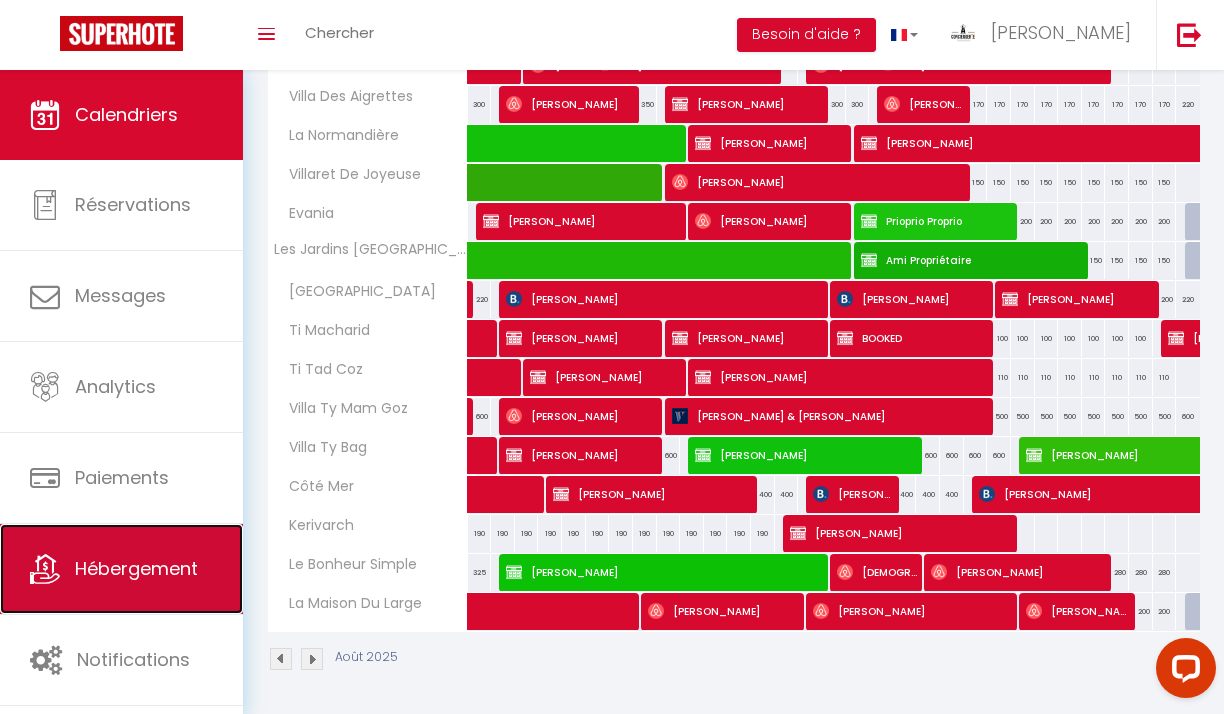 click on "Hébergement" at bounding box center (136, 568) 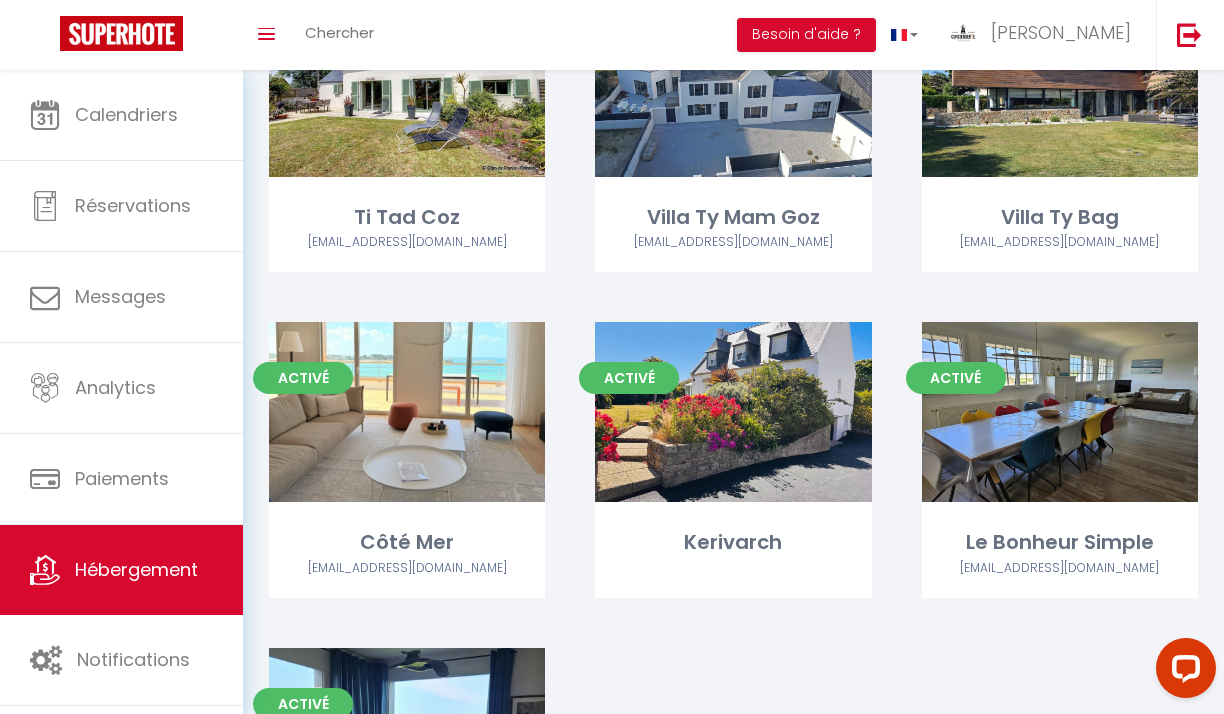 scroll, scrollTop: 1239, scrollLeft: 0, axis: vertical 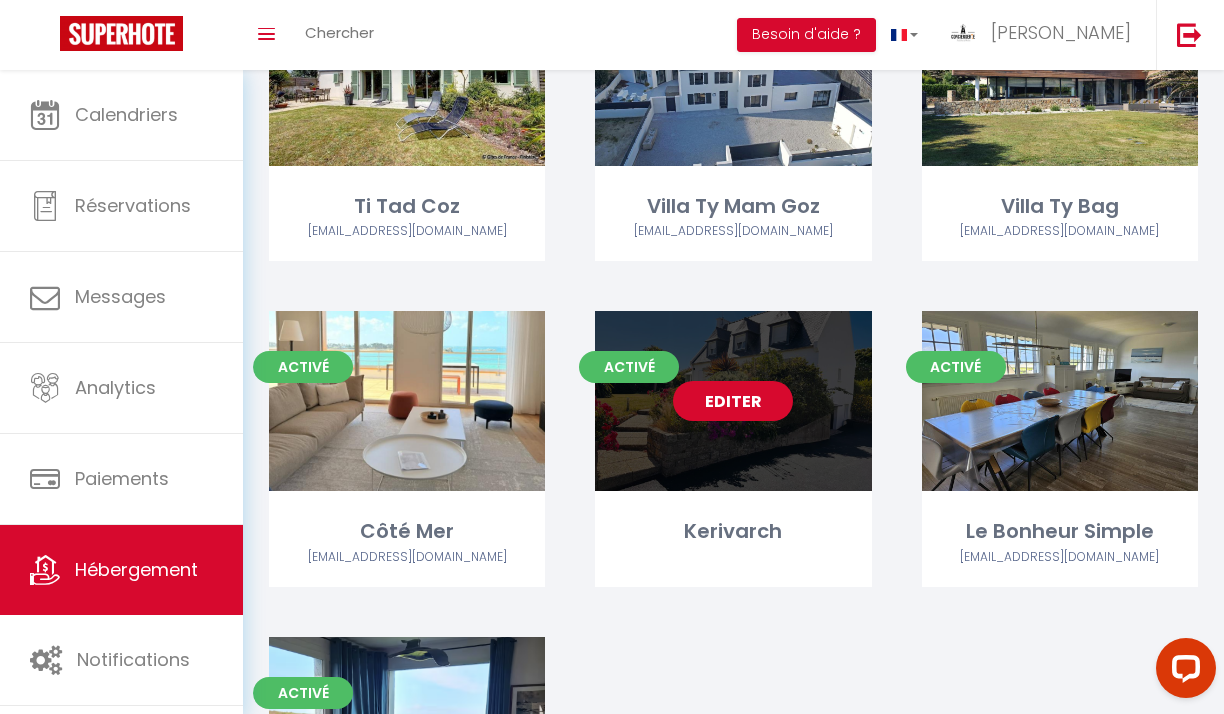click on "Editer" at bounding box center [733, 401] 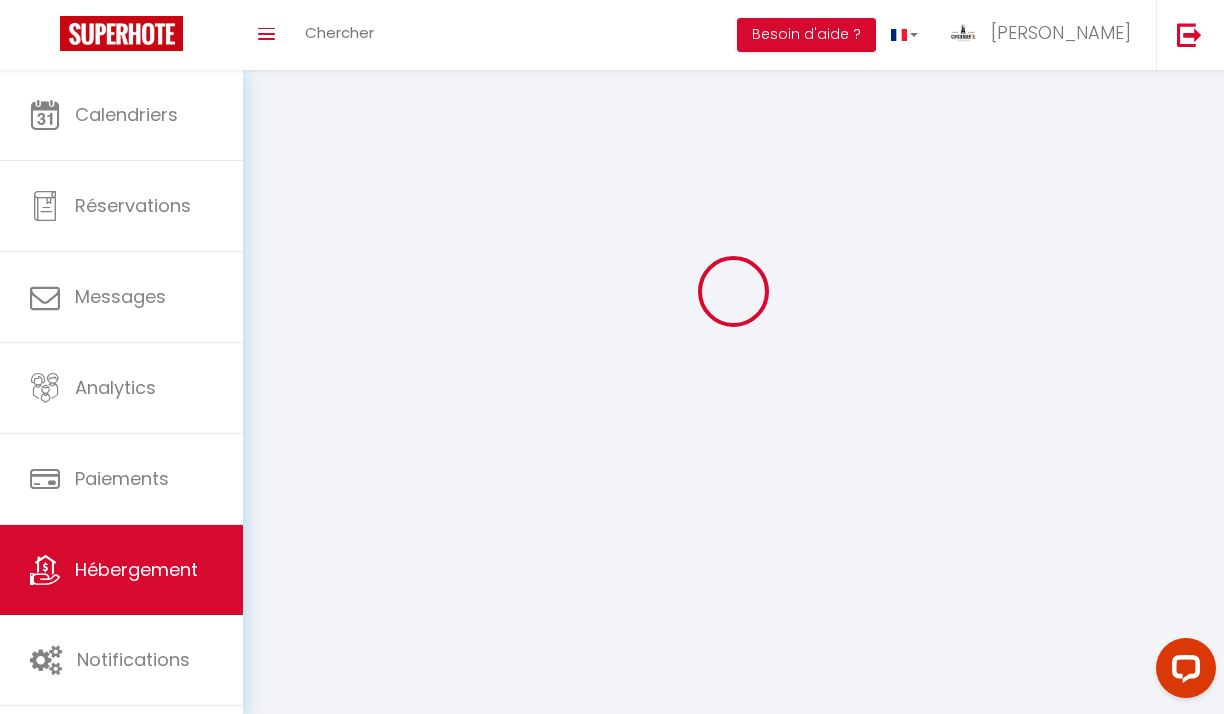 scroll, scrollTop: 0, scrollLeft: 0, axis: both 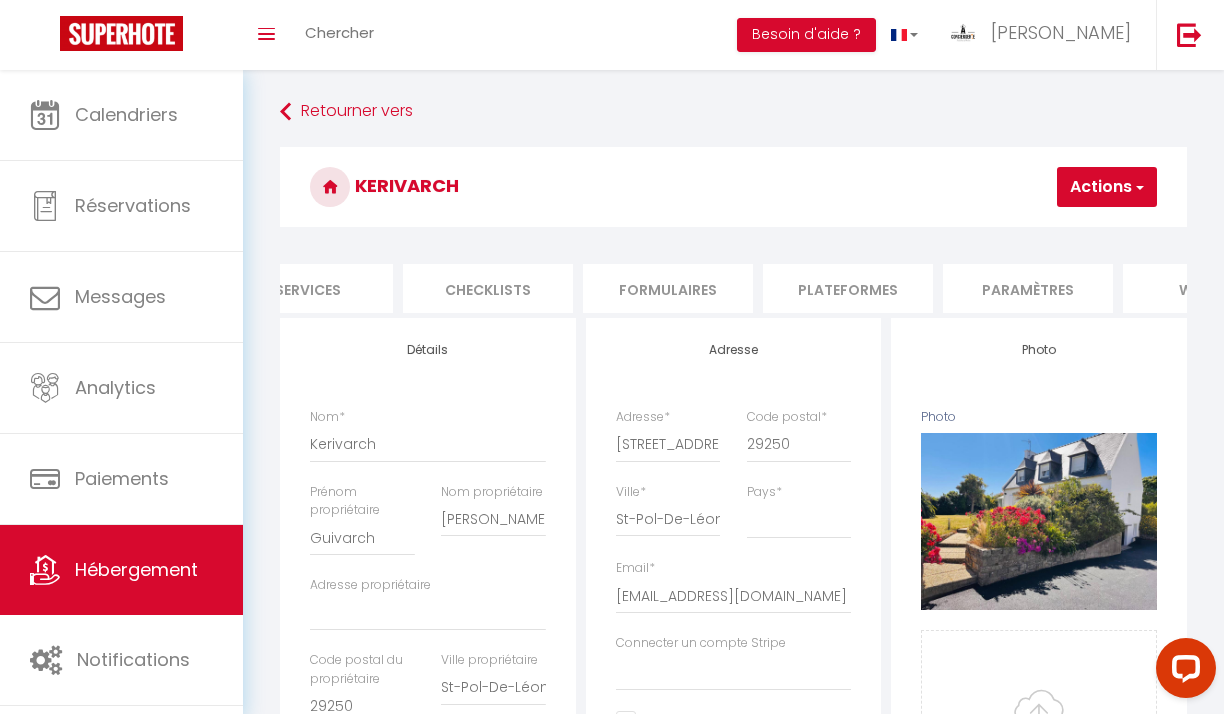 click on "Plateformes" at bounding box center [848, 288] 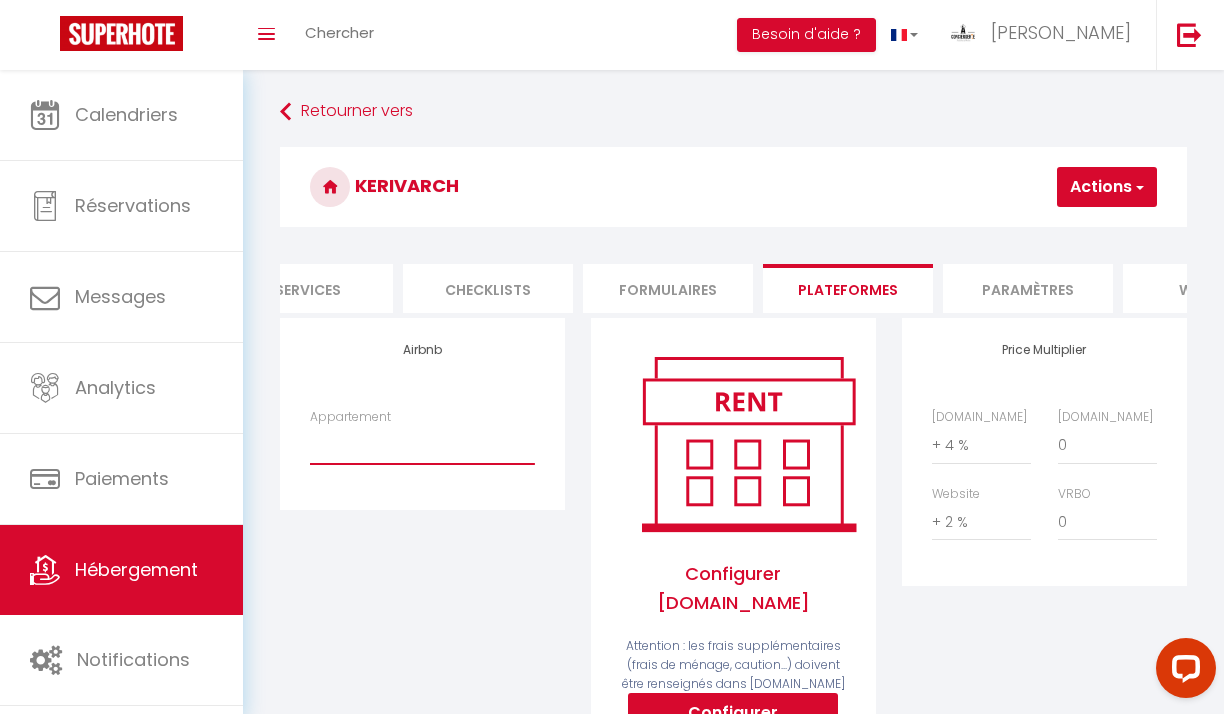 click on "Appartement" at bounding box center [422, 445] 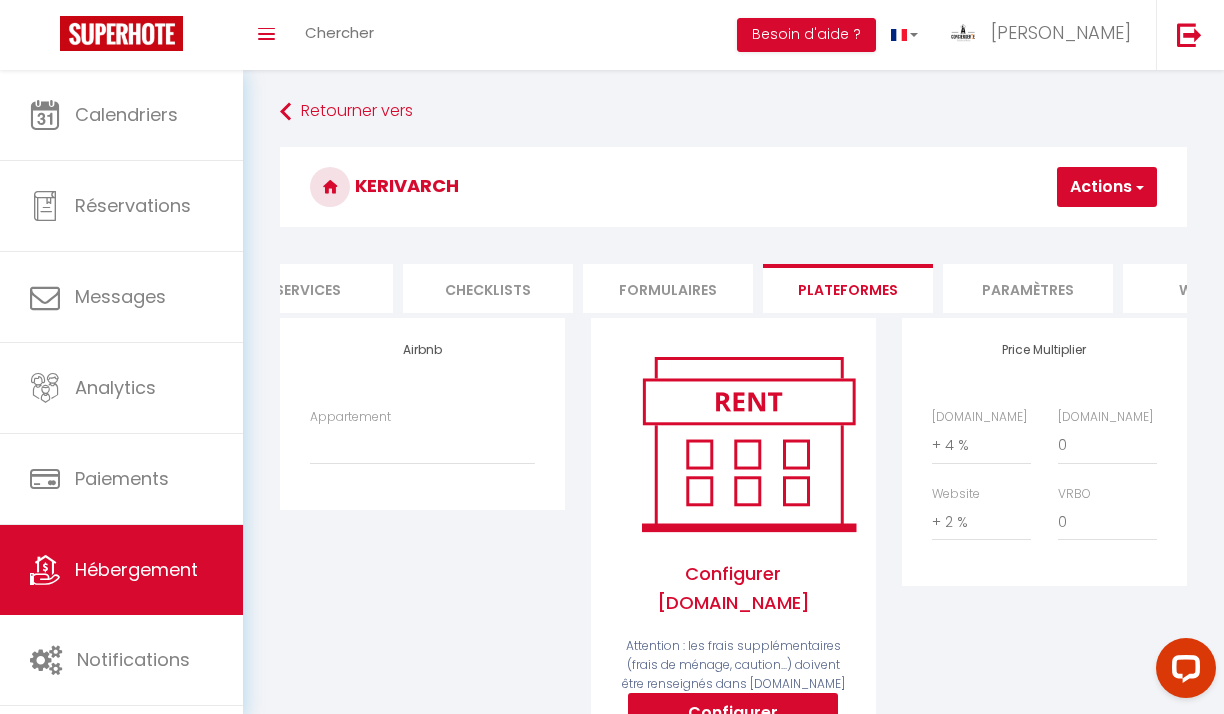 click on "Appartement" at bounding box center [422, 446] 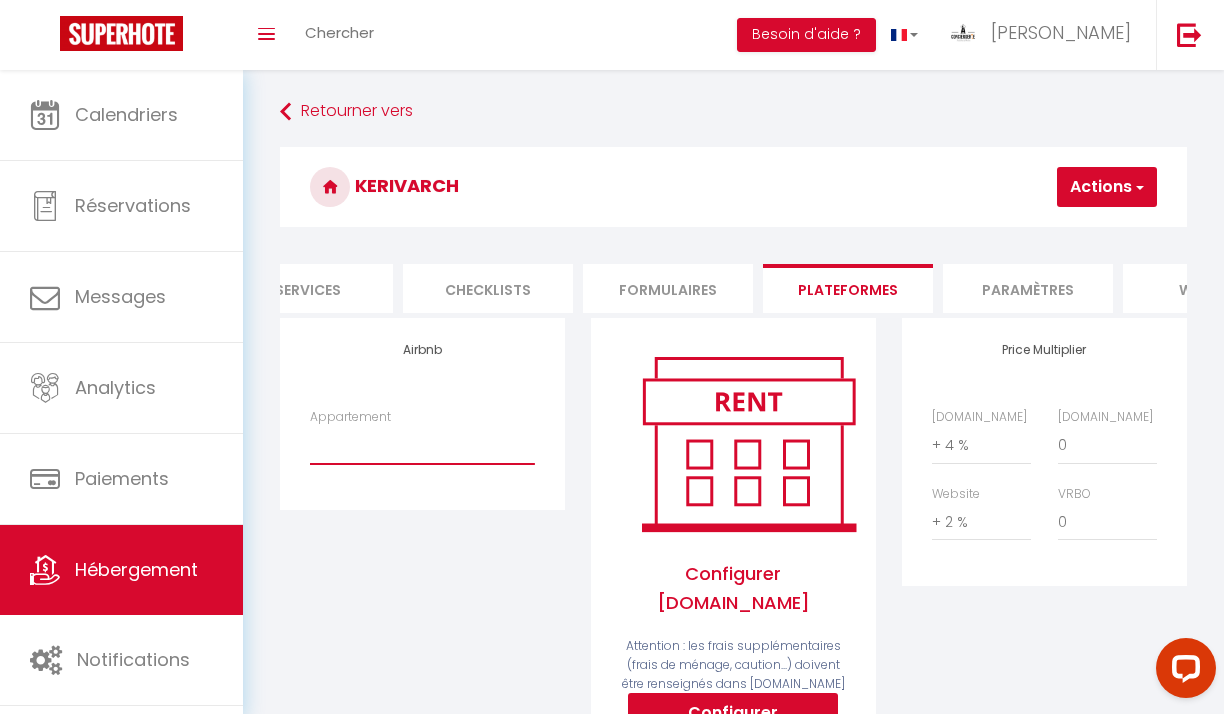 click on "Appartement" at bounding box center (422, 445) 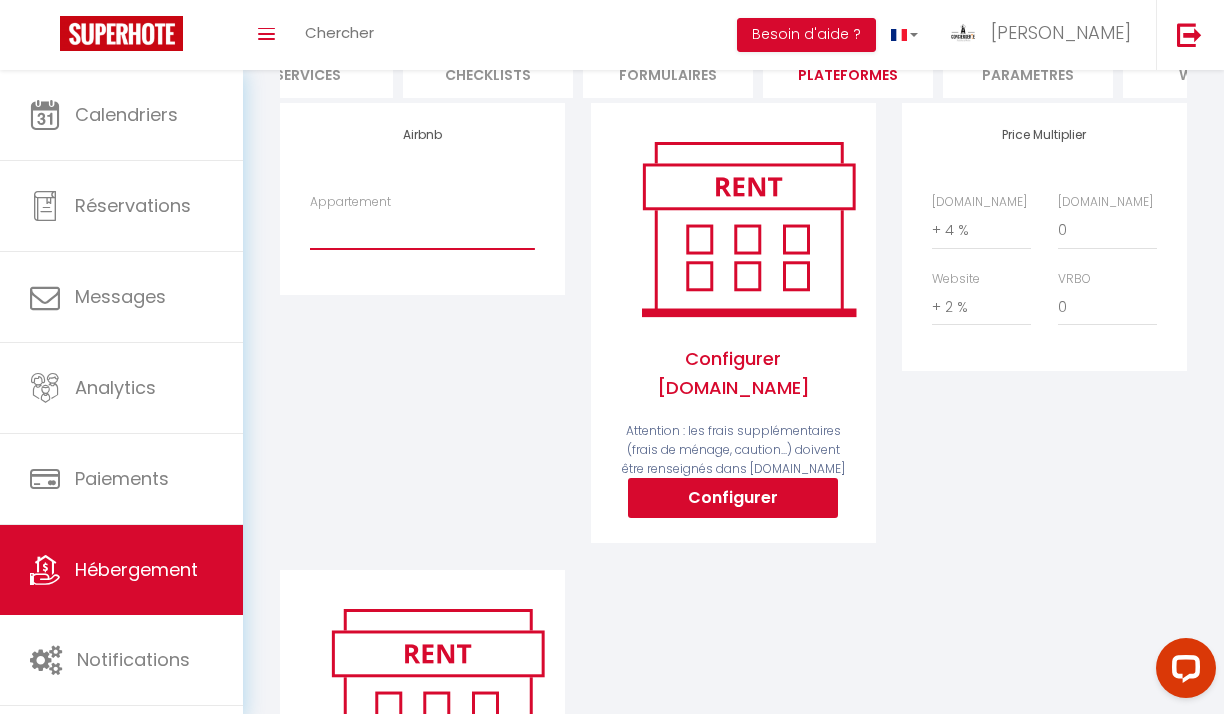 scroll, scrollTop: 0, scrollLeft: 0, axis: both 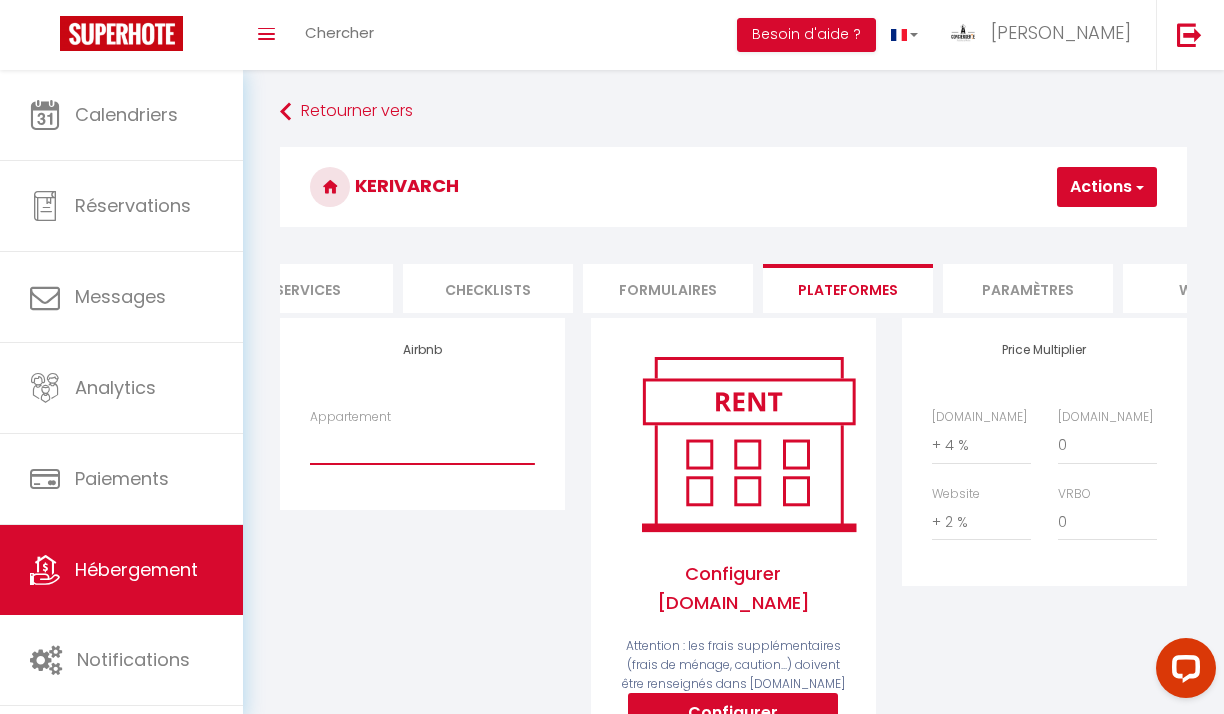click on "Appartement" at bounding box center (422, 445) 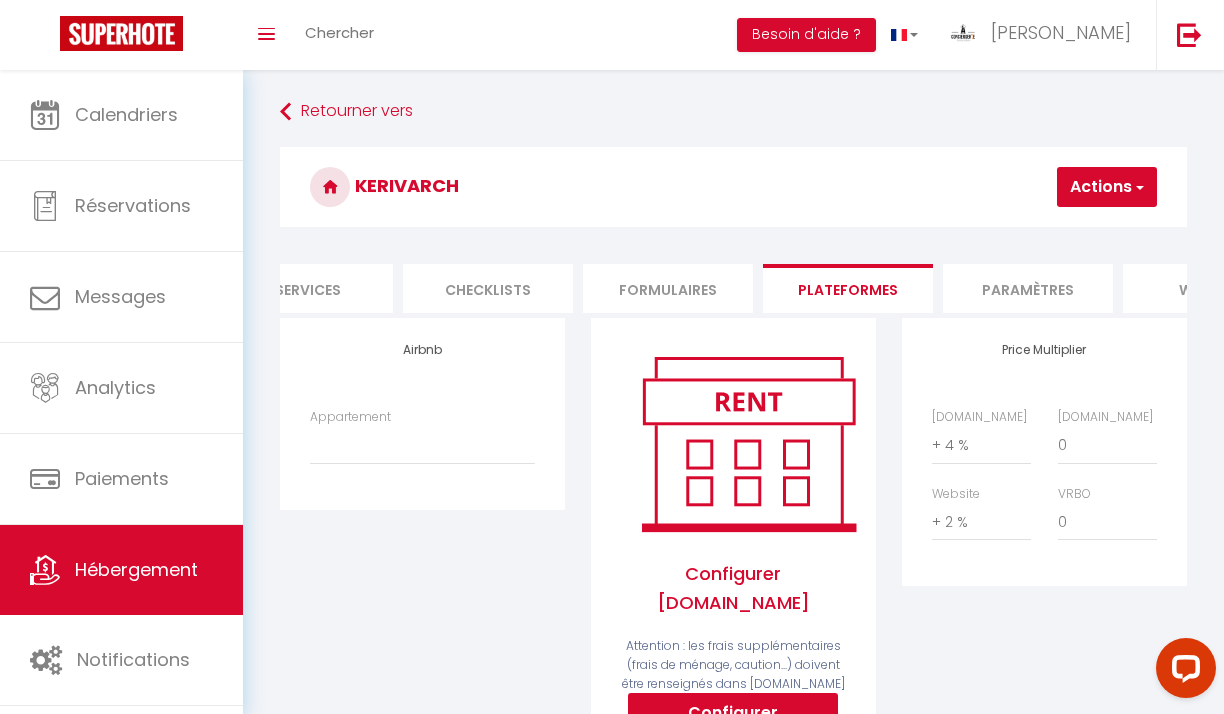click on "Actions" at bounding box center (1107, 187) 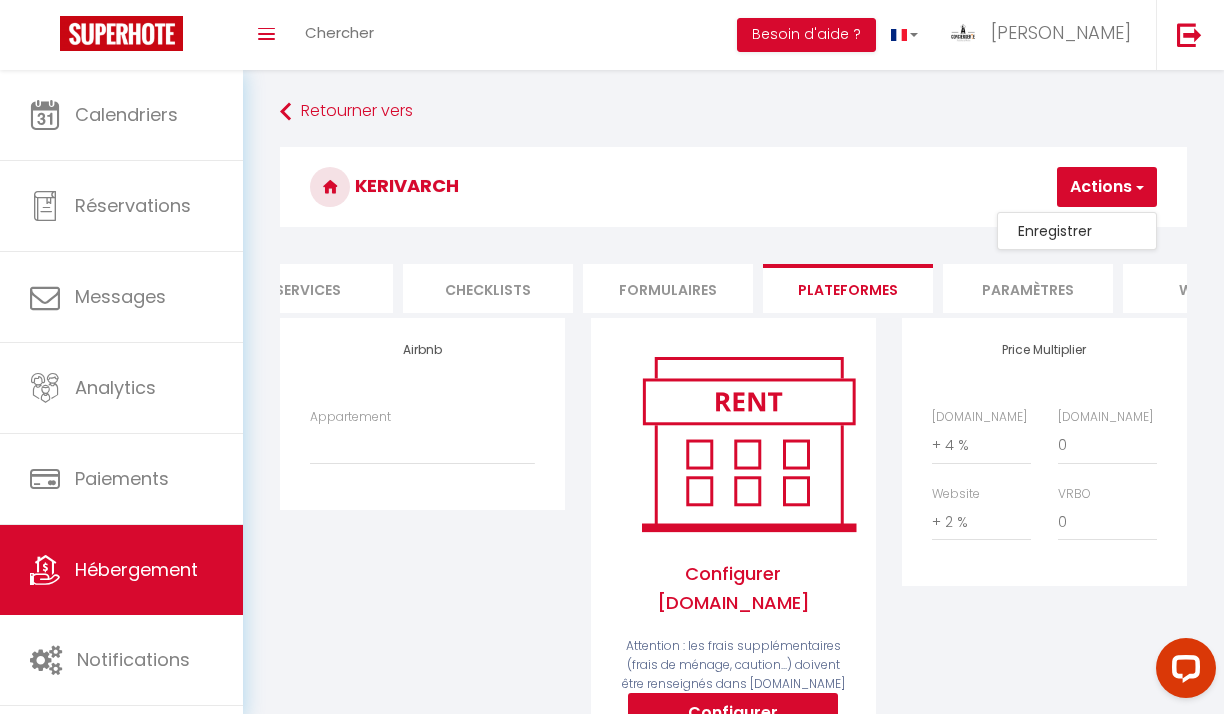 click on "Kerivarch" at bounding box center [733, 187] 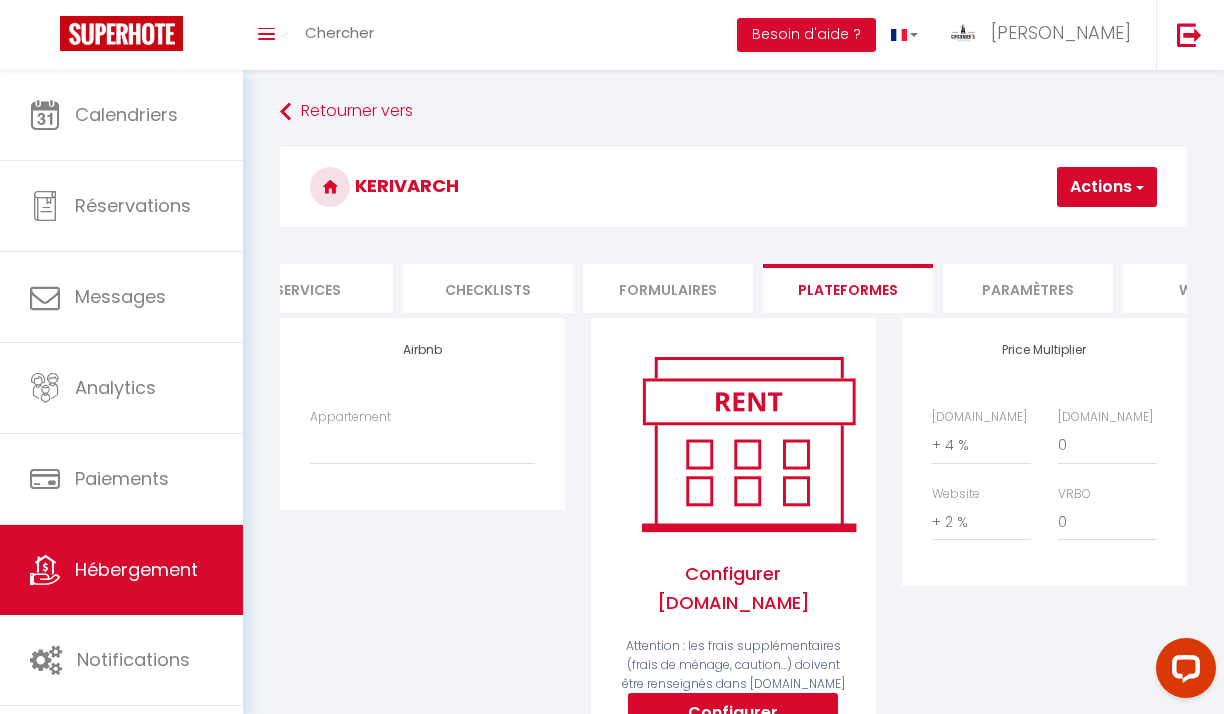 click on "Formulaires" at bounding box center [668, 288] 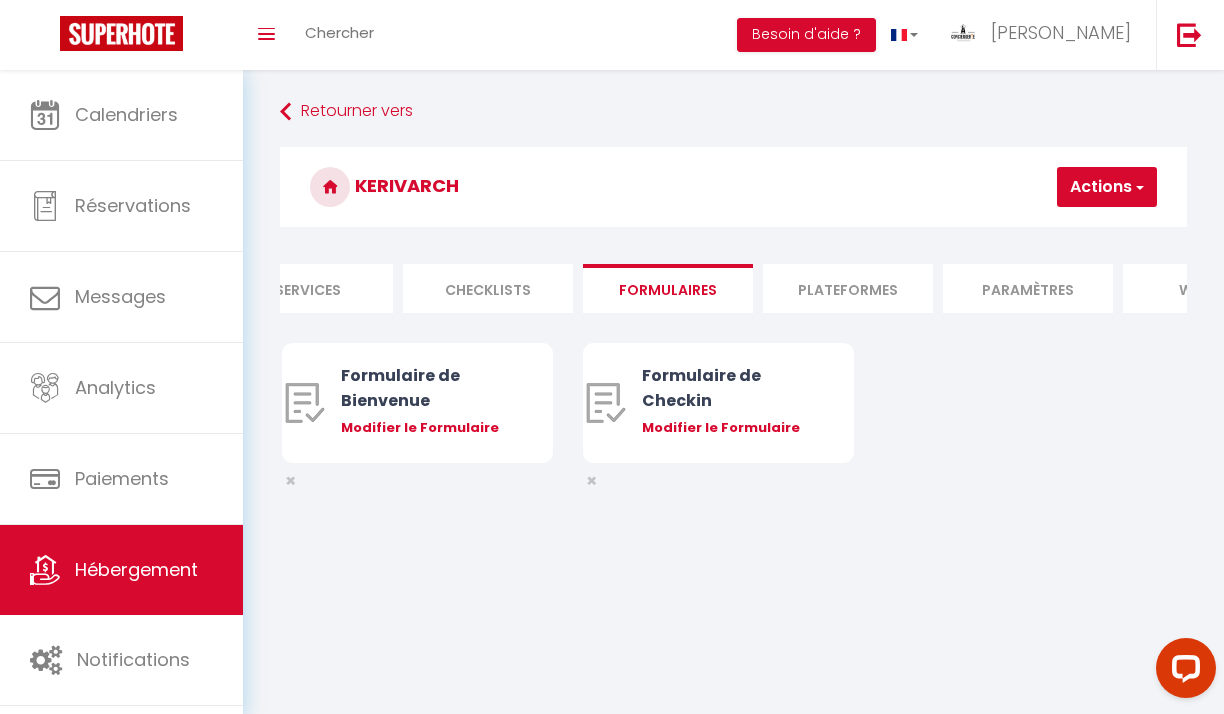 click on "Checklists" at bounding box center [488, 288] 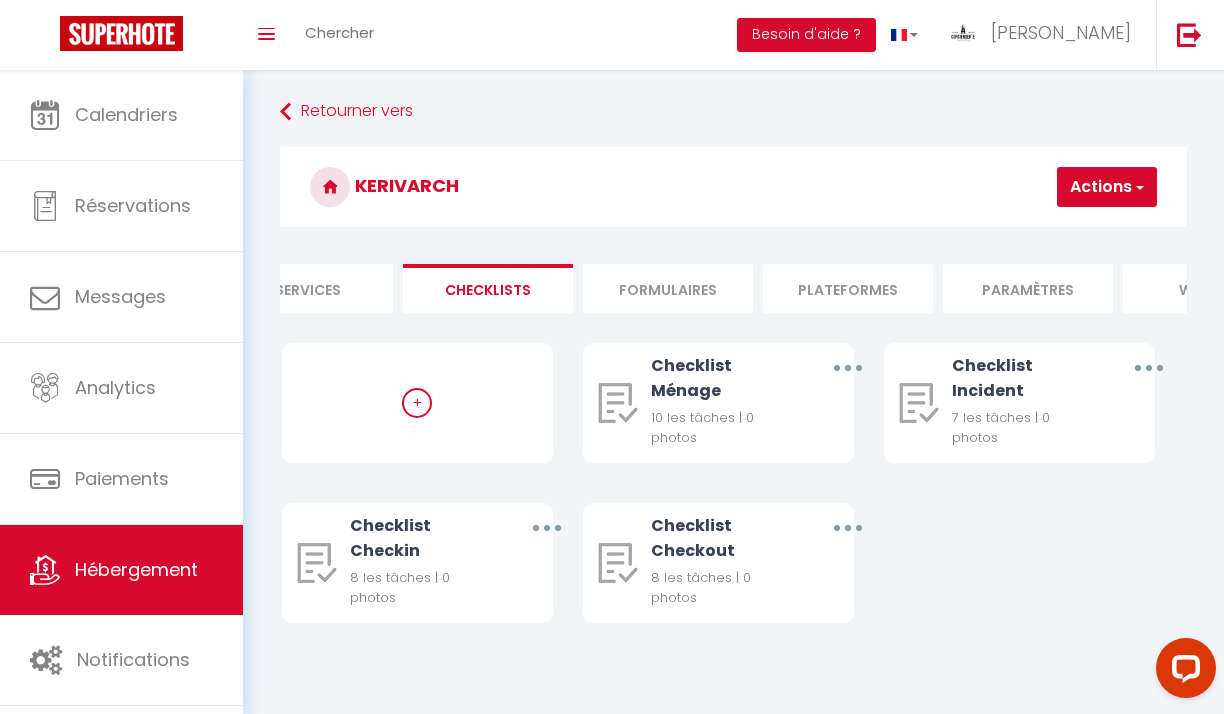 click on "Services" at bounding box center (308, 288) 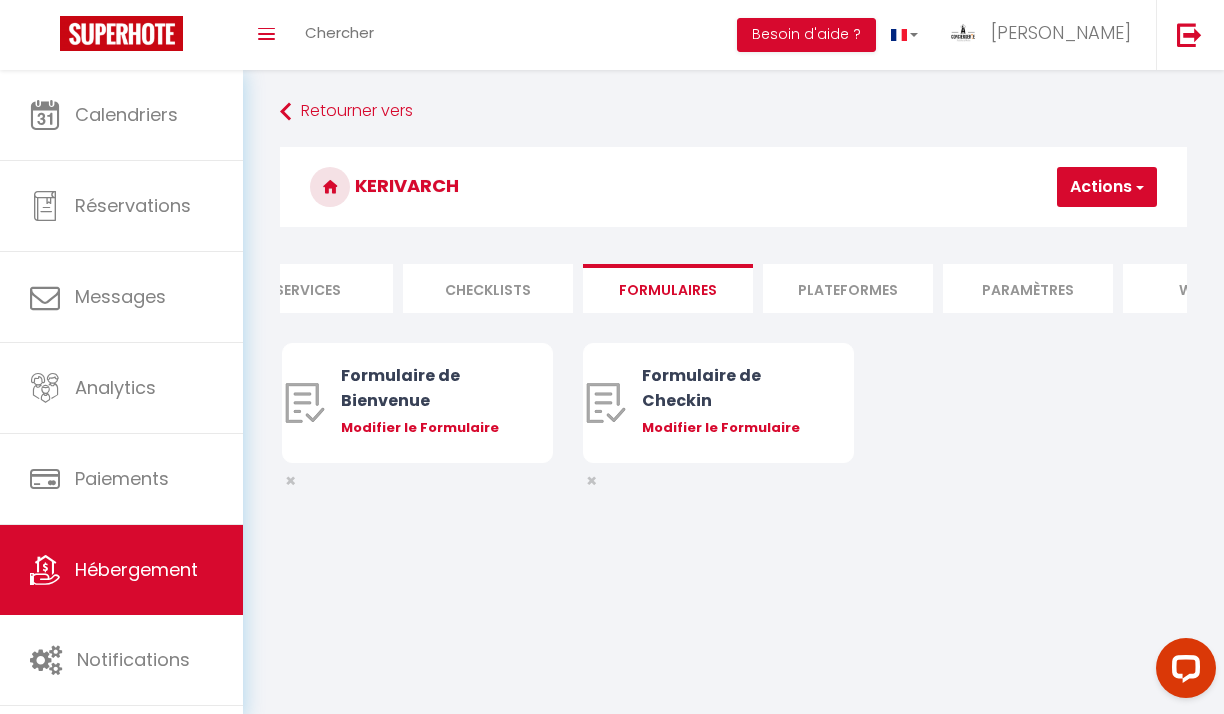 click on "Services" at bounding box center [308, 288] 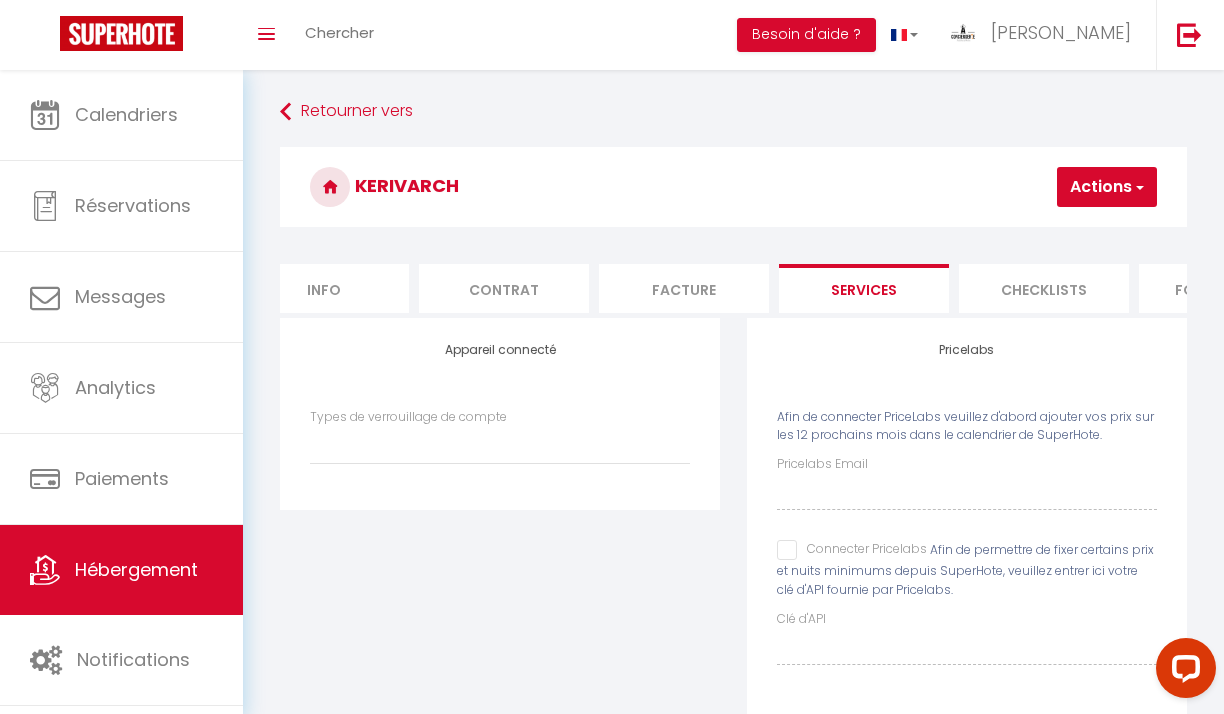 scroll, scrollTop: 0, scrollLeft: 0, axis: both 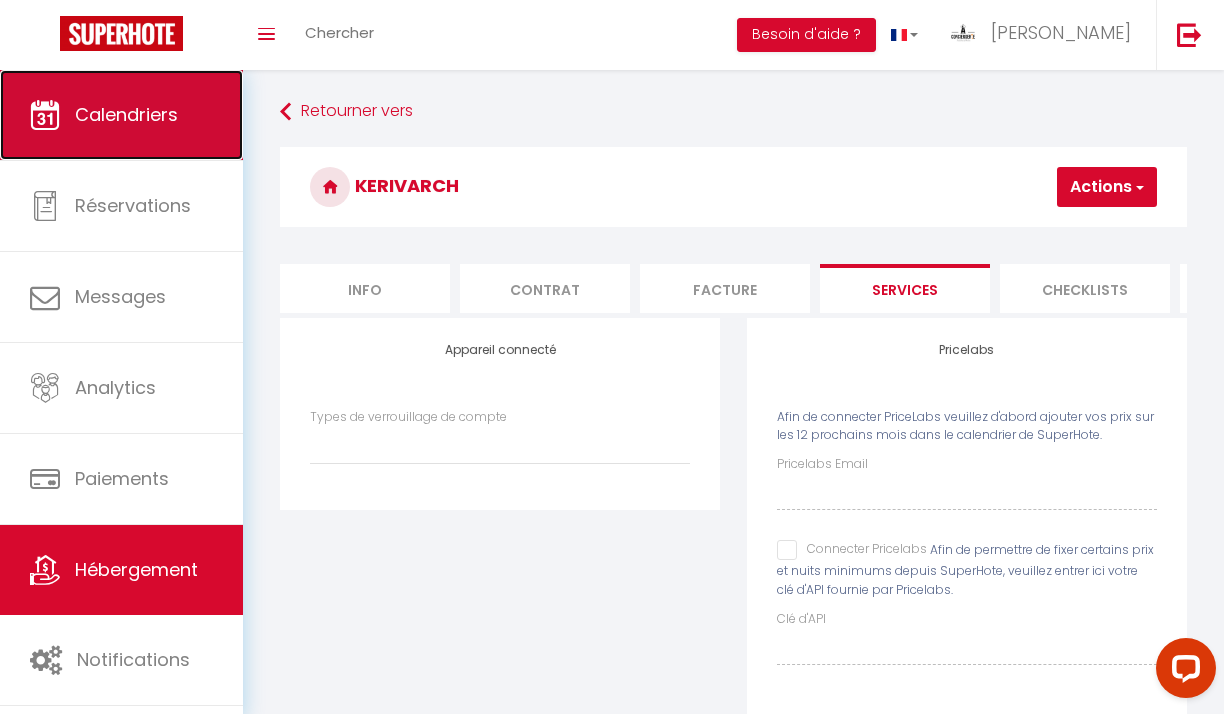 click on "Calendriers" at bounding box center [121, 115] 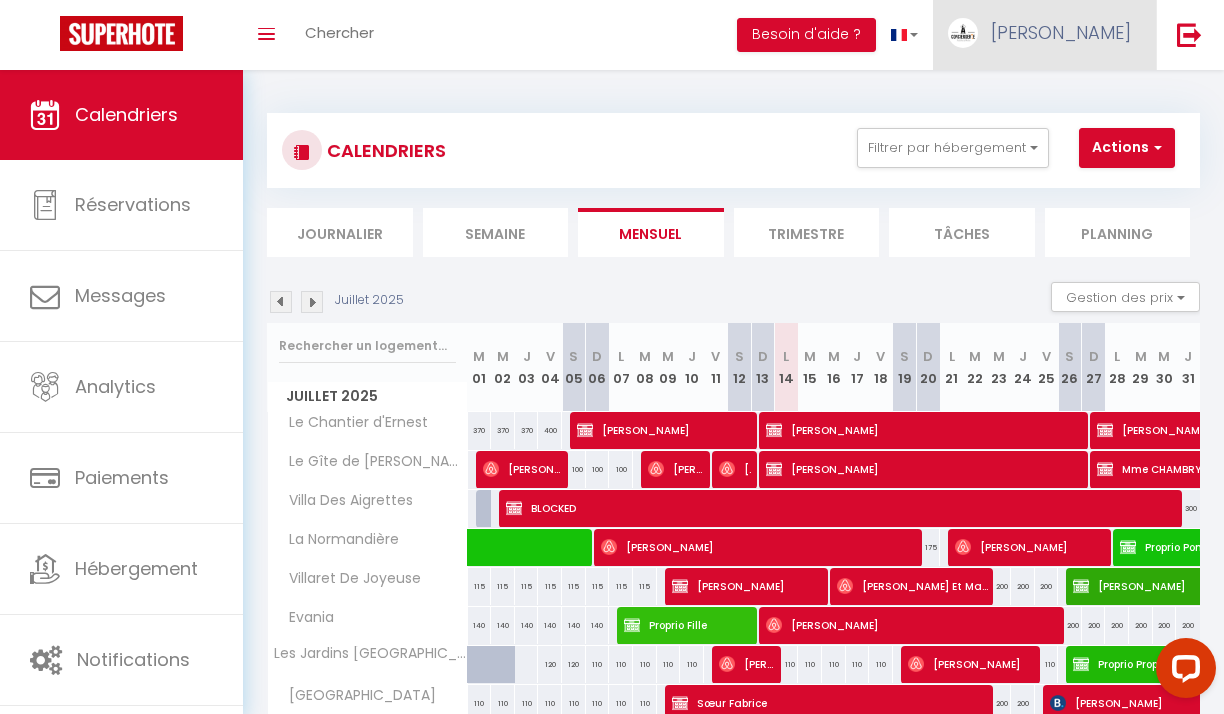 click on "[PERSON_NAME]" at bounding box center (1061, 32) 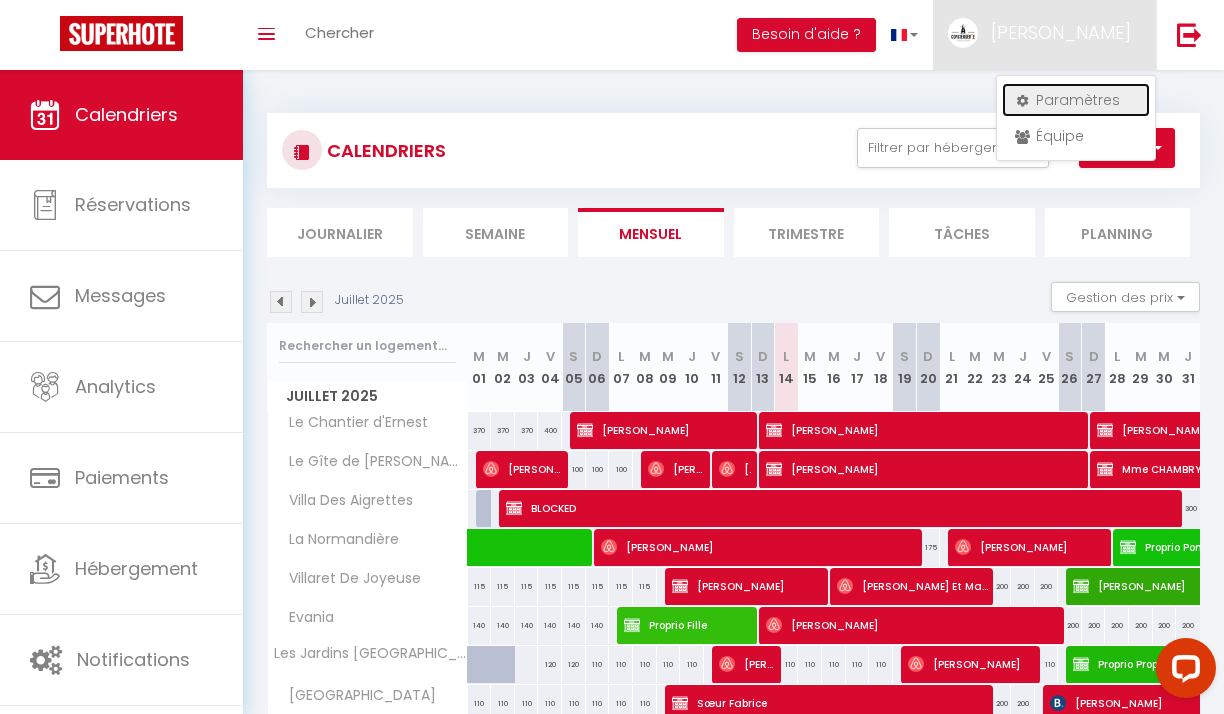 click on "Paramètres" at bounding box center (1076, 100) 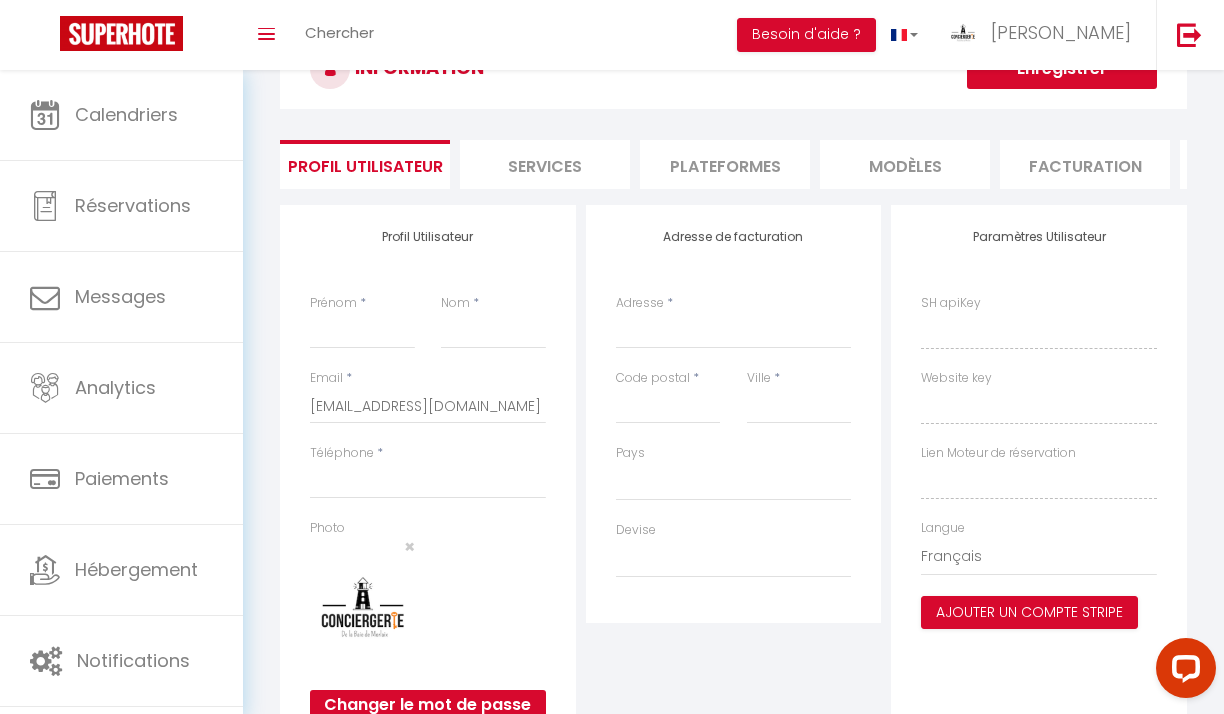 scroll, scrollTop: 0, scrollLeft: 0, axis: both 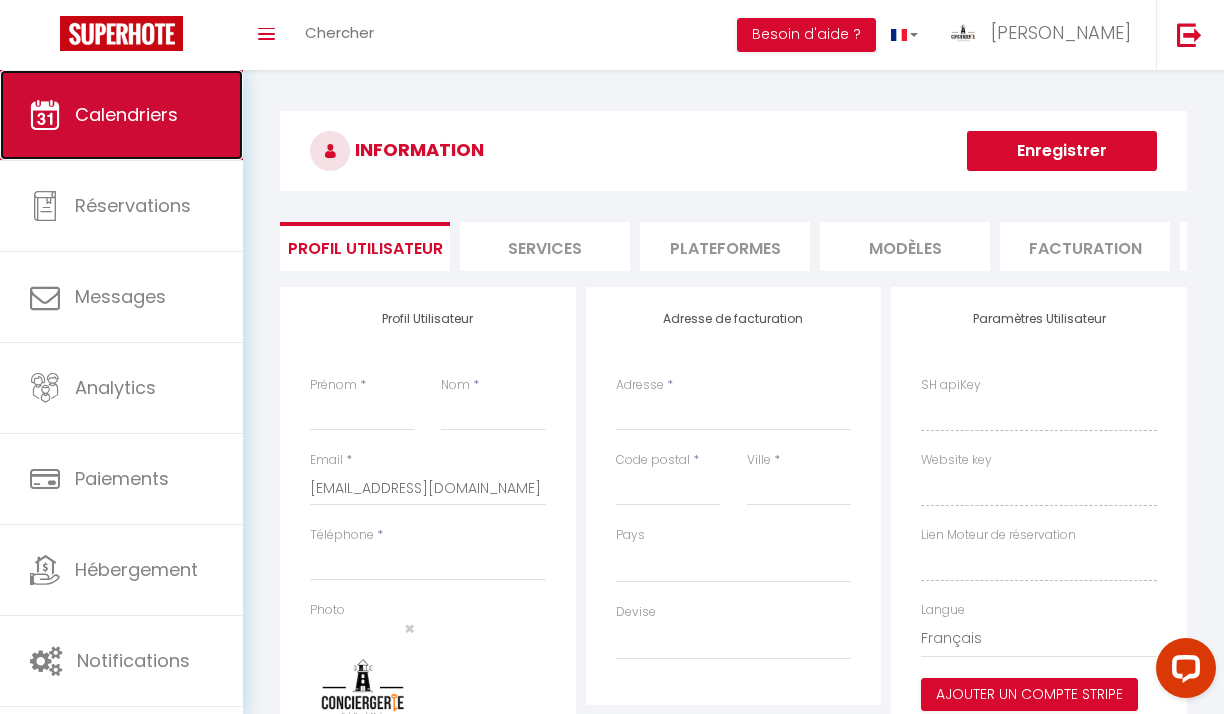click on "Calendriers" at bounding box center [121, 115] 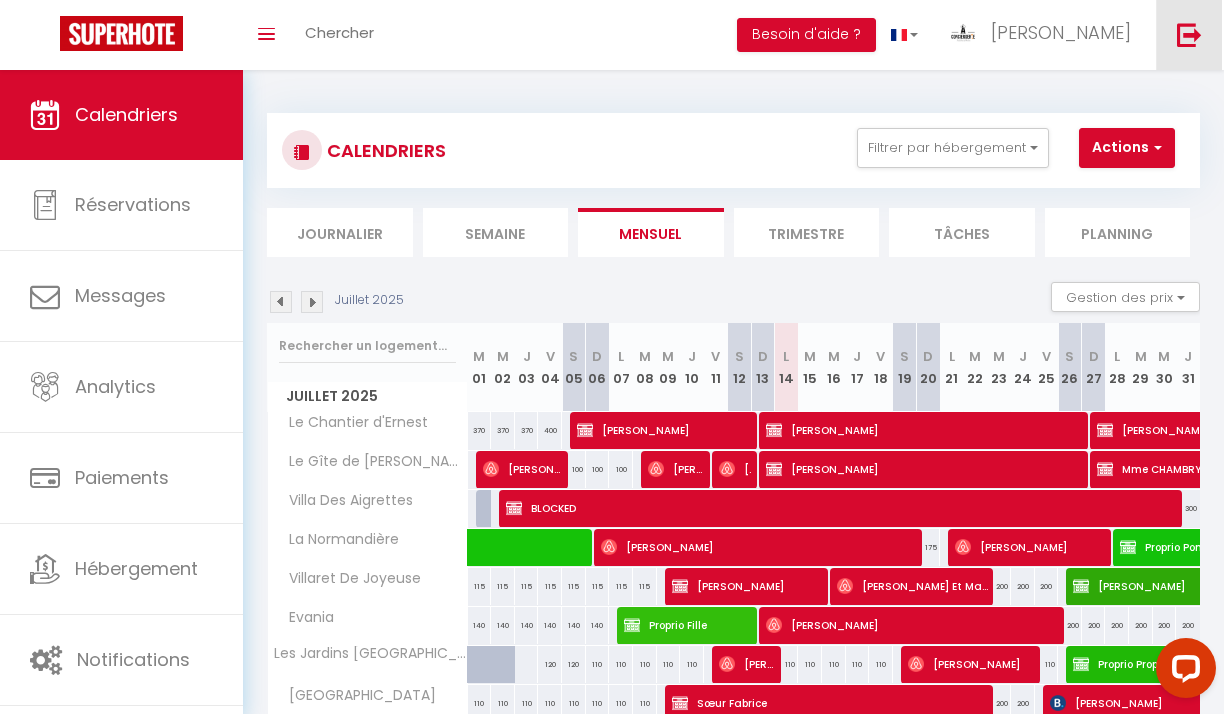 click at bounding box center [1189, 35] 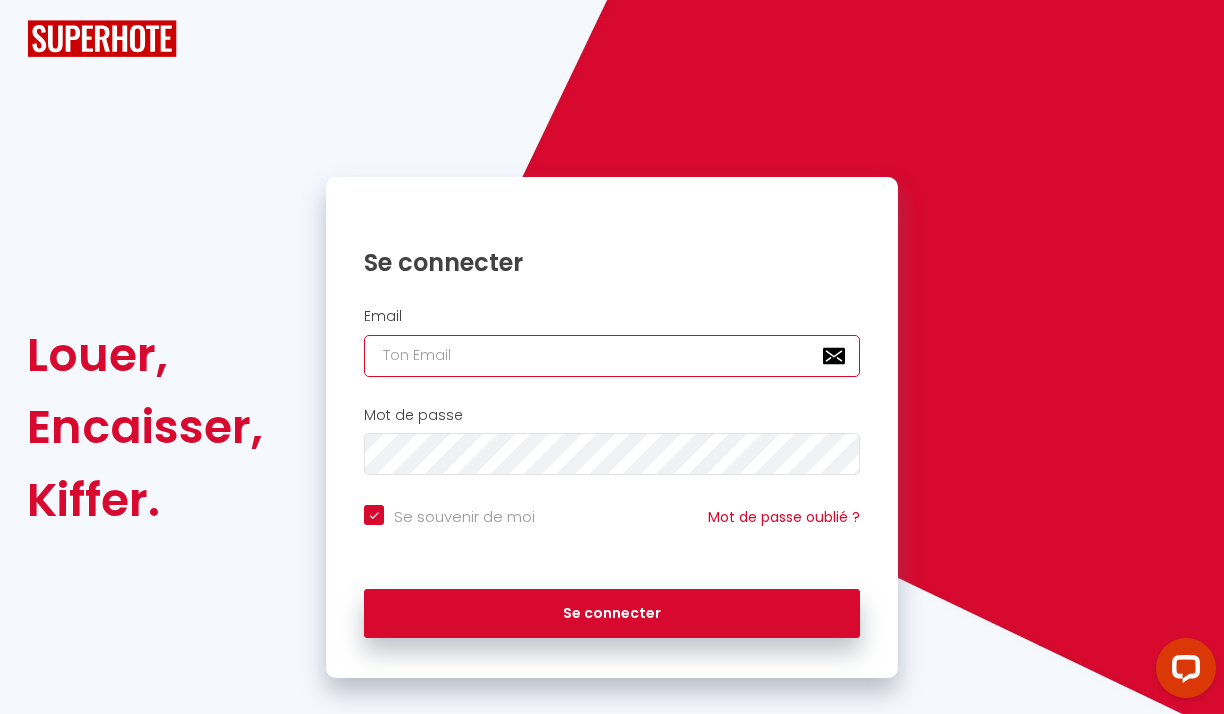 click at bounding box center (612, 356) 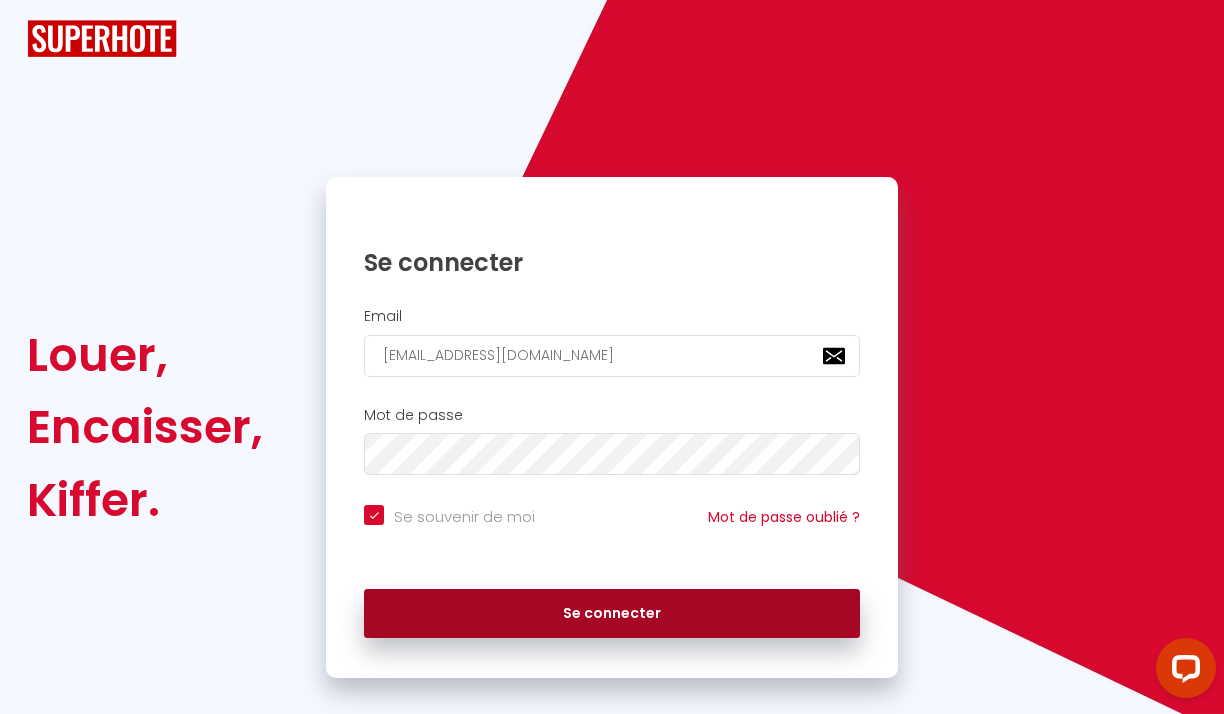 click on "Se connecter" at bounding box center (612, 614) 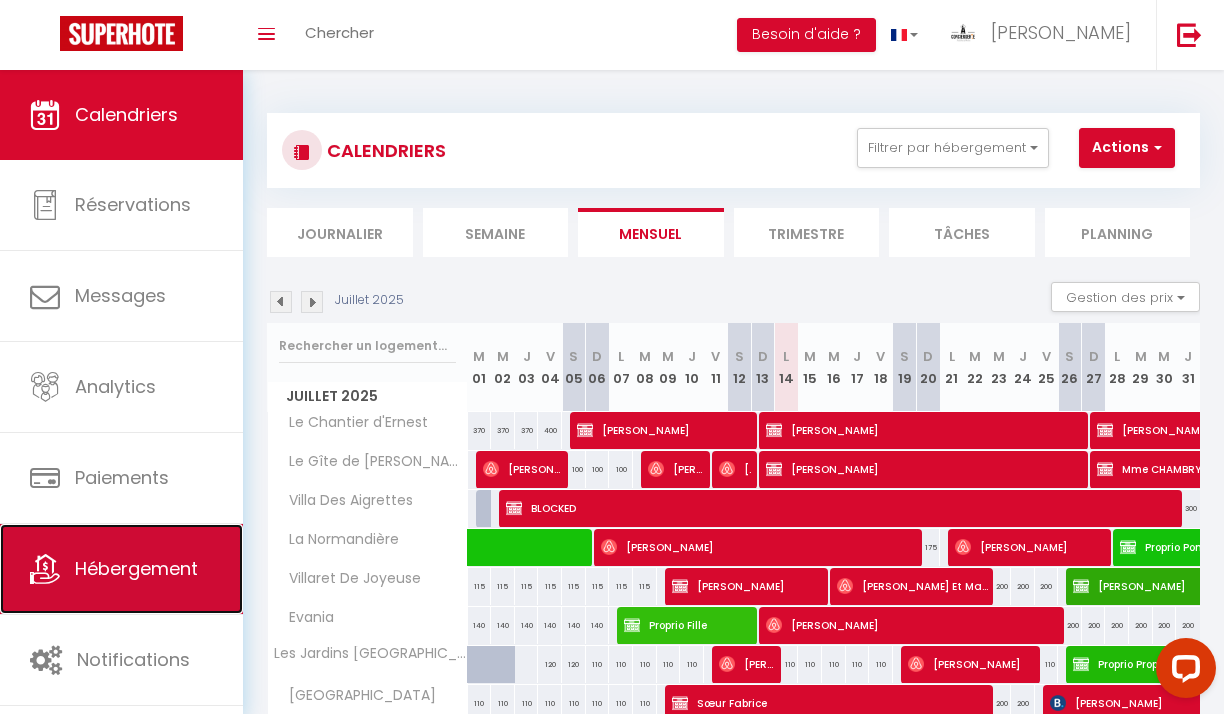 click on "Hébergement" at bounding box center [136, 568] 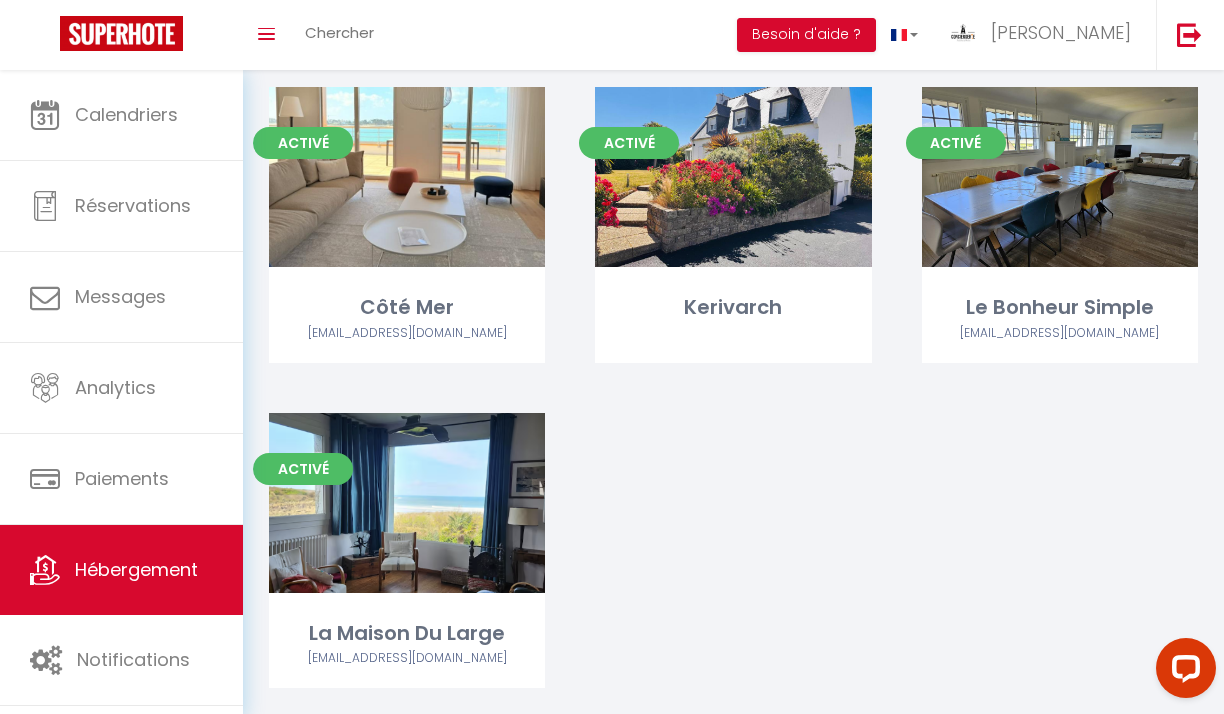 scroll, scrollTop: 1477, scrollLeft: 0, axis: vertical 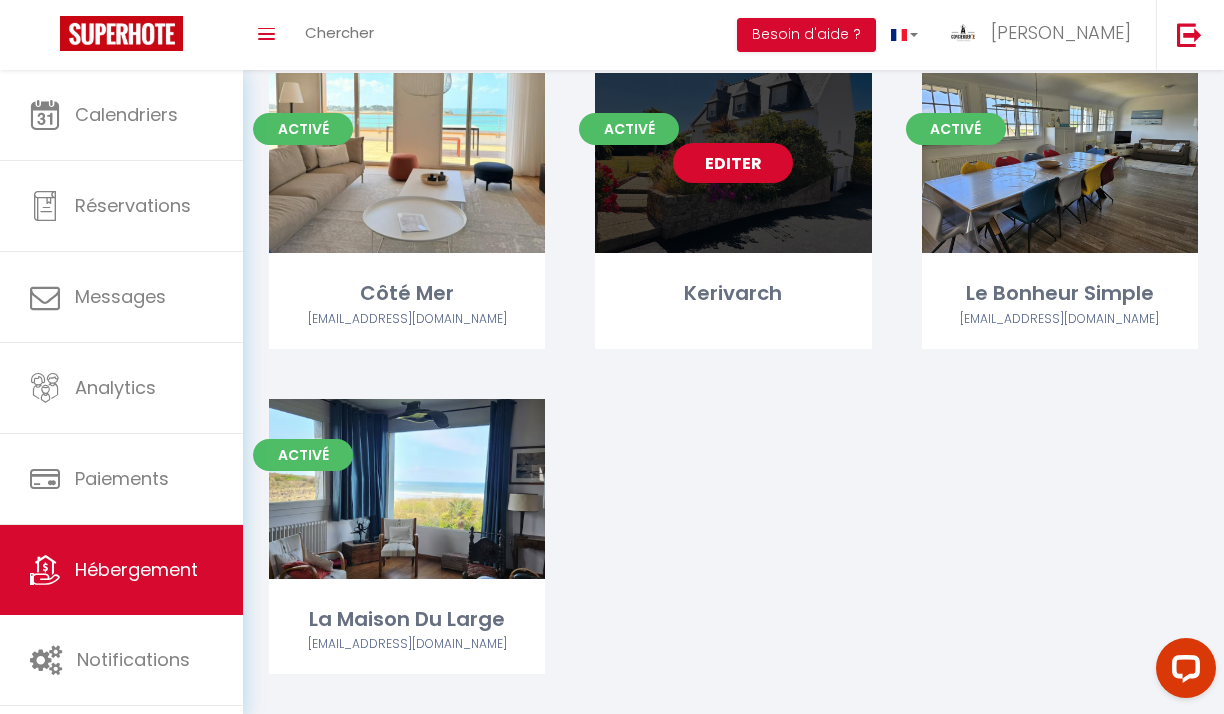 click on "Editer" at bounding box center (733, 163) 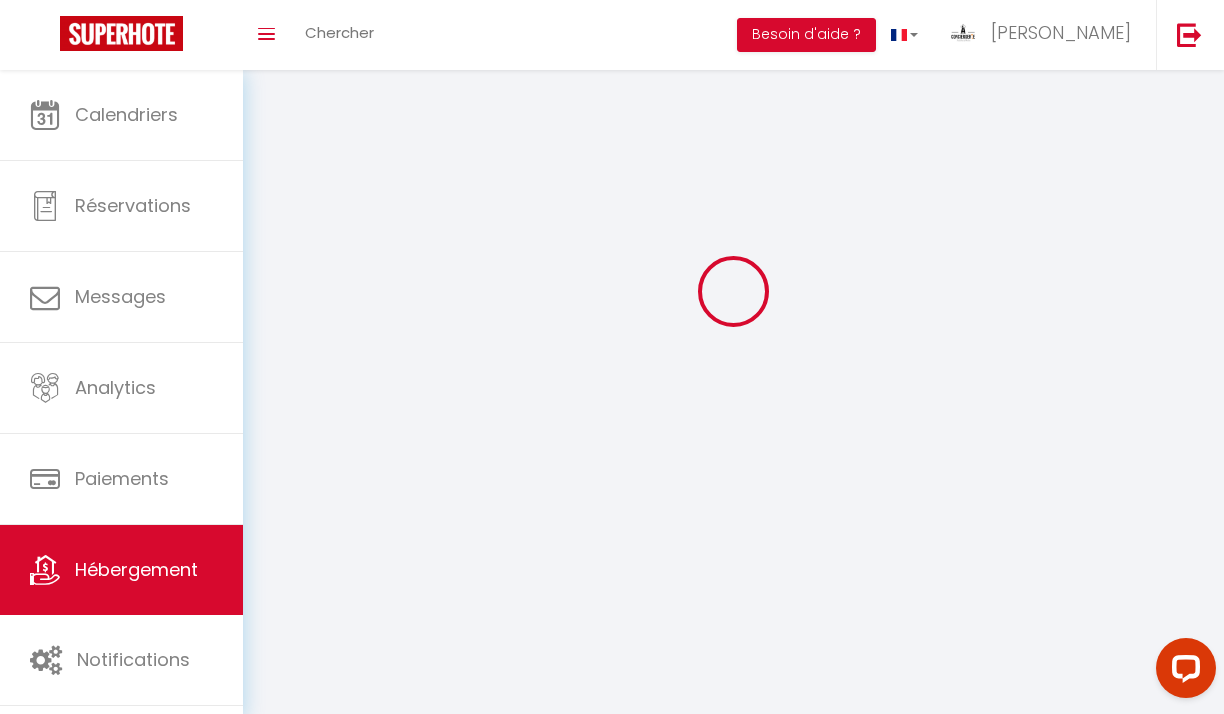 scroll, scrollTop: 0, scrollLeft: 0, axis: both 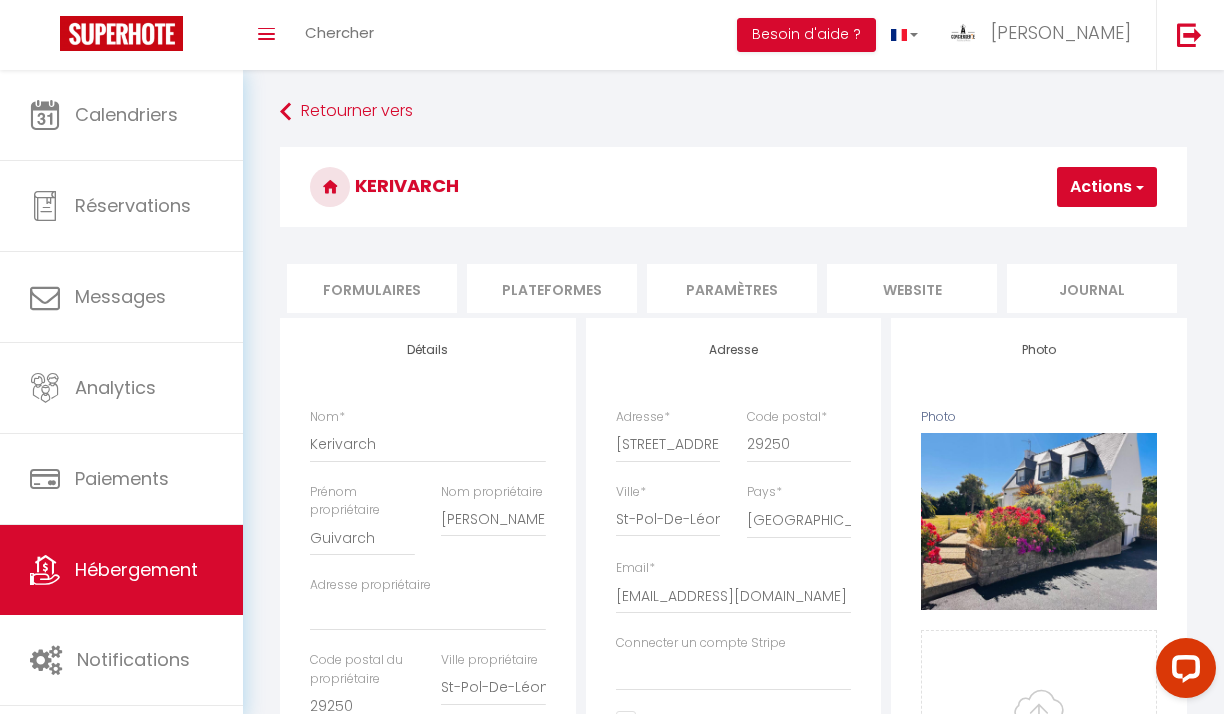 click on "Plateformes" at bounding box center (552, 288) 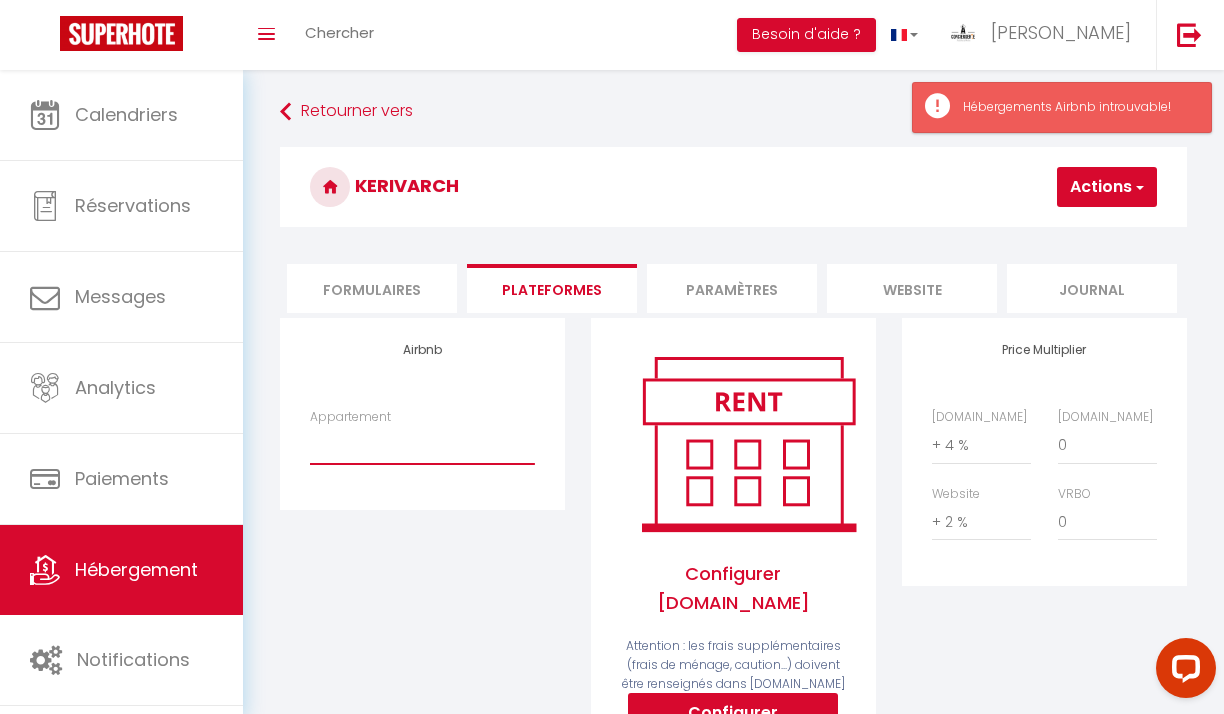 click on "Appartement" at bounding box center (422, 445) 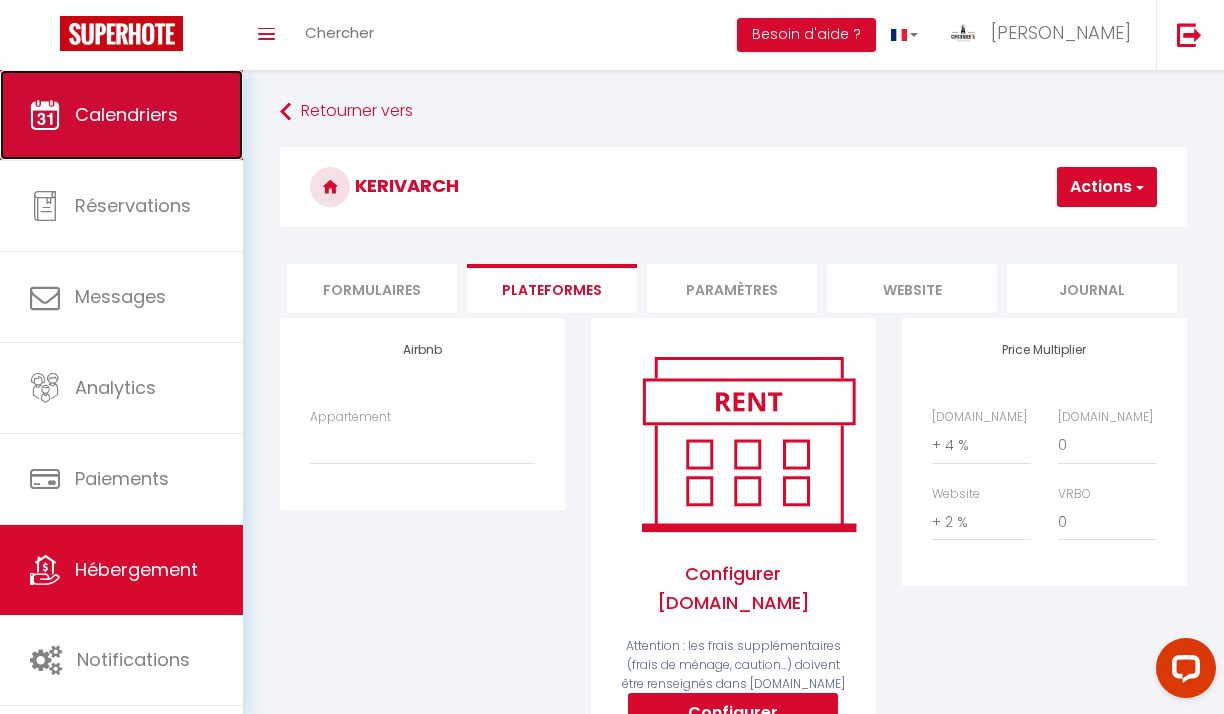 click on "Calendriers" at bounding box center [121, 115] 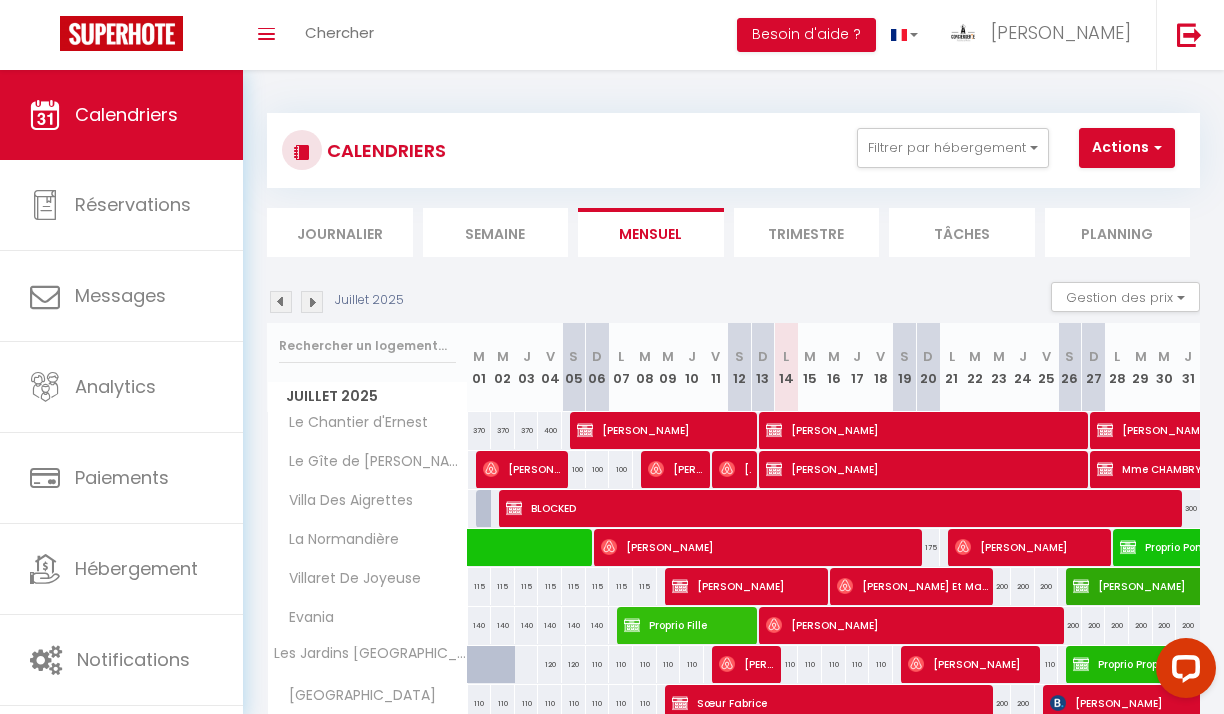 click at bounding box center (312, 302) 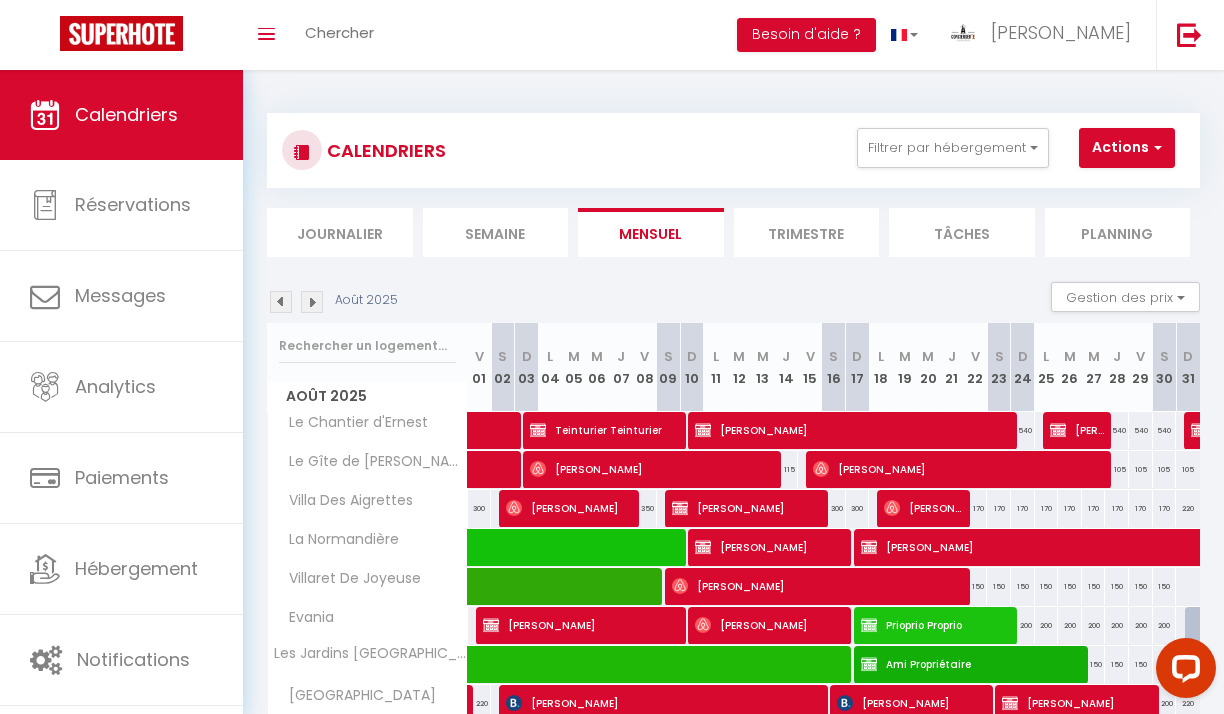 scroll, scrollTop: 219, scrollLeft: 0, axis: vertical 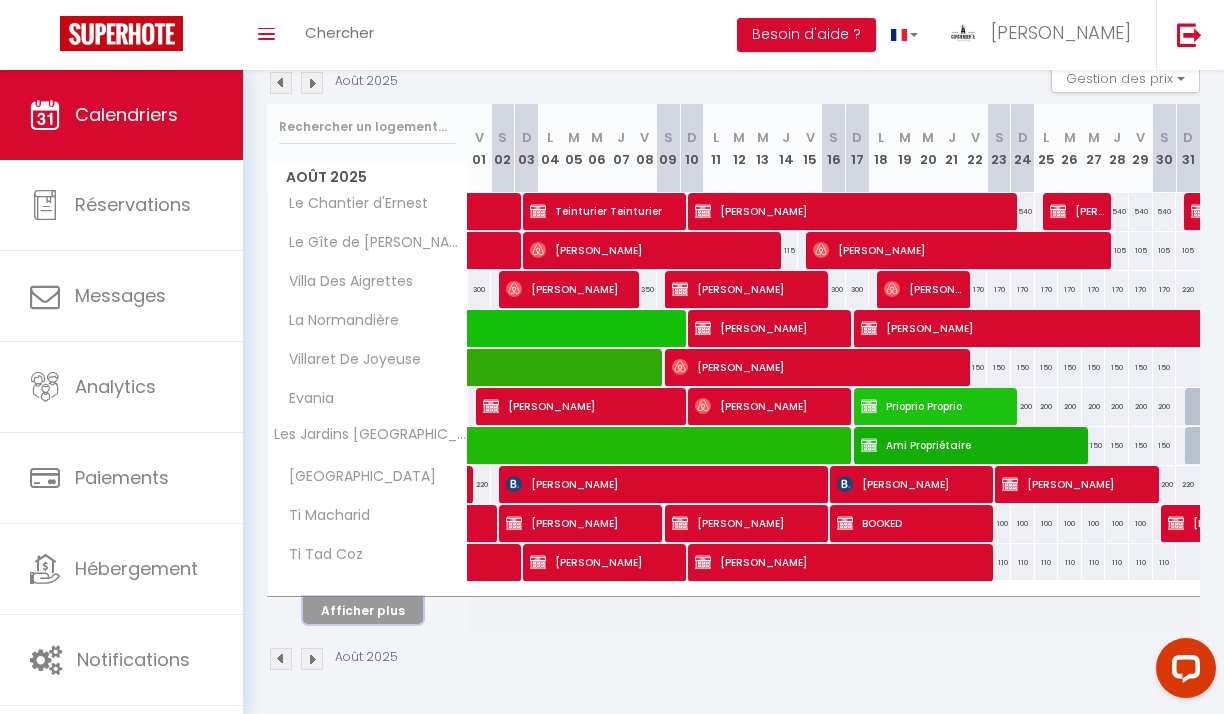 click on "Afficher plus" at bounding box center [363, 610] 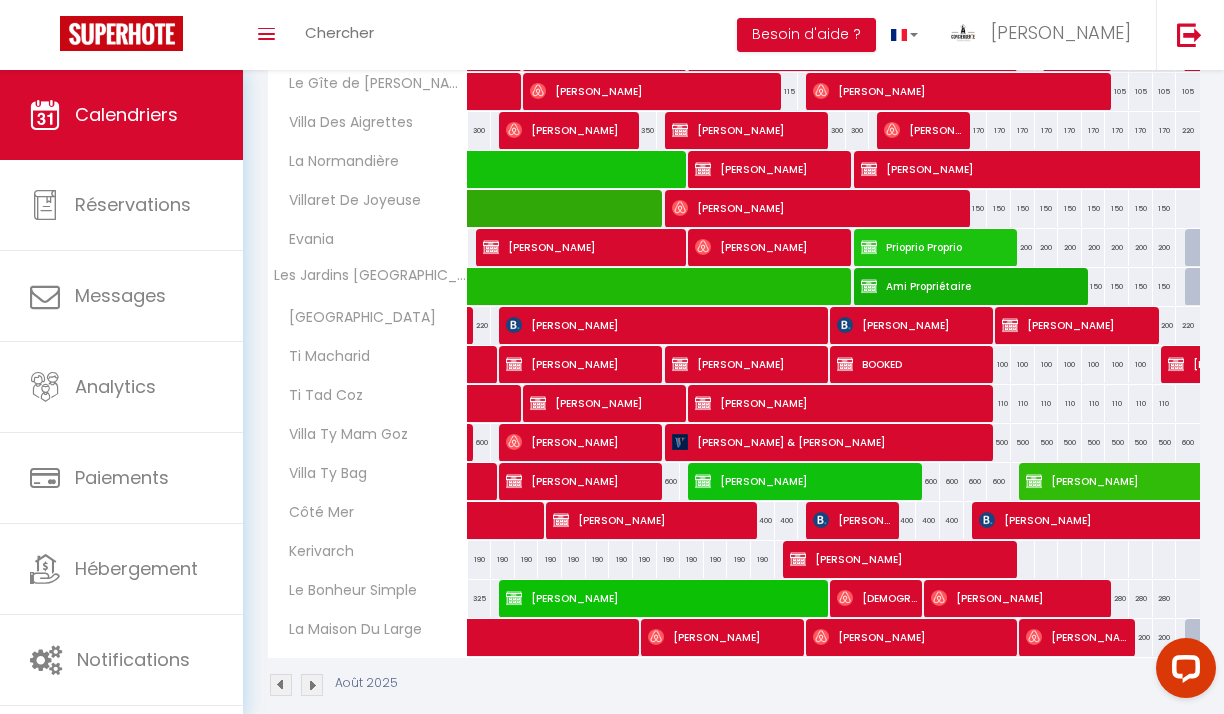 scroll, scrollTop: 404, scrollLeft: 0, axis: vertical 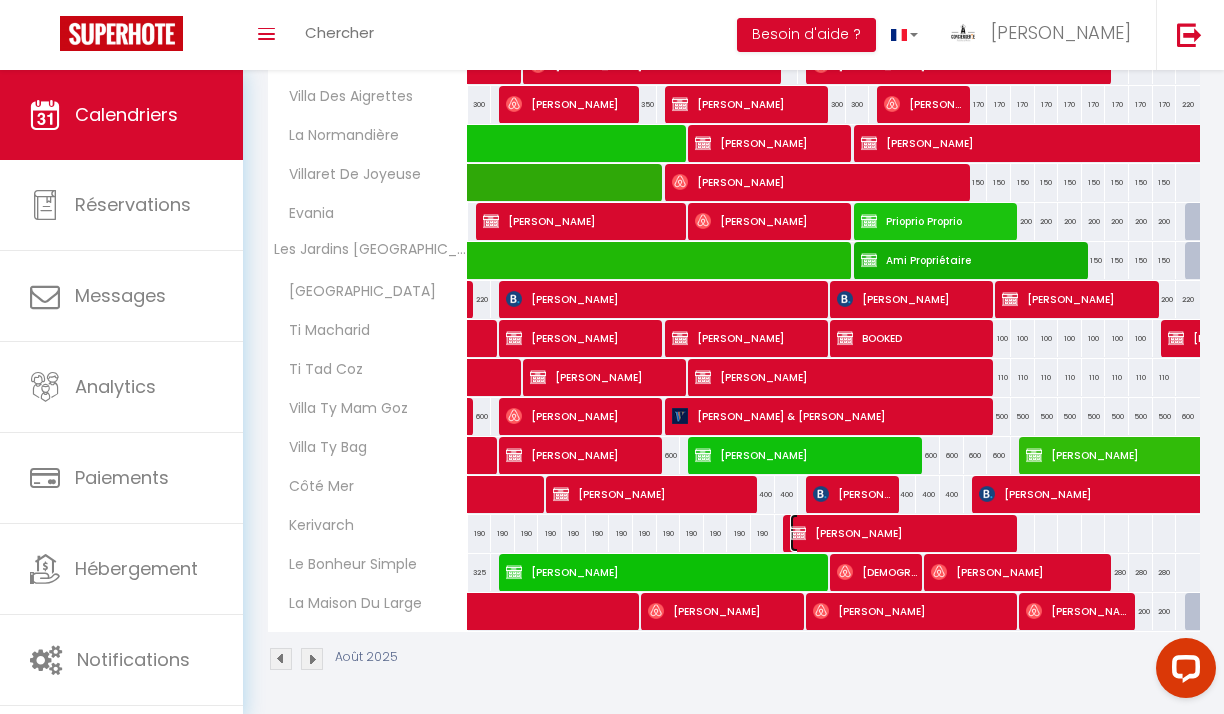 click on "[PERSON_NAME]" at bounding box center [902, 533] 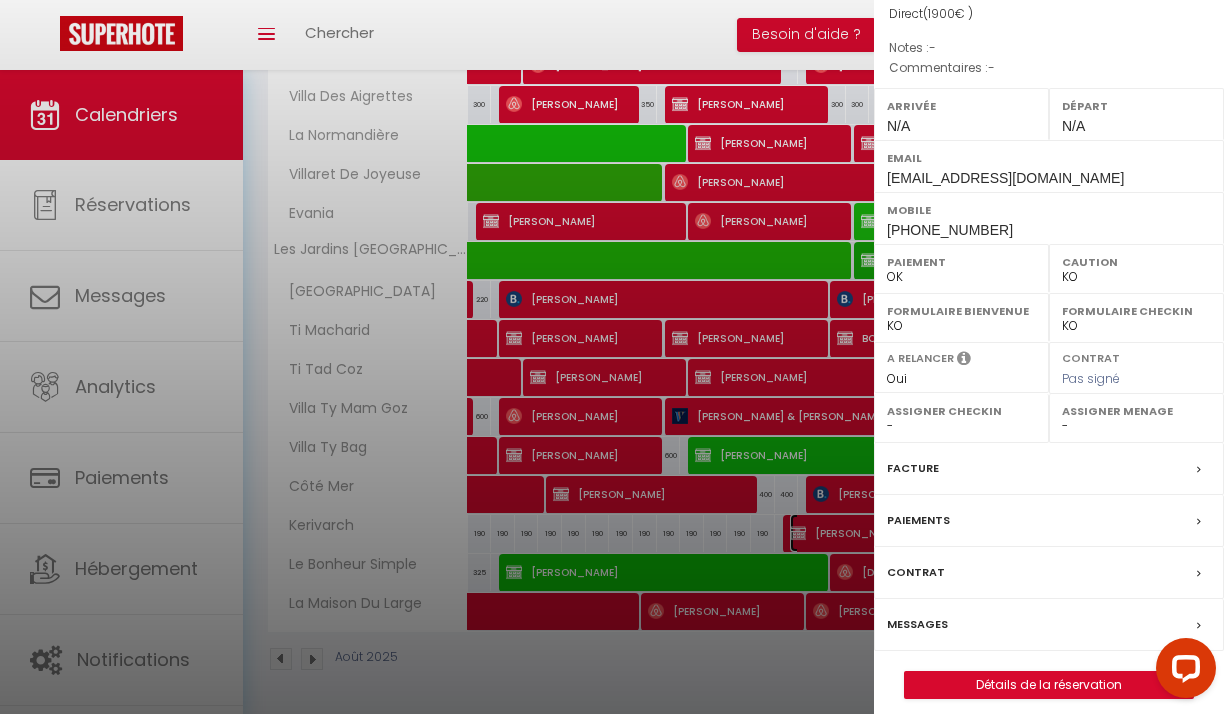 scroll, scrollTop: 218, scrollLeft: 0, axis: vertical 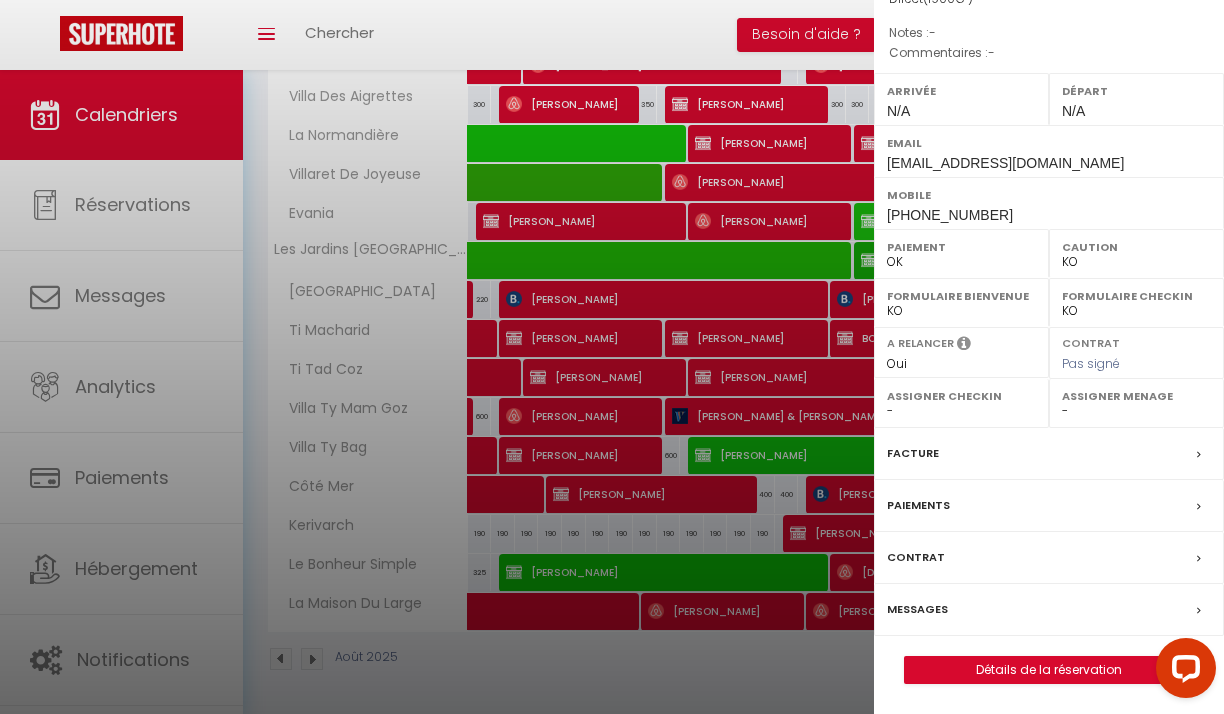 click on "Contrat" at bounding box center (916, 557) 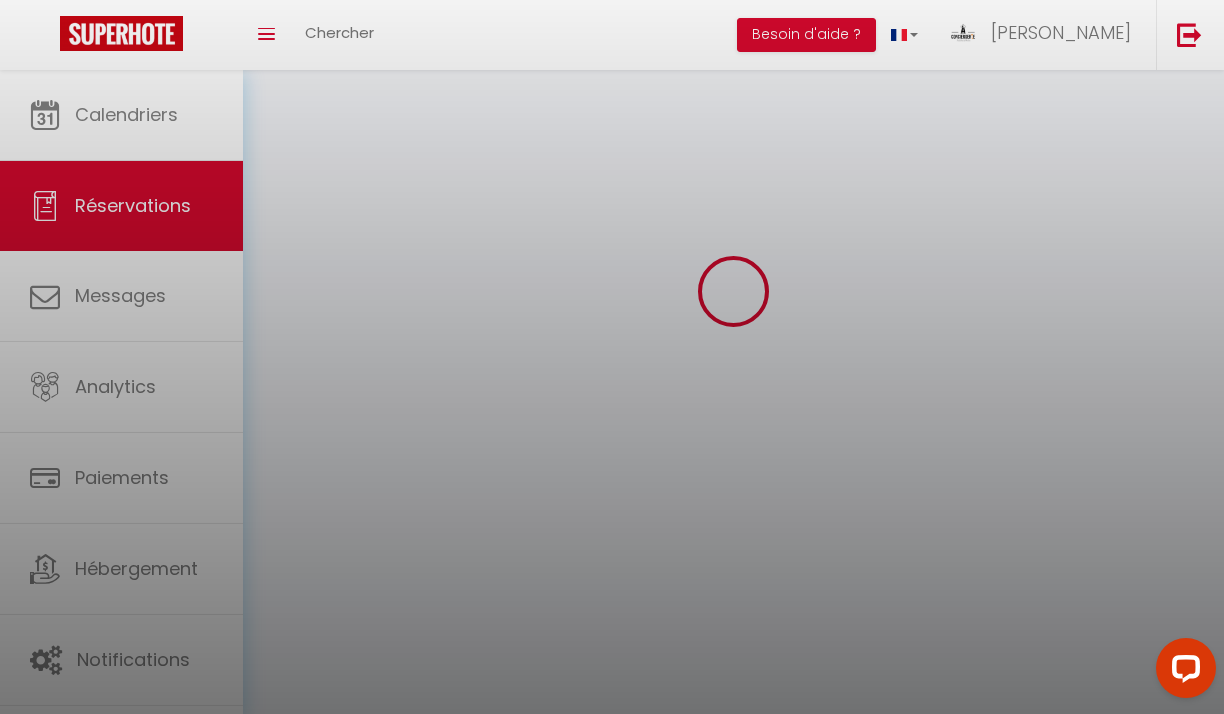 scroll, scrollTop: 0, scrollLeft: 0, axis: both 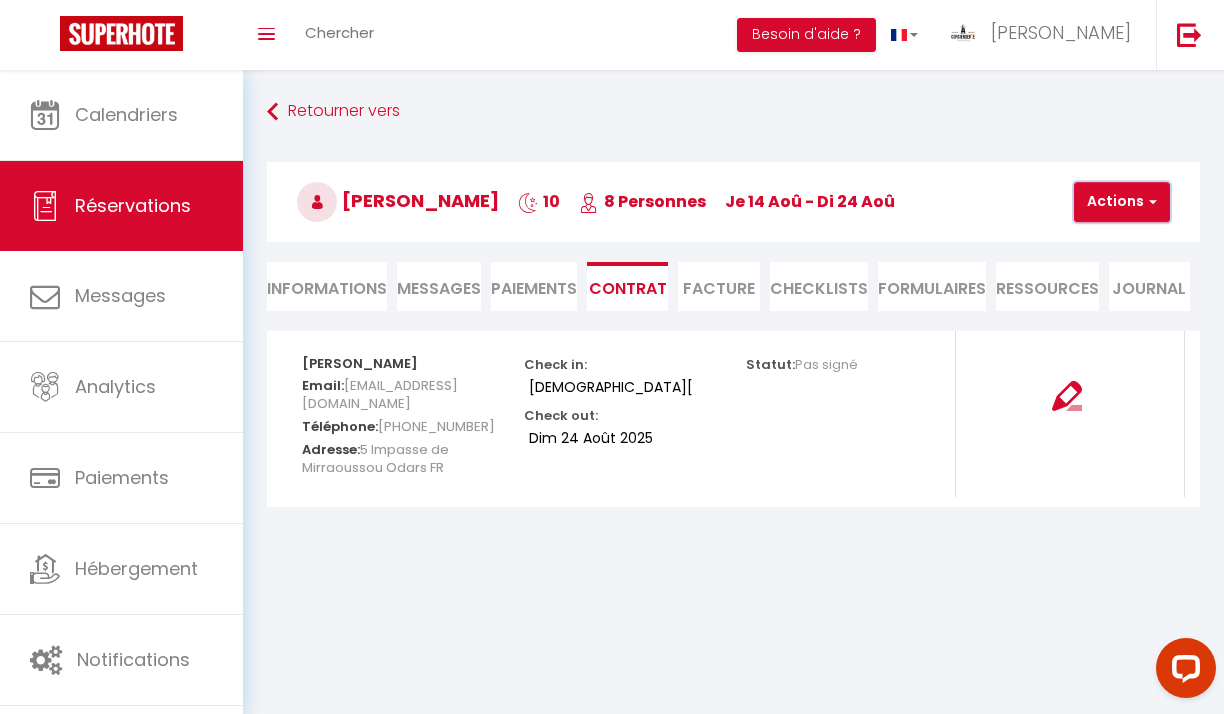 click on "Actions" at bounding box center [1122, 202] 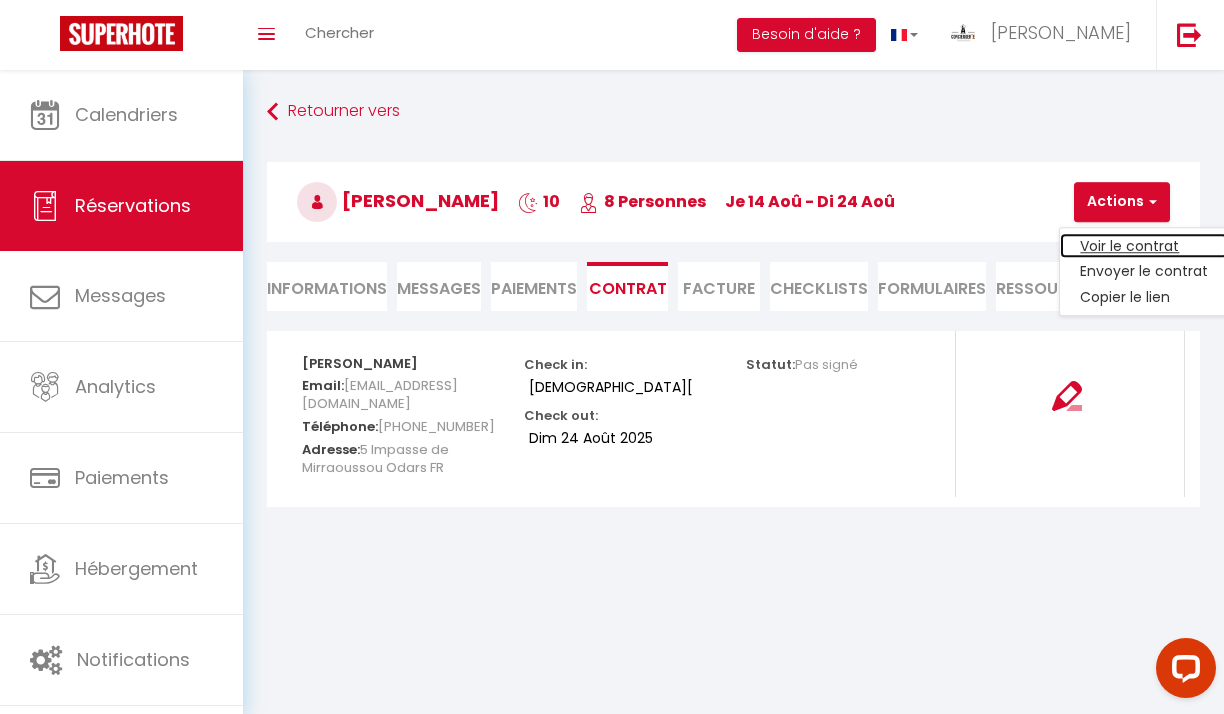 click on "Voir le contrat" at bounding box center (1144, 246) 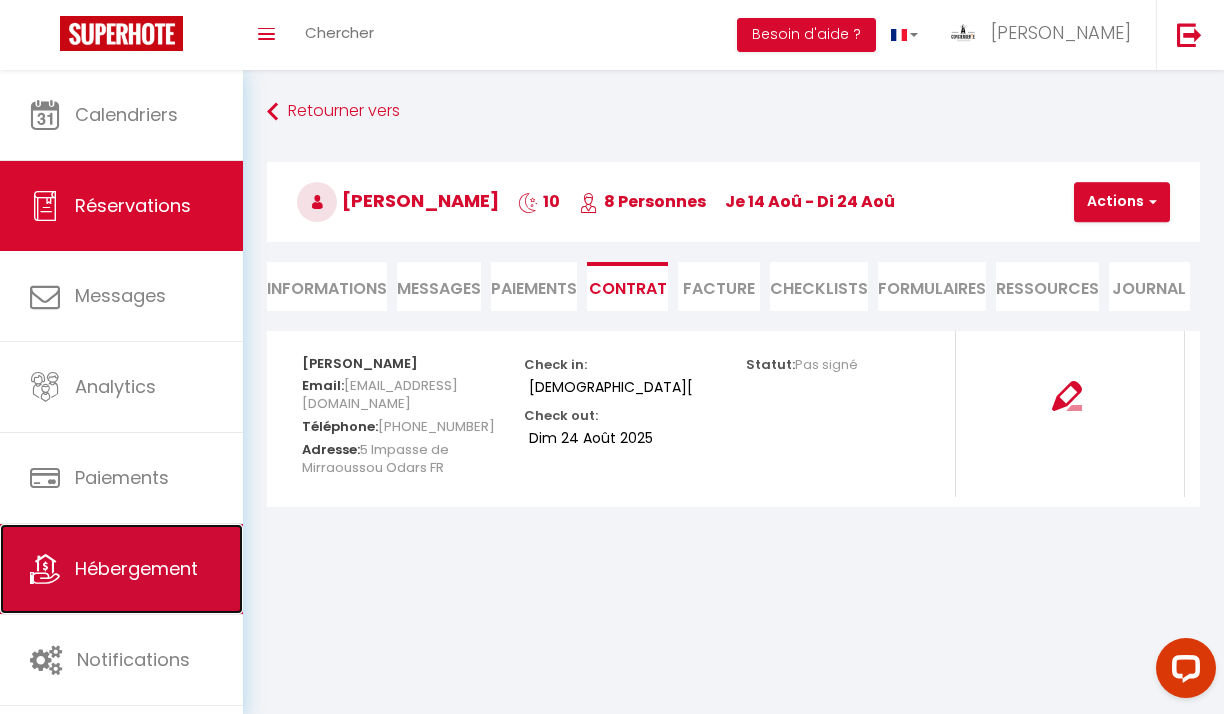 click on "Hébergement" at bounding box center (136, 568) 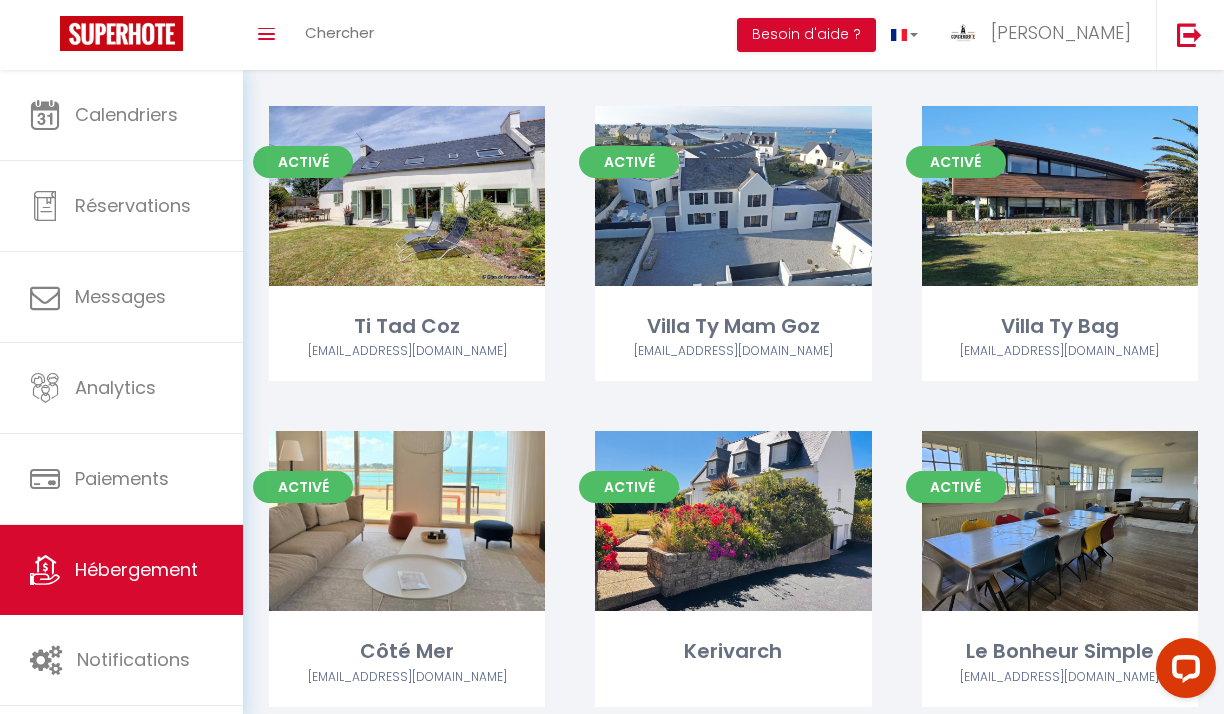 scroll, scrollTop: 1211, scrollLeft: 0, axis: vertical 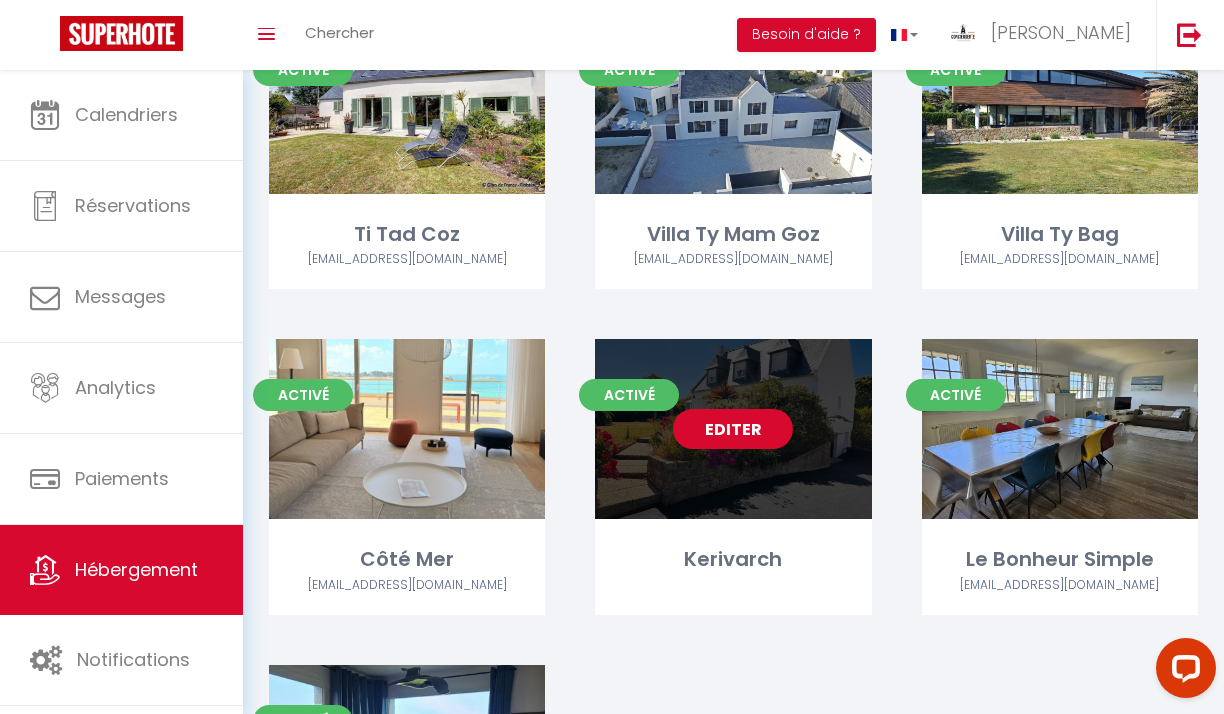 click on "Editer" at bounding box center [733, 429] 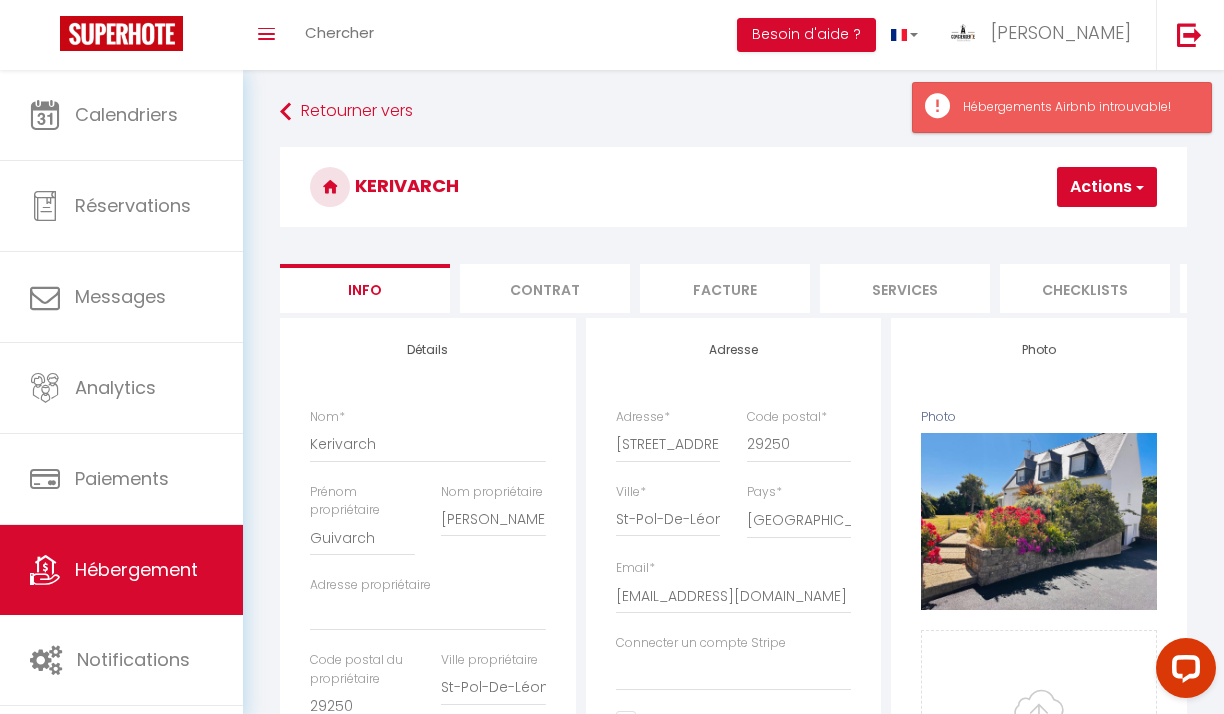 click on "Contrat" at bounding box center (545, 288) 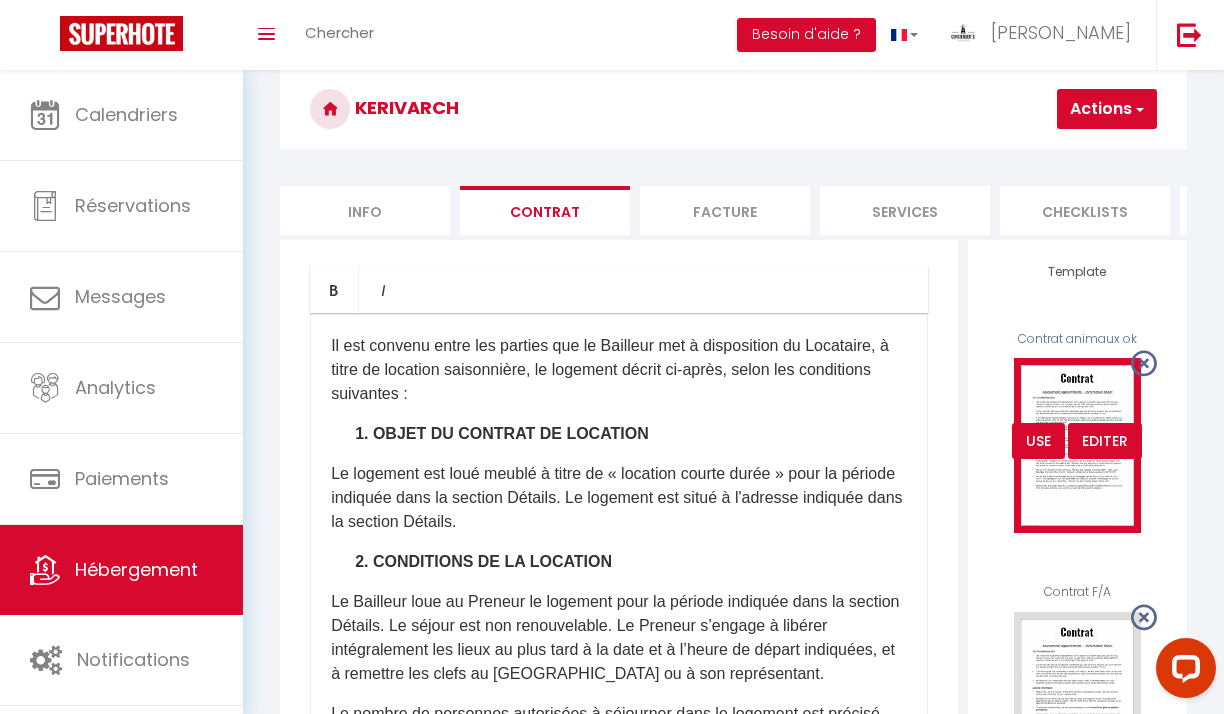 scroll, scrollTop: 0, scrollLeft: 0, axis: both 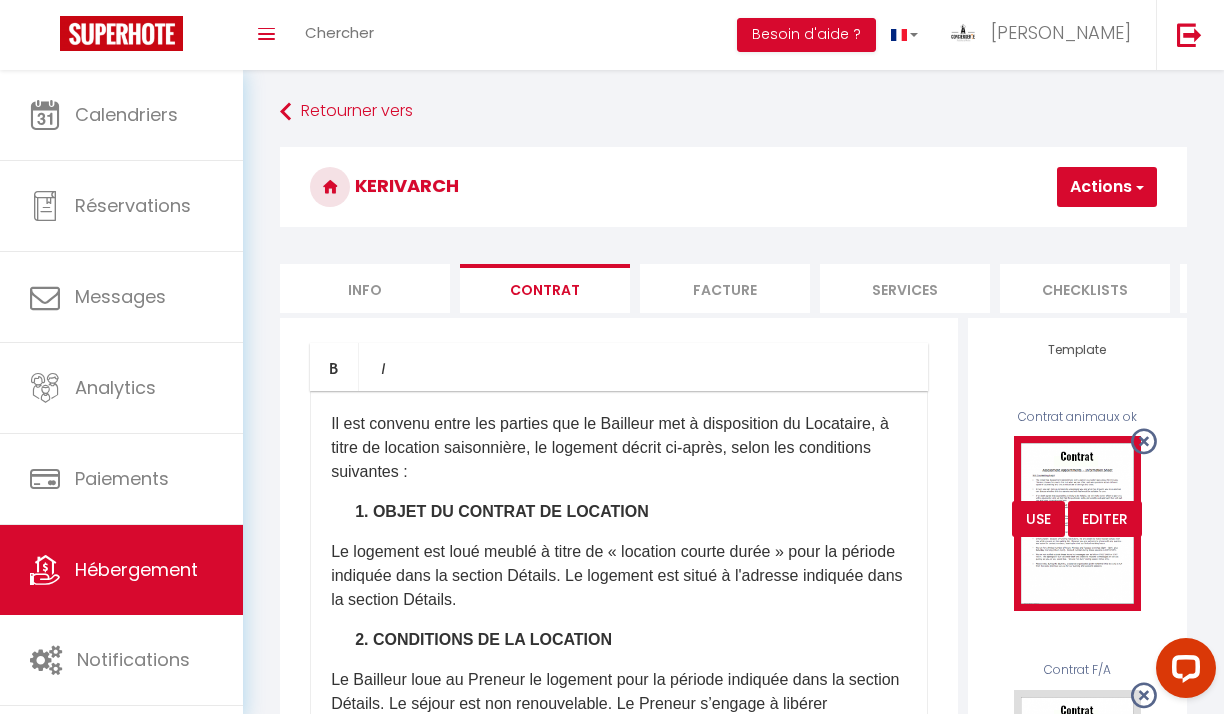 click on "USE" at bounding box center [1038, 519] 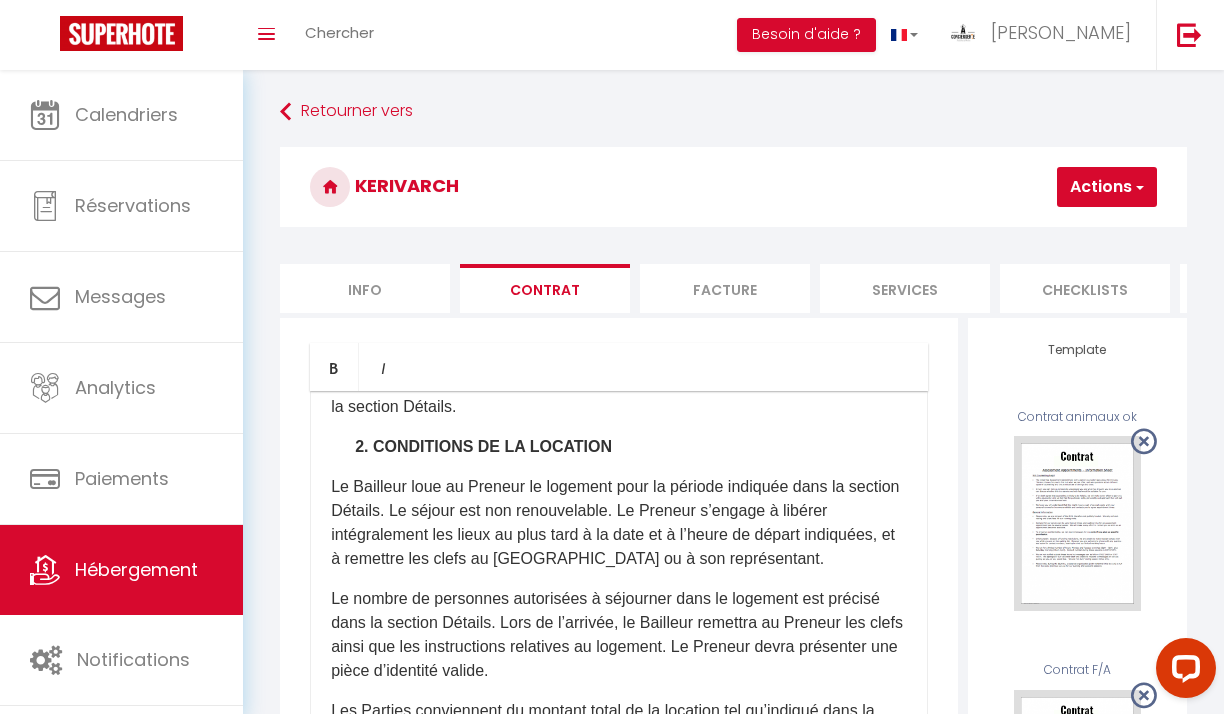 scroll, scrollTop: 234, scrollLeft: 0, axis: vertical 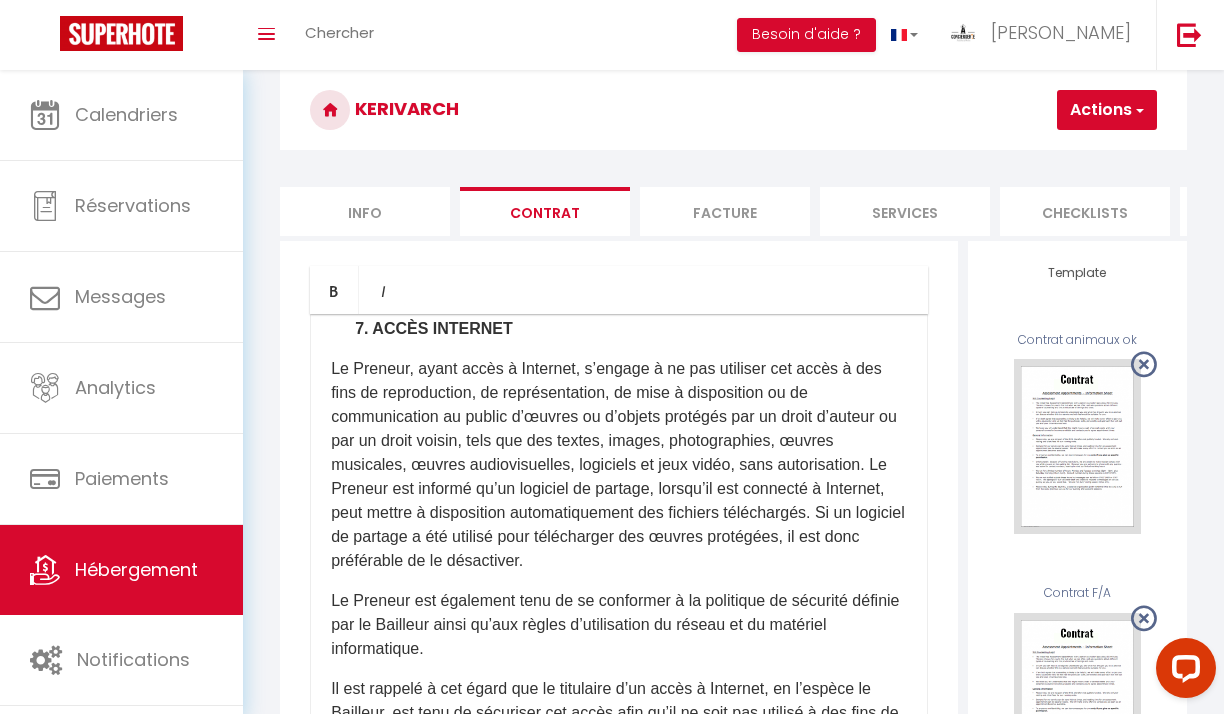 click on "Actions" at bounding box center (1107, 110) 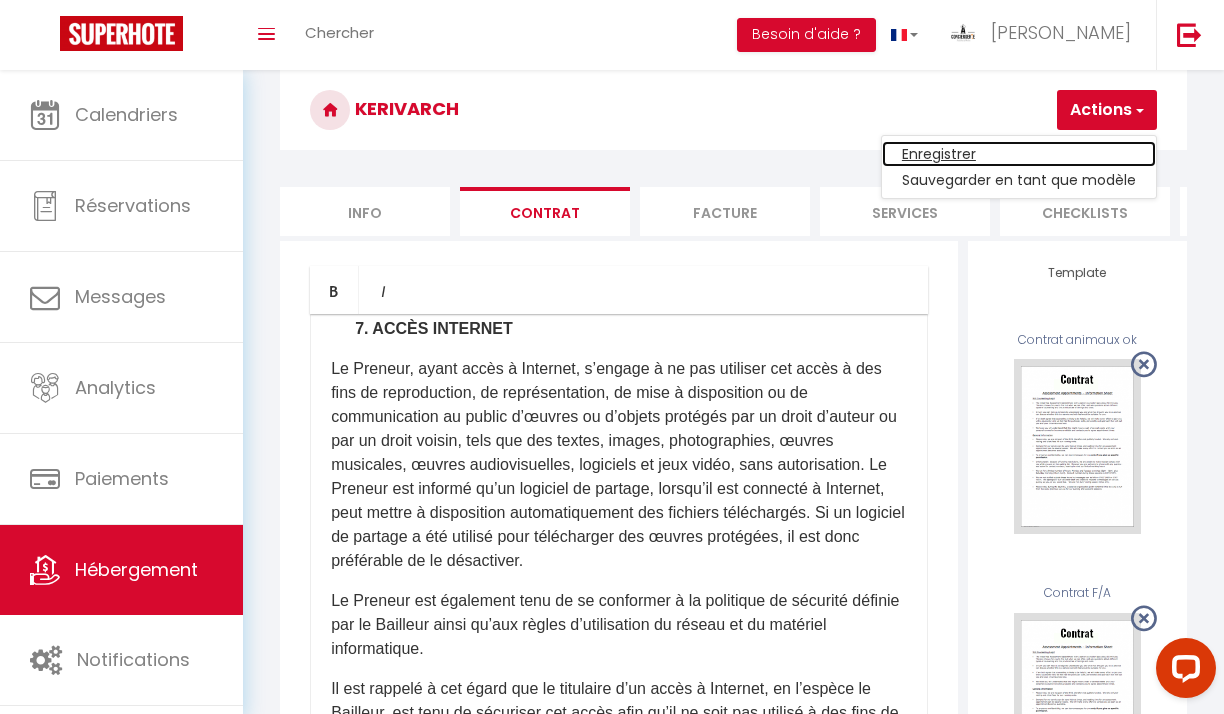 click on "Enregistrer" at bounding box center [1019, 154] 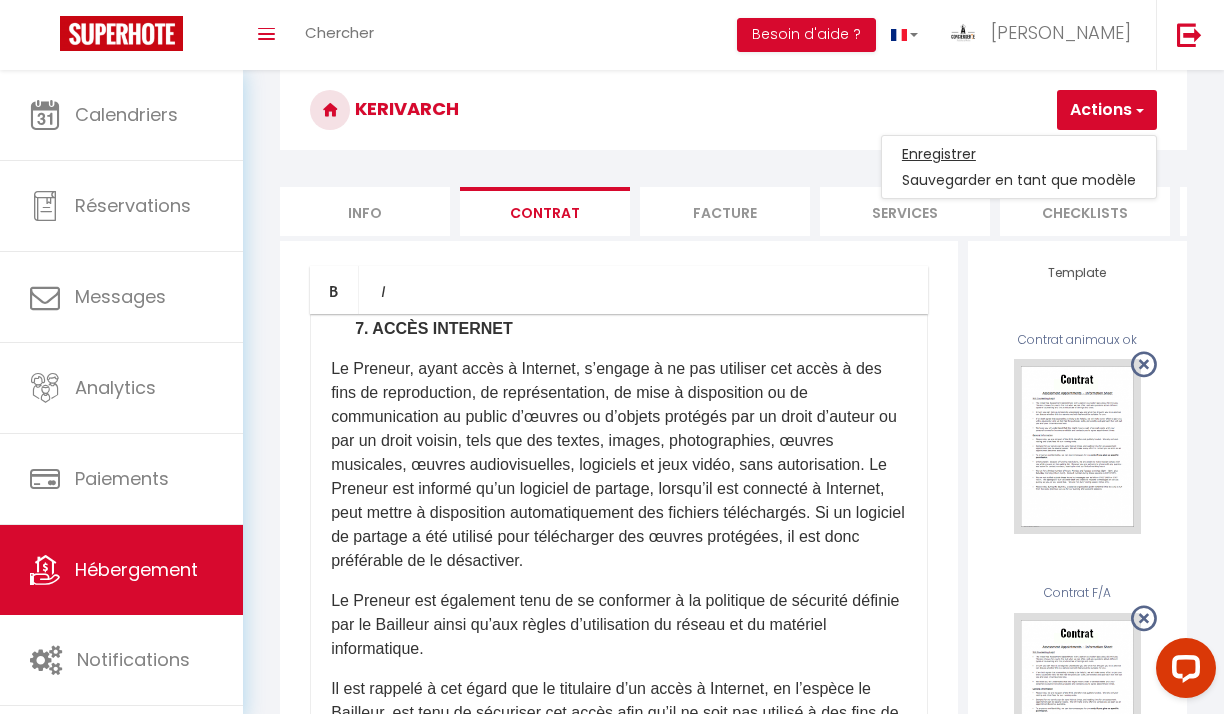scroll, scrollTop: 70, scrollLeft: 0, axis: vertical 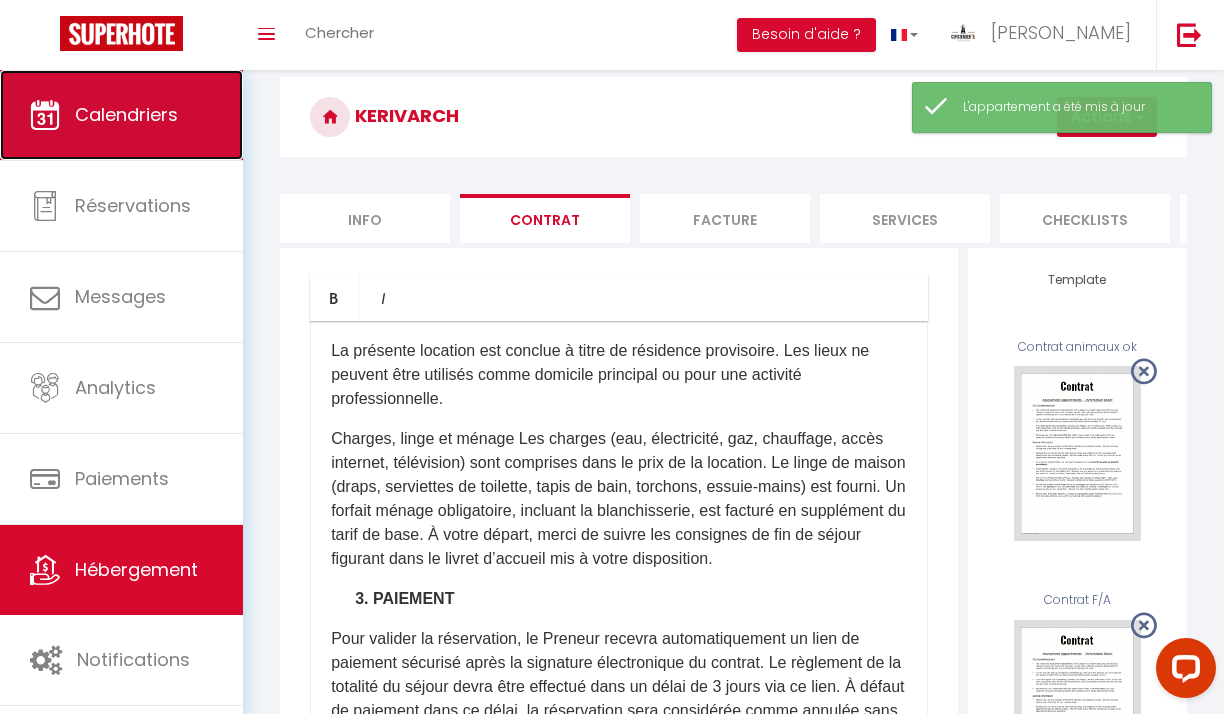click on "Calendriers" at bounding box center [121, 115] 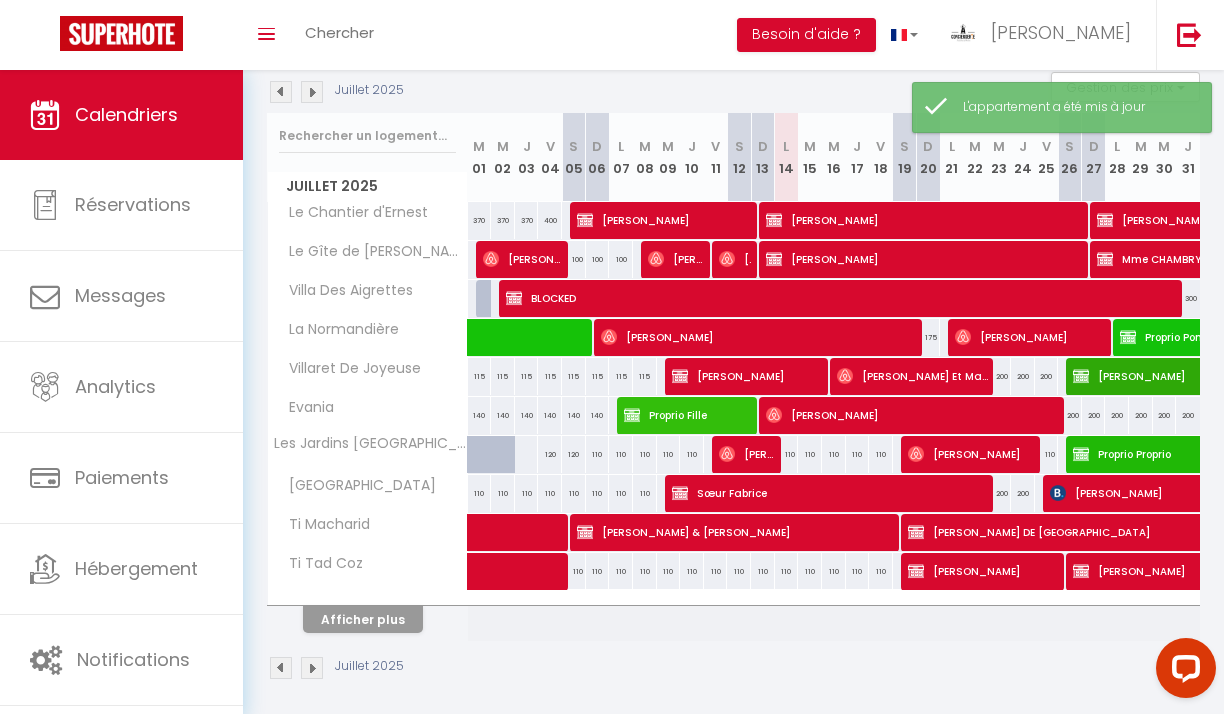 scroll, scrollTop: 219, scrollLeft: 0, axis: vertical 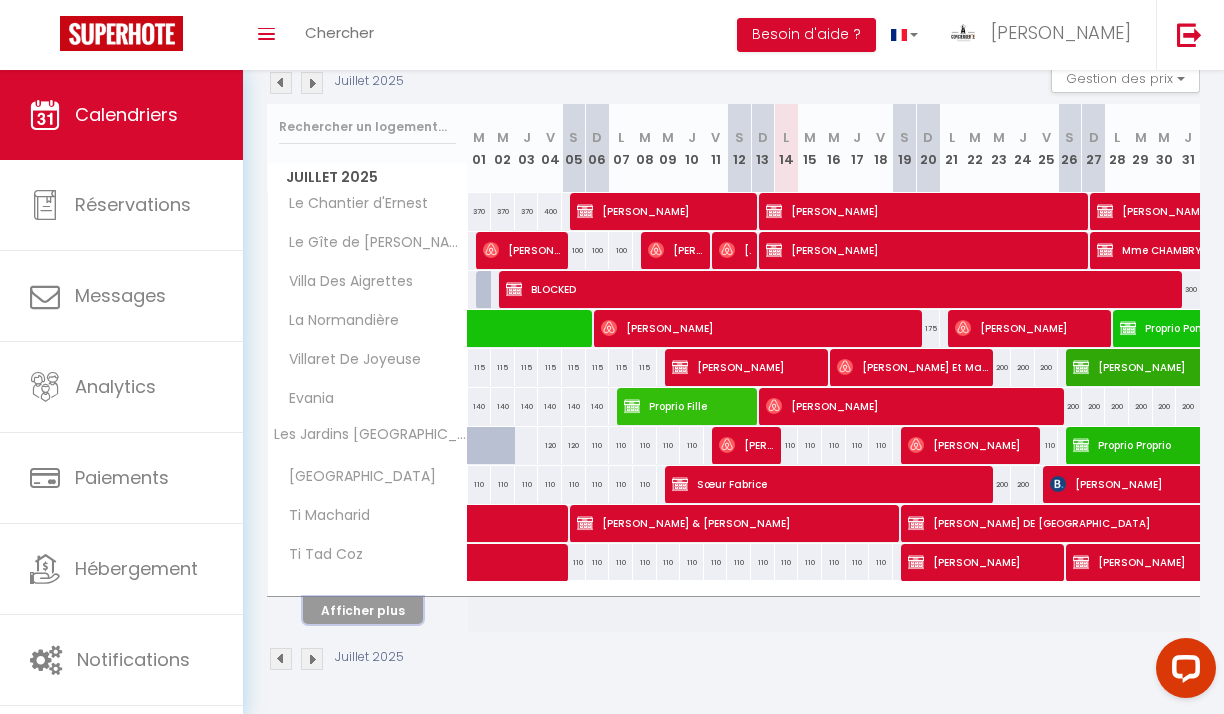 click on "Afficher plus" at bounding box center (363, 610) 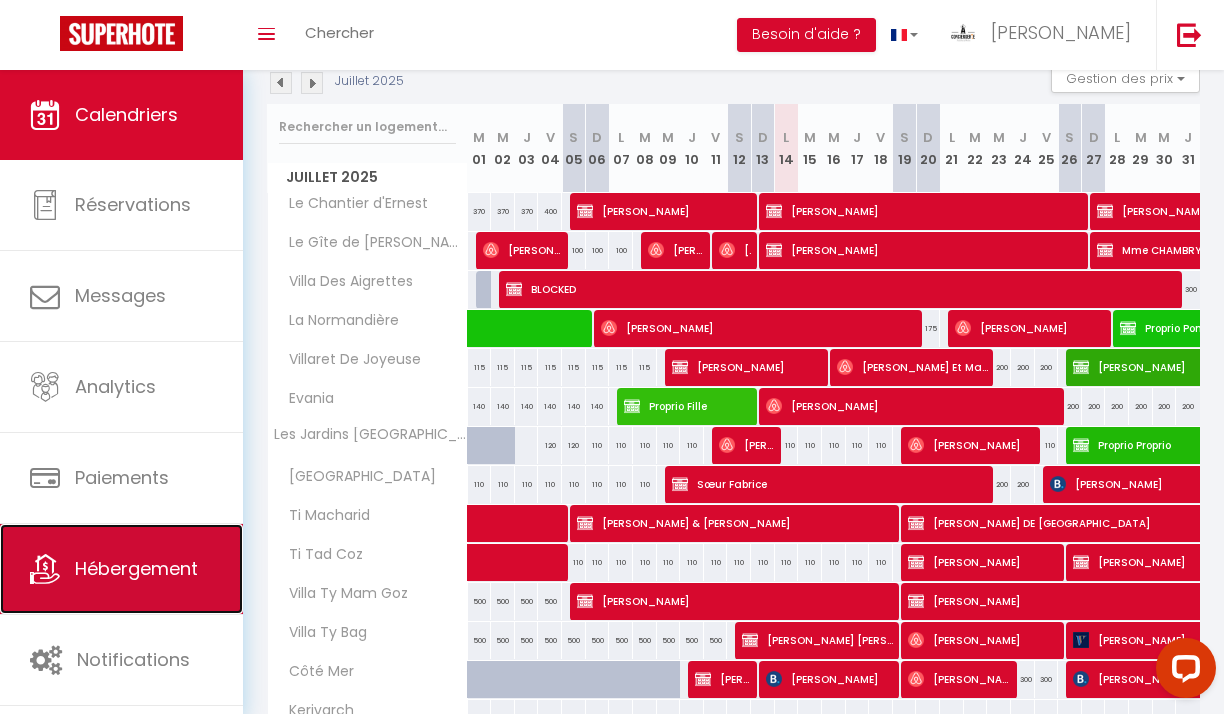 click on "Hébergement" at bounding box center [121, 569] 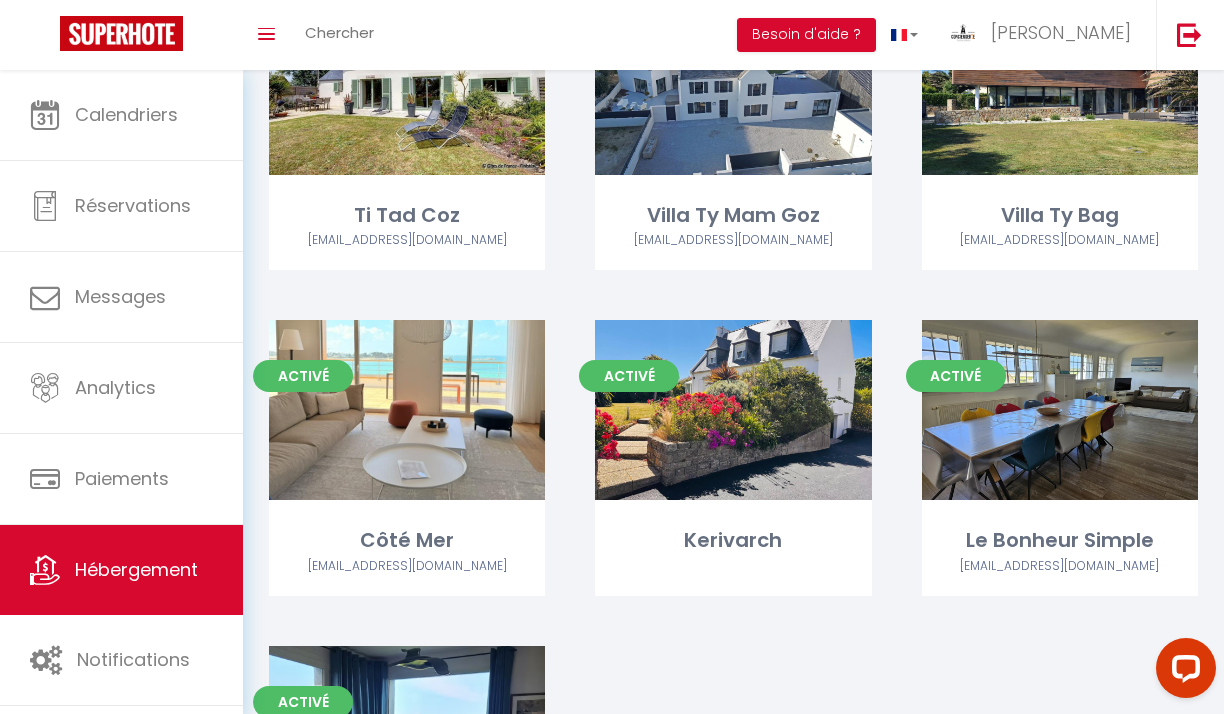 scroll, scrollTop: 1479, scrollLeft: 0, axis: vertical 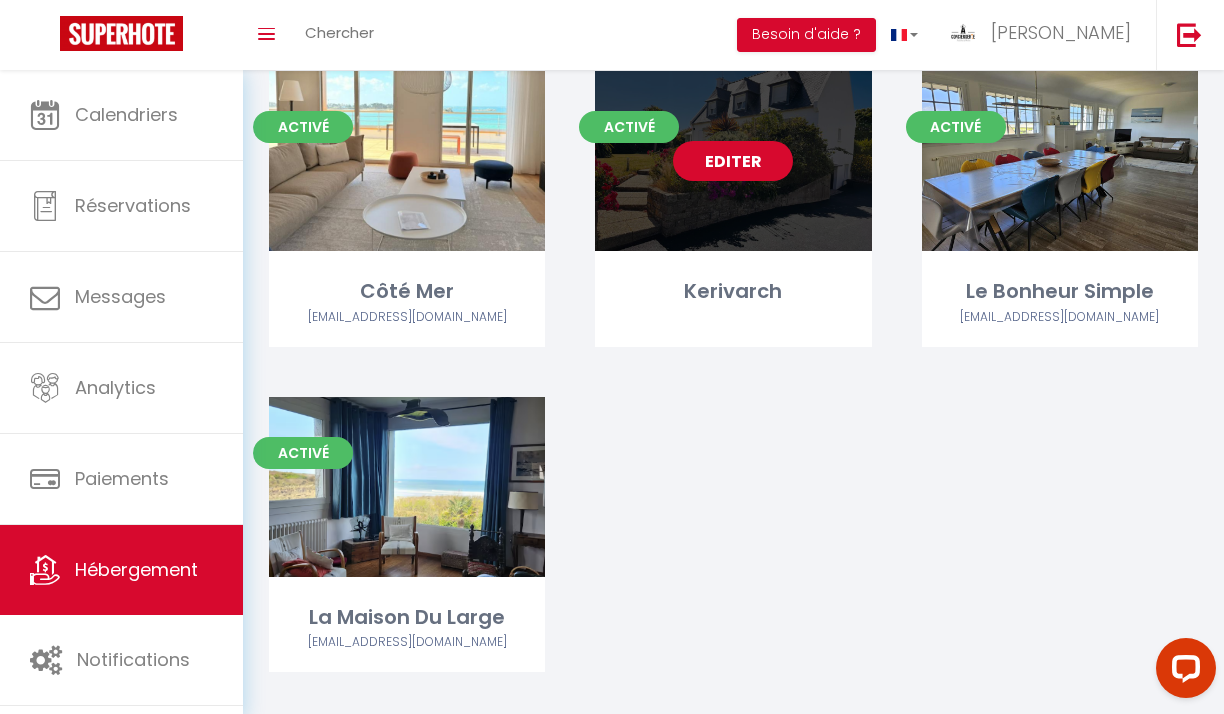 click on "Editer" at bounding box center [733, 161] 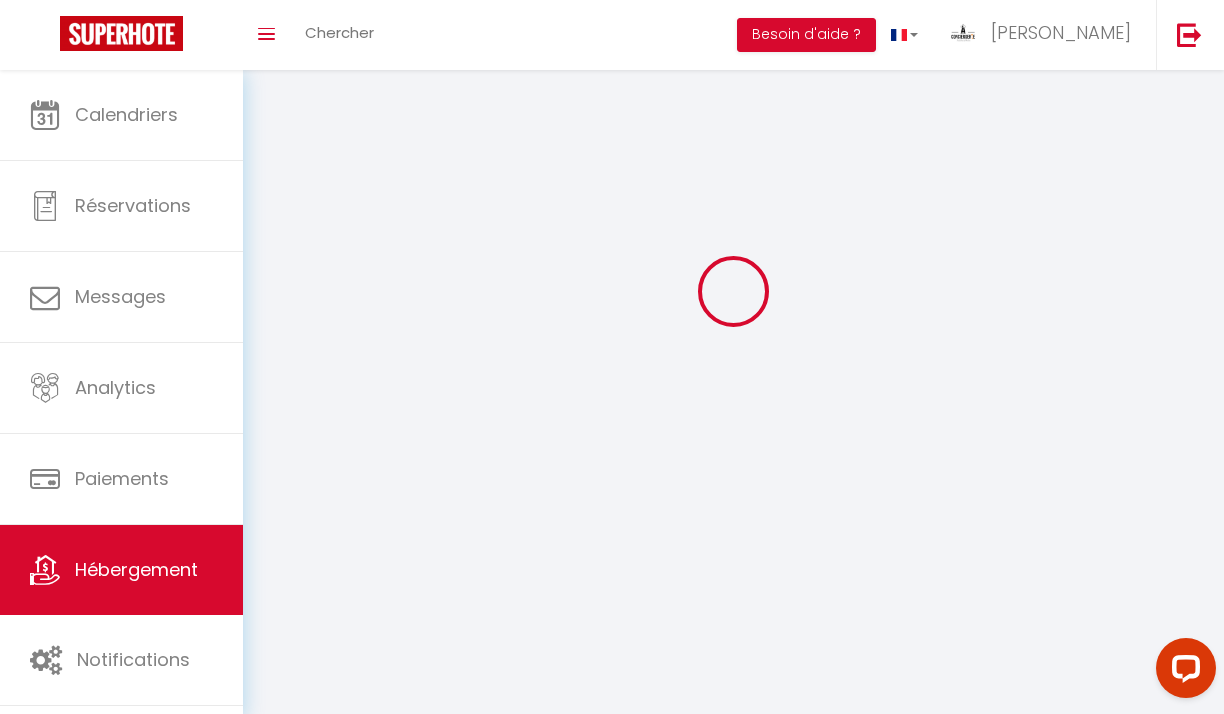 scroll, scrollTop: 0, scrollLeft: 0, axis: both 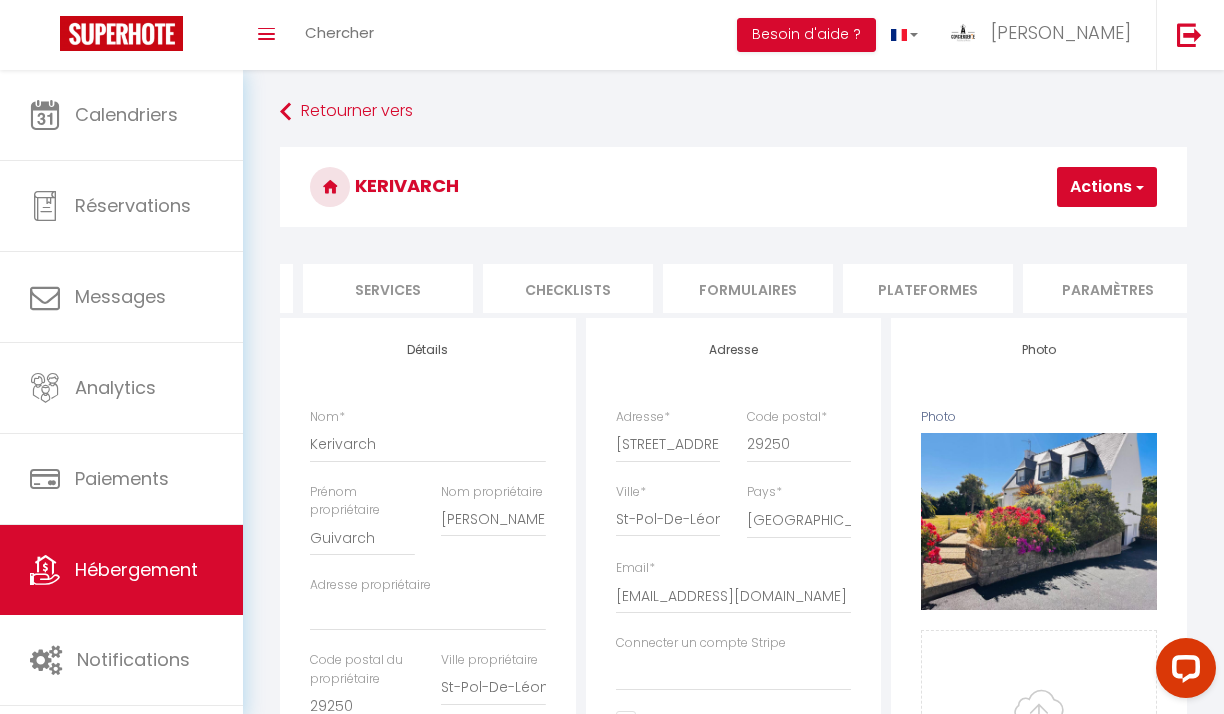 click on "Plateformes" at bounding box center (928, 288) 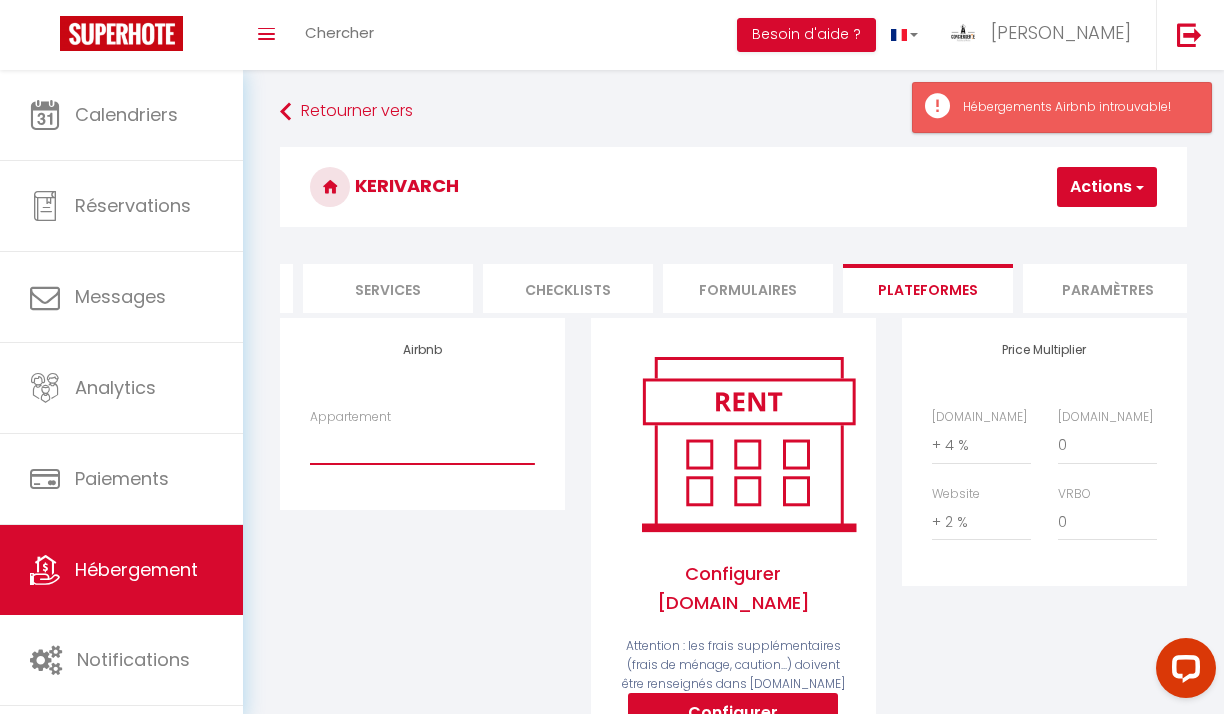 click on "Appartement" at bounding box center [422, 445] 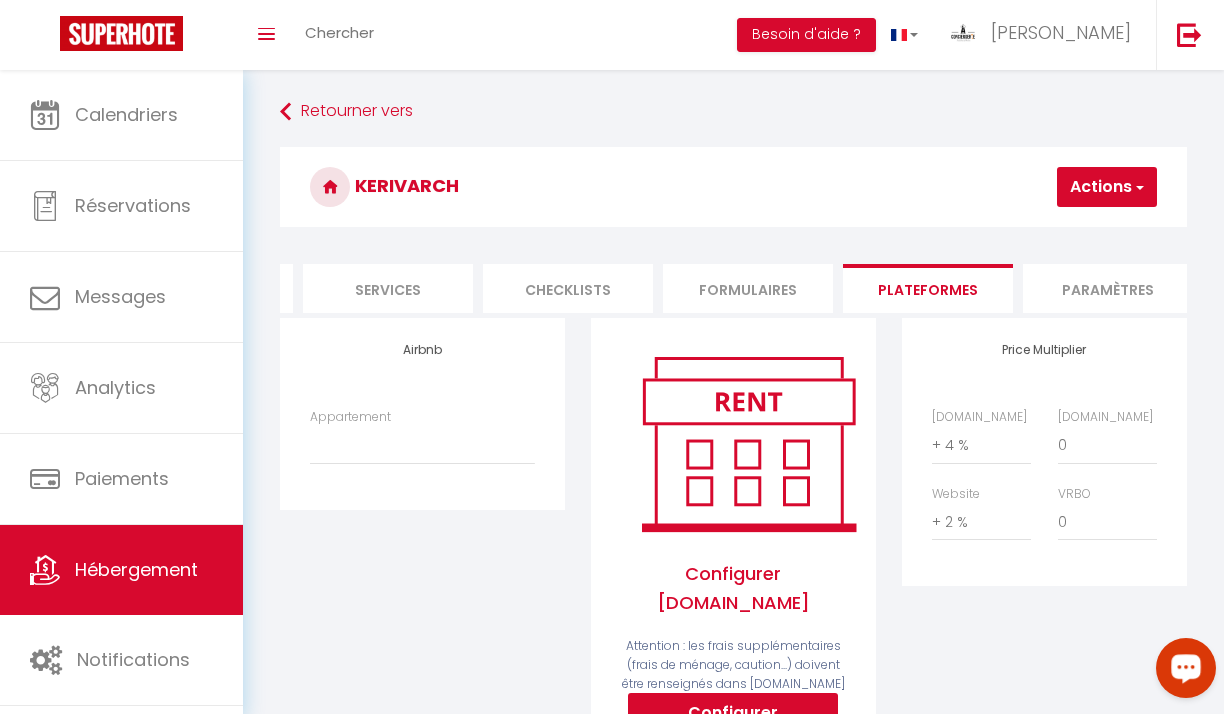 click at bounding box center (1186, 668) 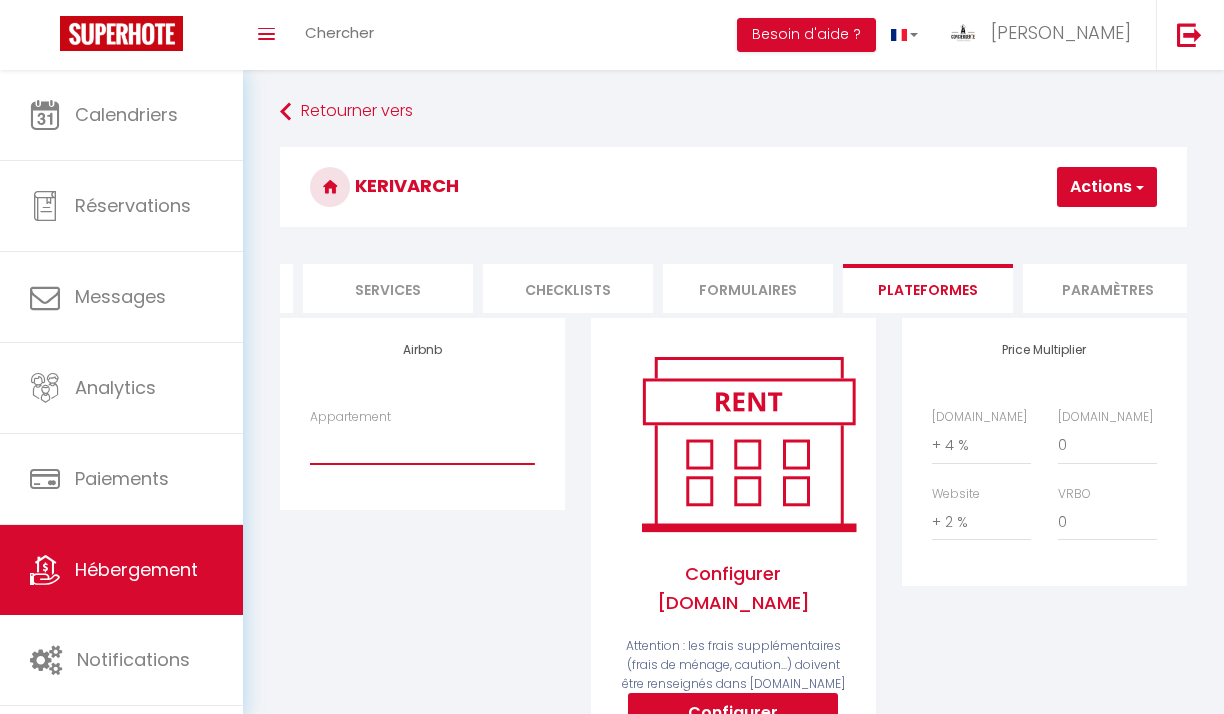 click on "Appartement" at bounding box center (422, 445) 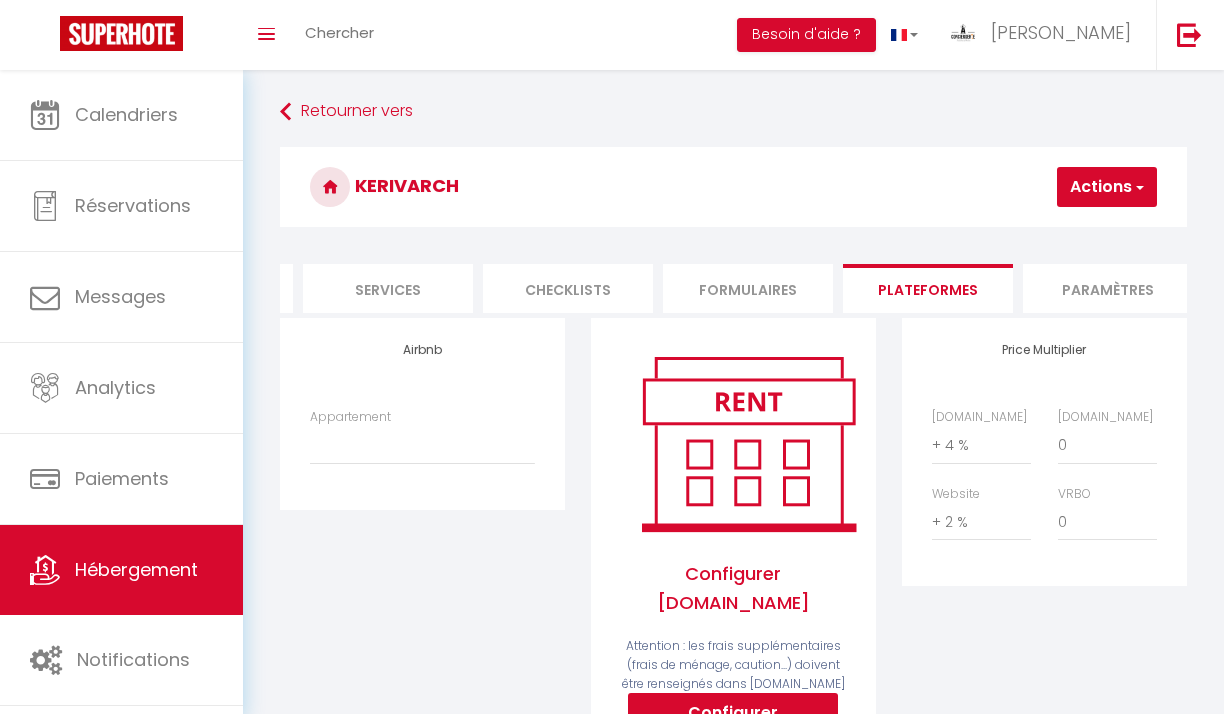 click on "Airbnb
Appartement" at bounding box center (422, 551) 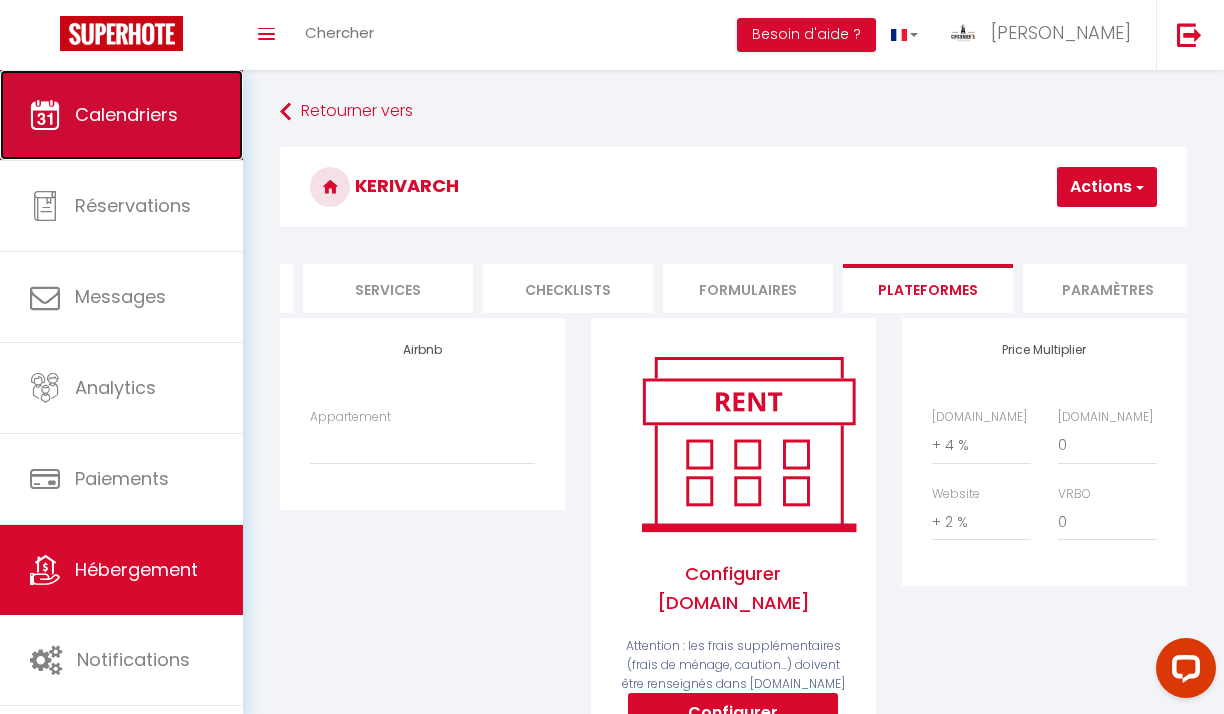 click on "Calendriers" at bounding box center (126, 114) 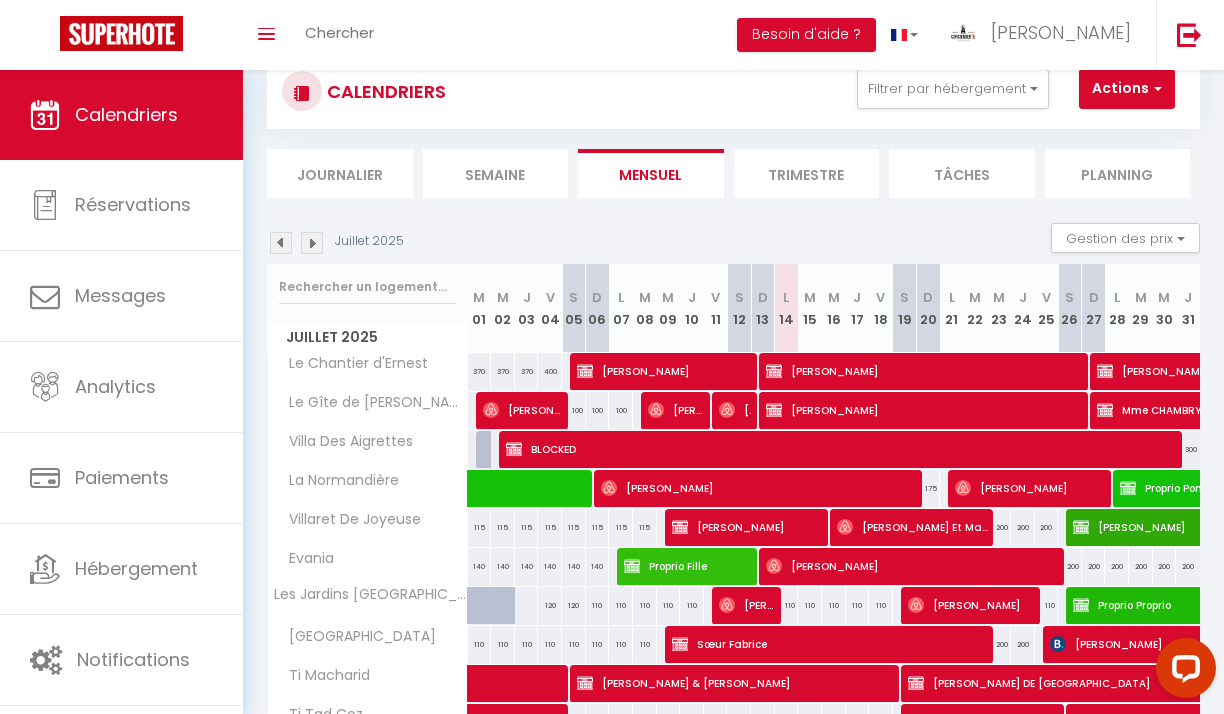 scroll, scrollTop: 219, scrollLeft: 0, axis: vertical 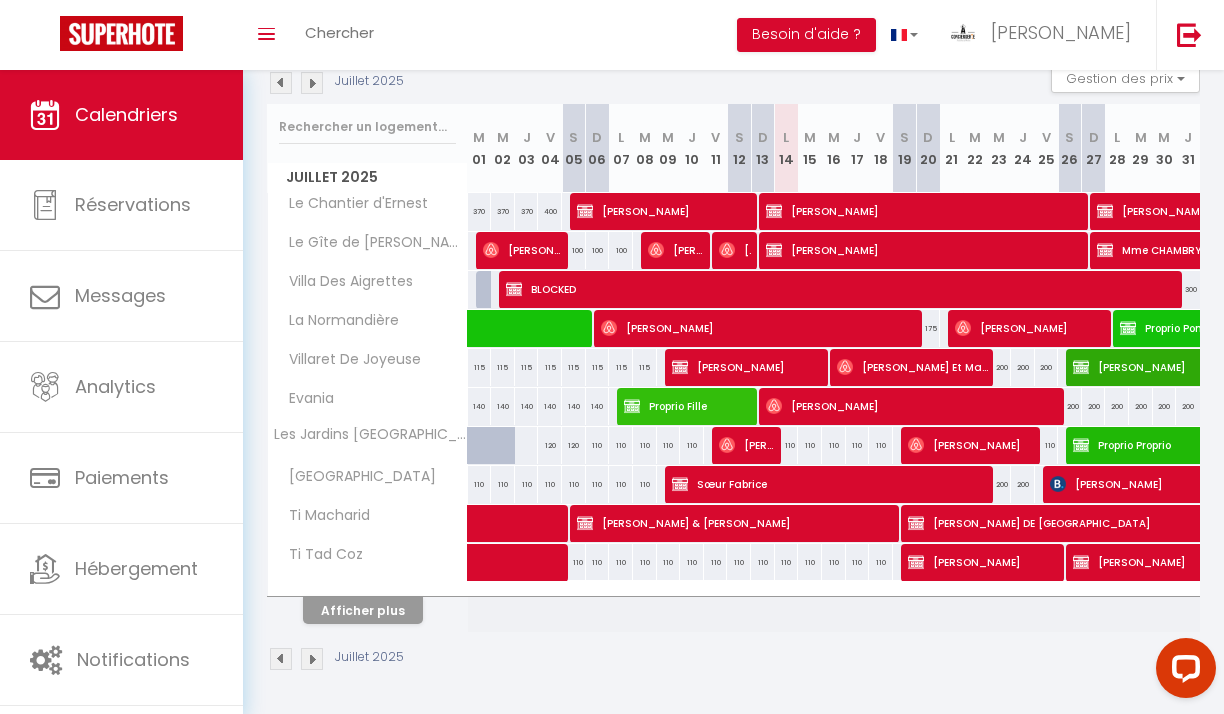 click at bounding box center (312, 659) 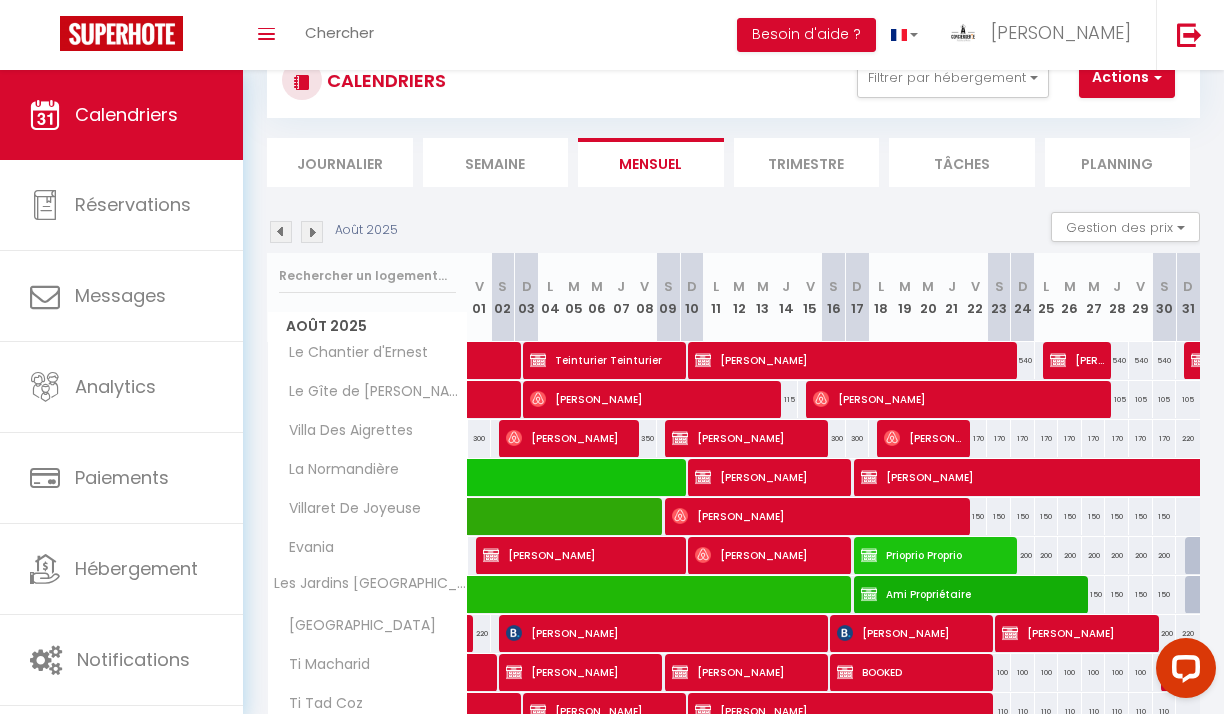 scroll, scrollTop: 219, scrollLeft: 0, axis: vertical 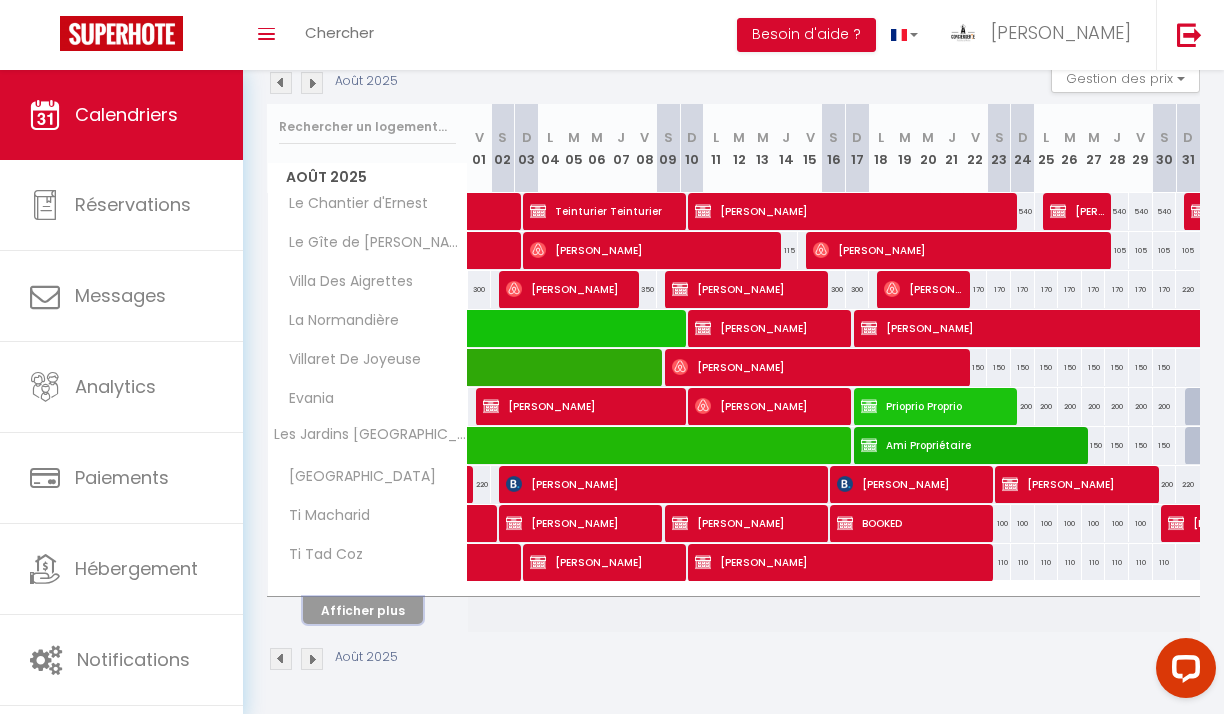 click on "Afficher plus" at bounding box center [363, 610] 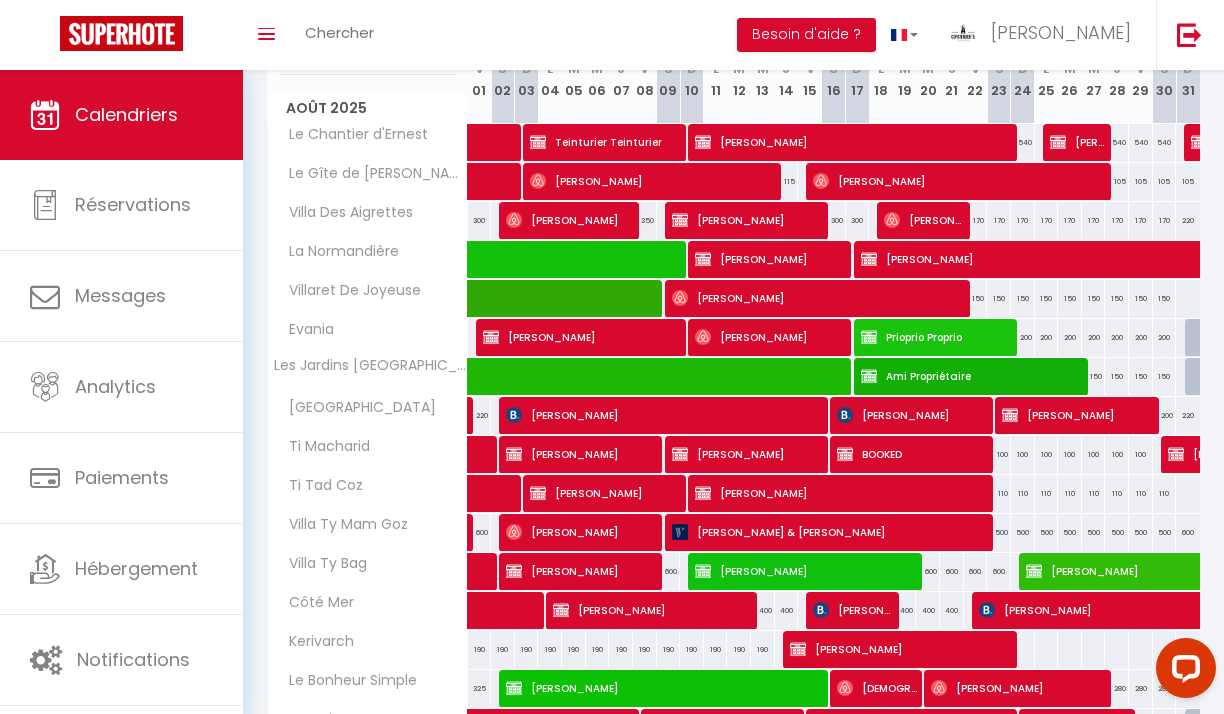 scroll, scrollTop: 404, scrollLeft: 0, axis: vertical 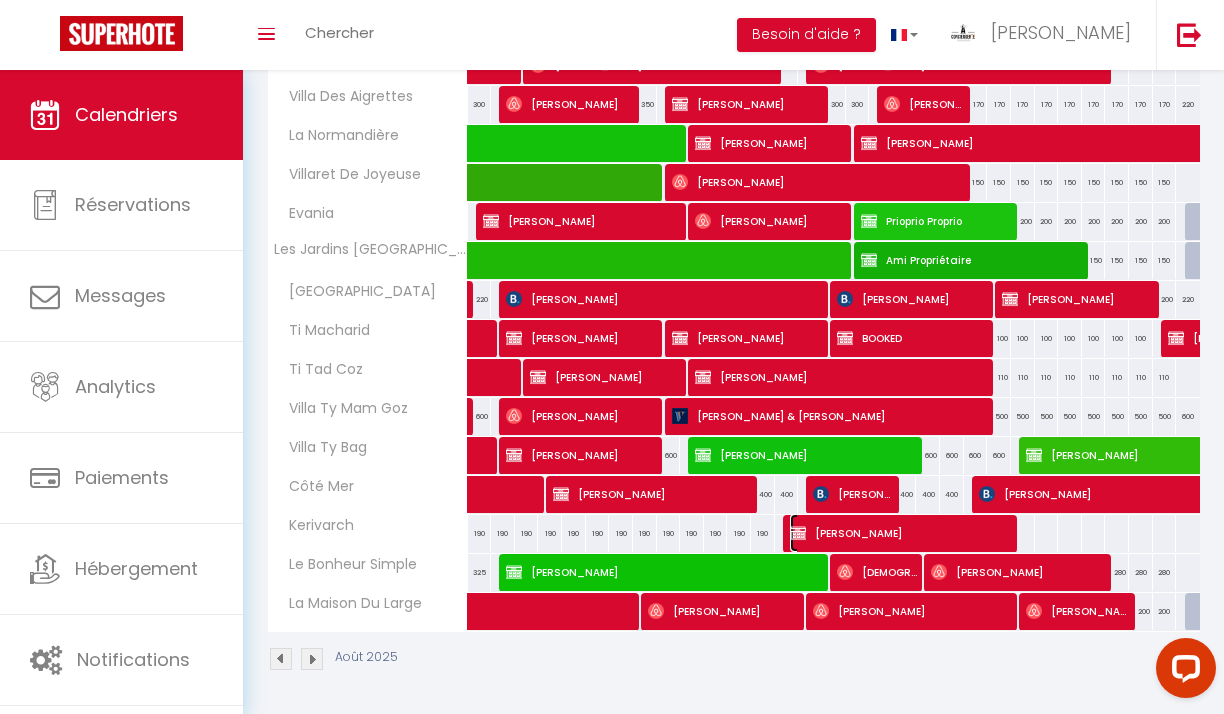 click on "[PERSON_NAME]" at bounding box center [902, 533] 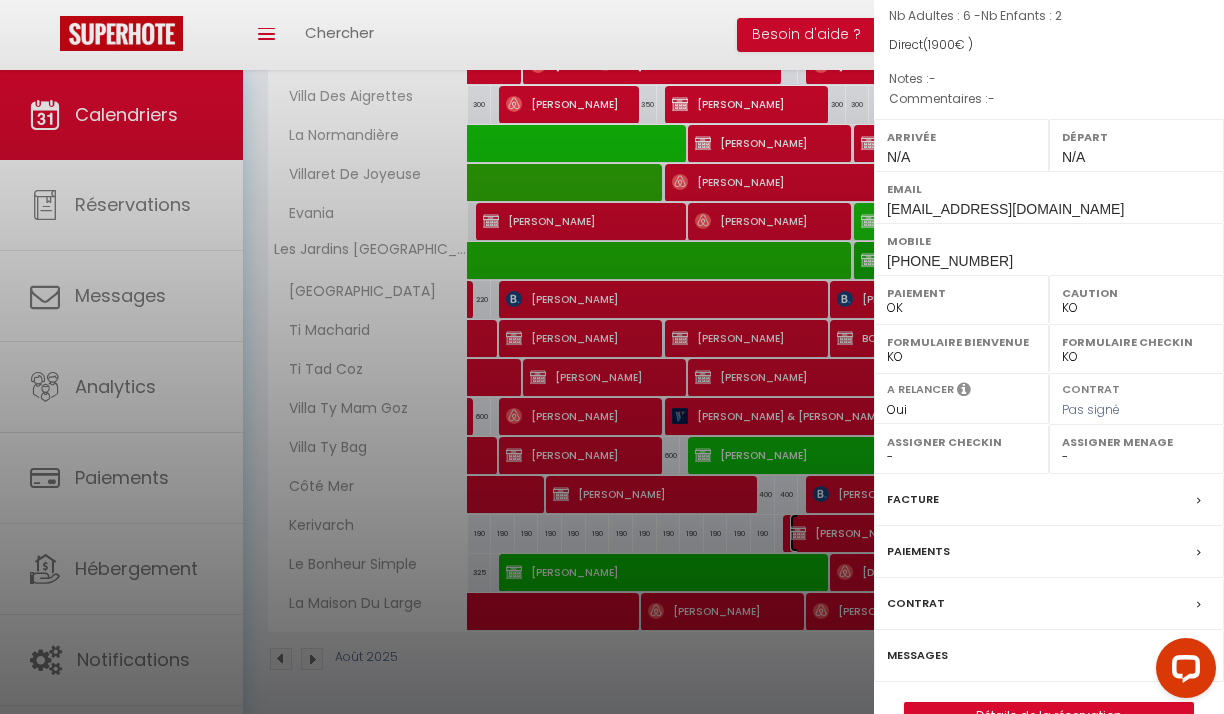 scroll, scrollTop: 218, scrollLeft: 0, axis: vertical 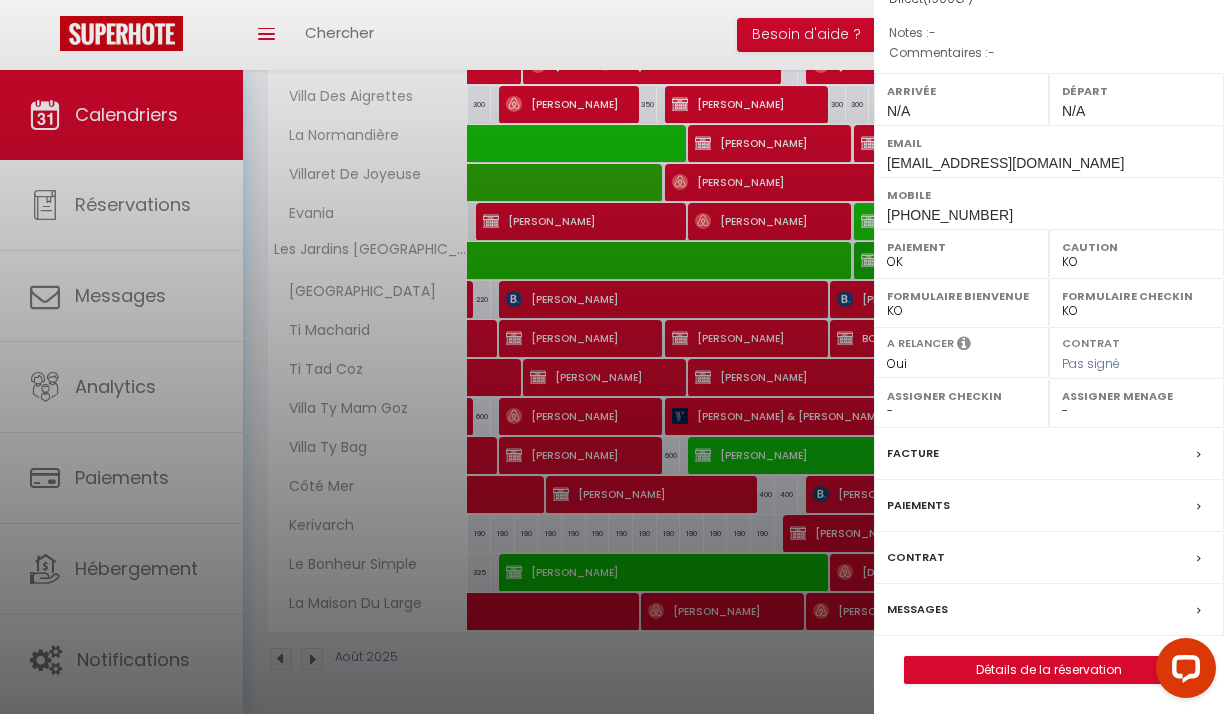 click on "Contrat" at bounding box center [916, 557] 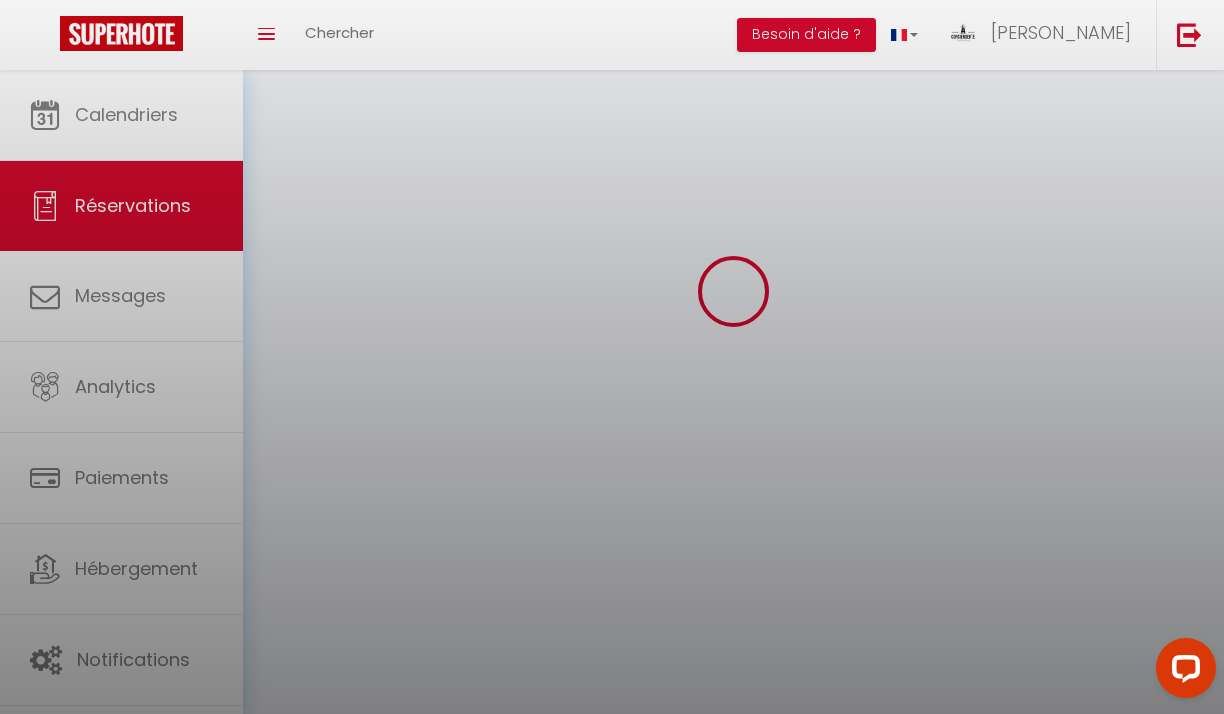 scroll, scrollTop: 0, scrollLeft: 0, axis: both 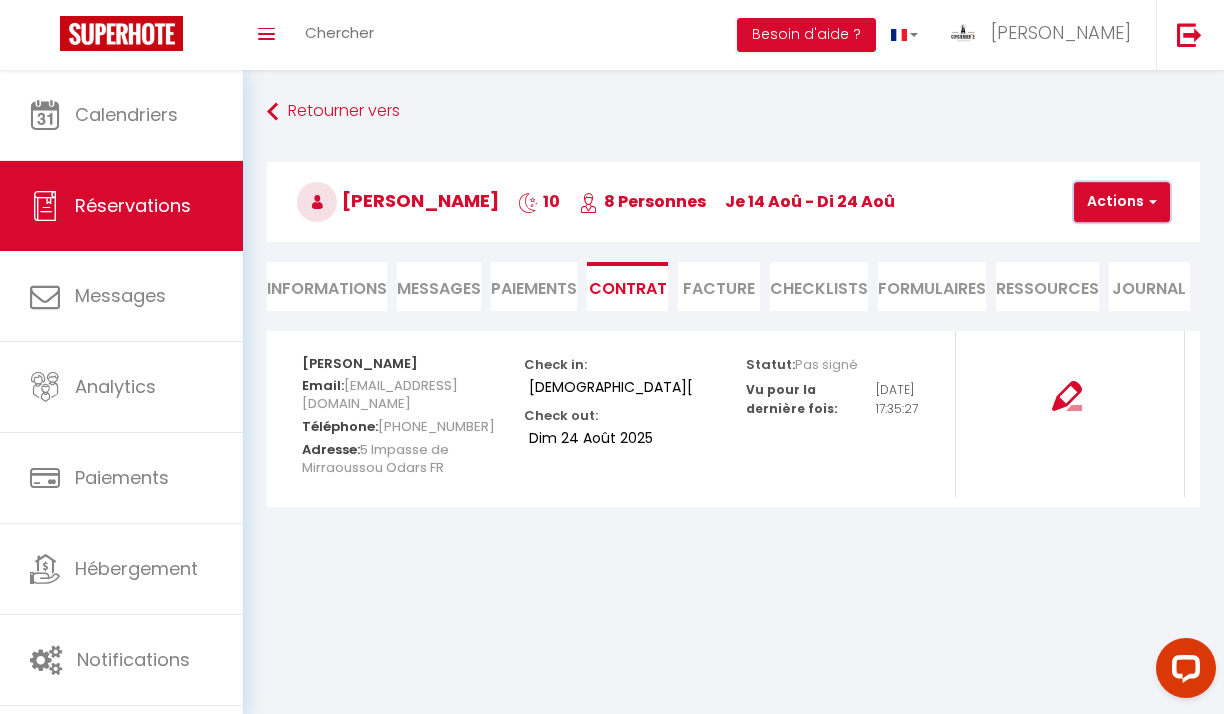 click on "Actions" at bounding box center [1122, 202] 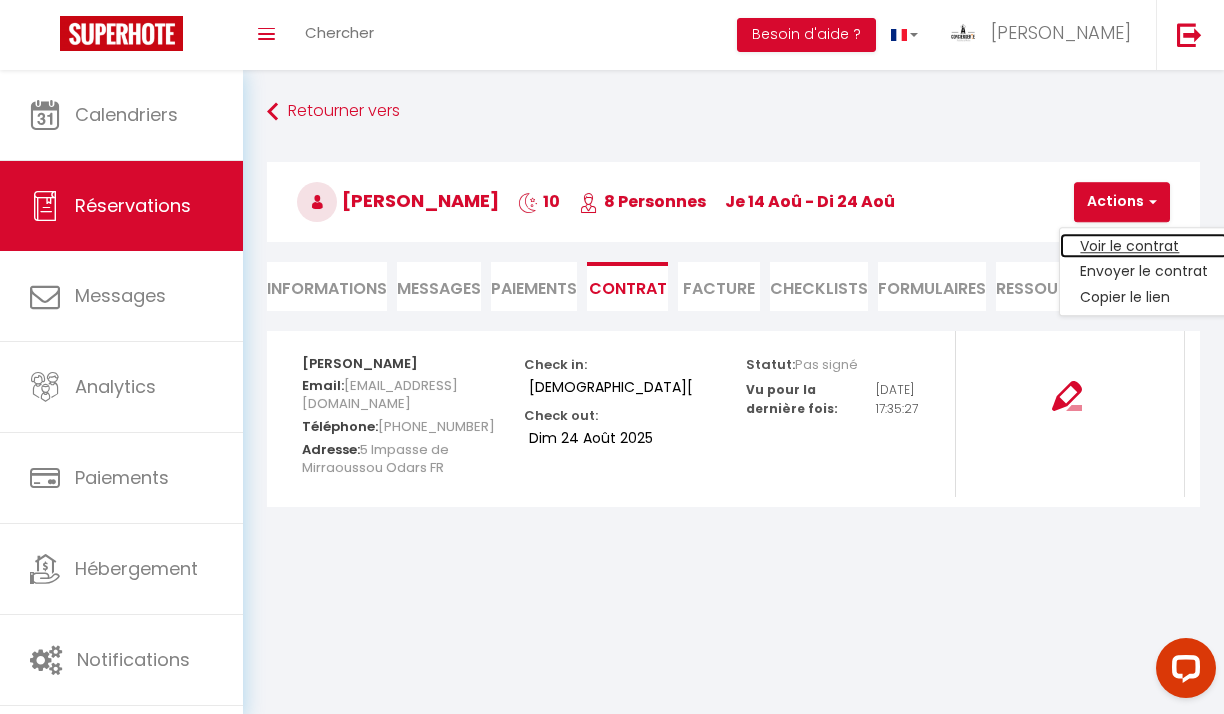 click on "Voir le contrat" at bounding box center [1144, 246] 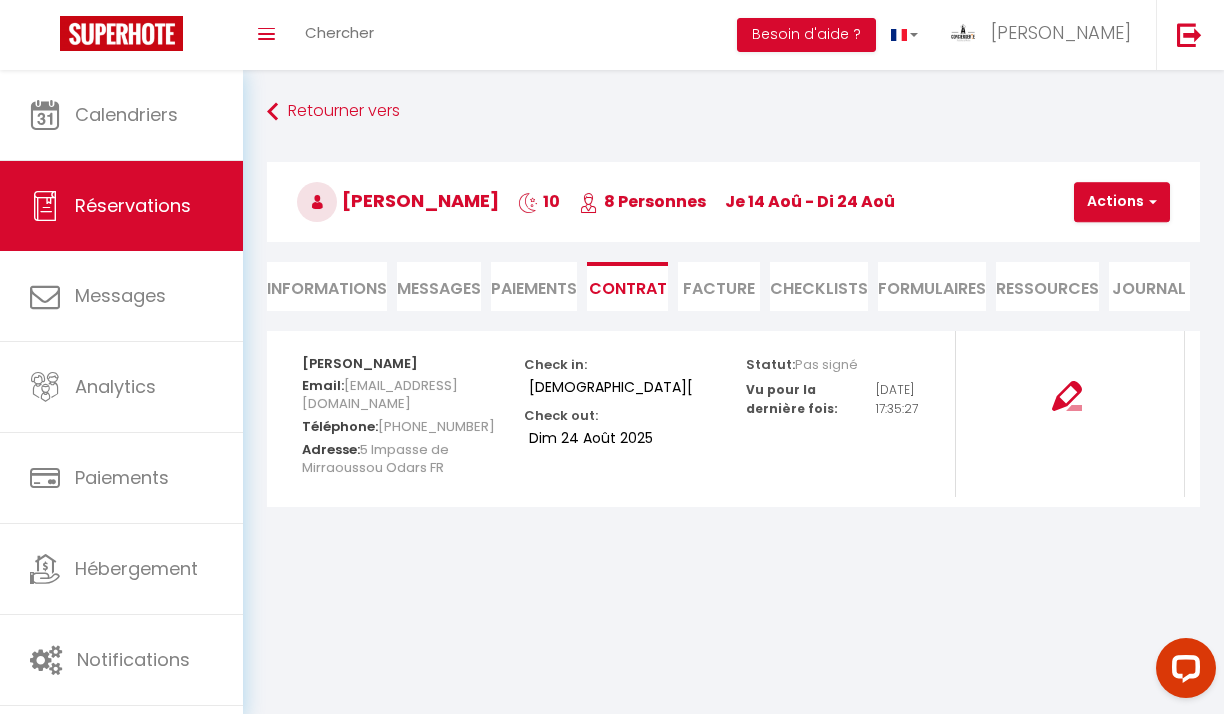 click on "Paiements" at bounding box center (534, 286) 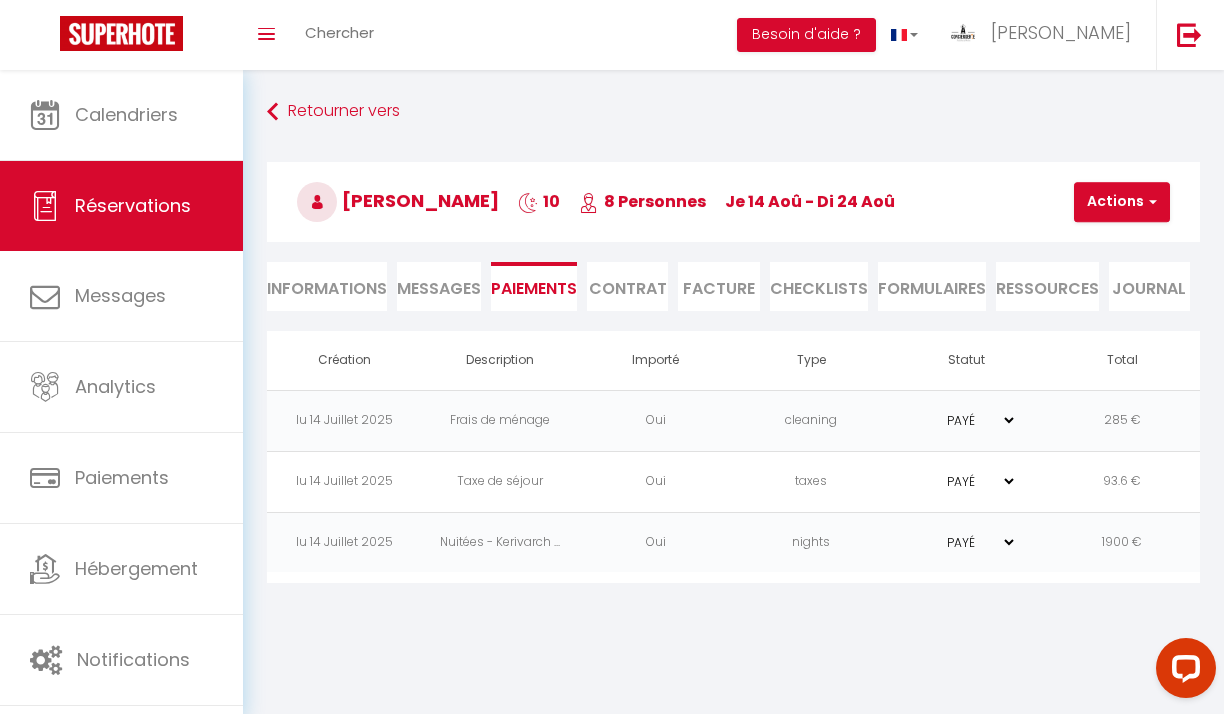 click on "Contrat" at bounding box center [627, 286] 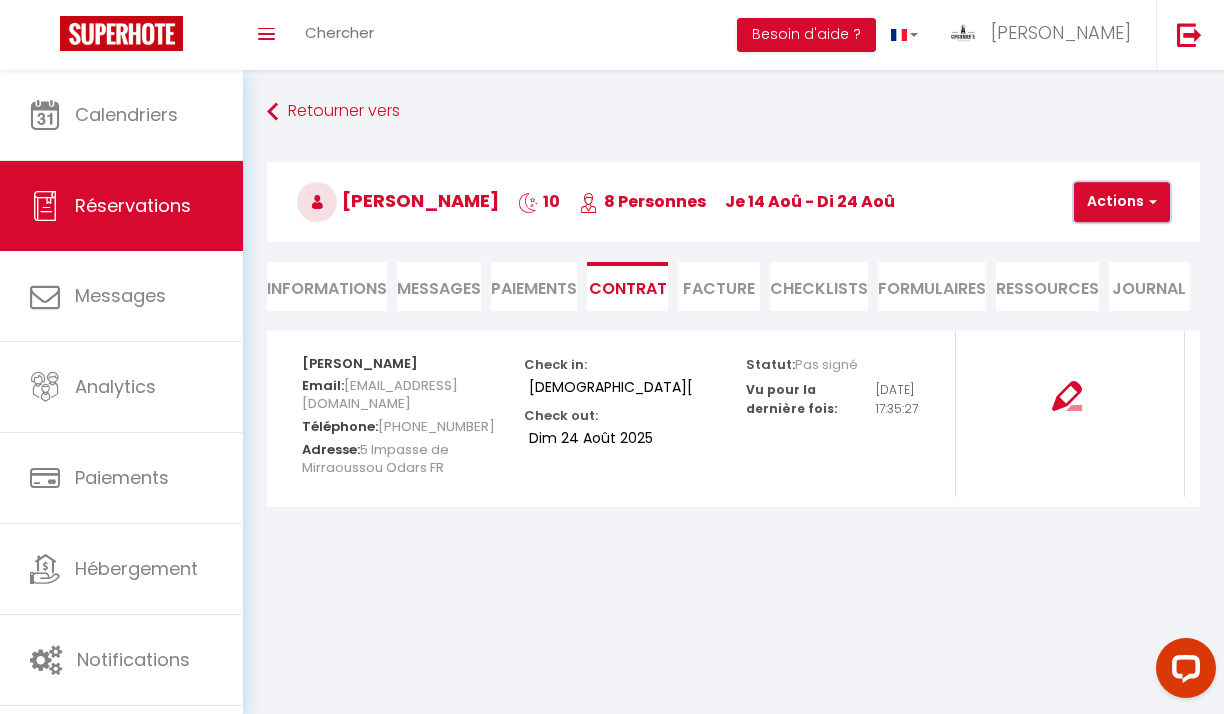 click on "Actions" at bounding box center (1122, 202) 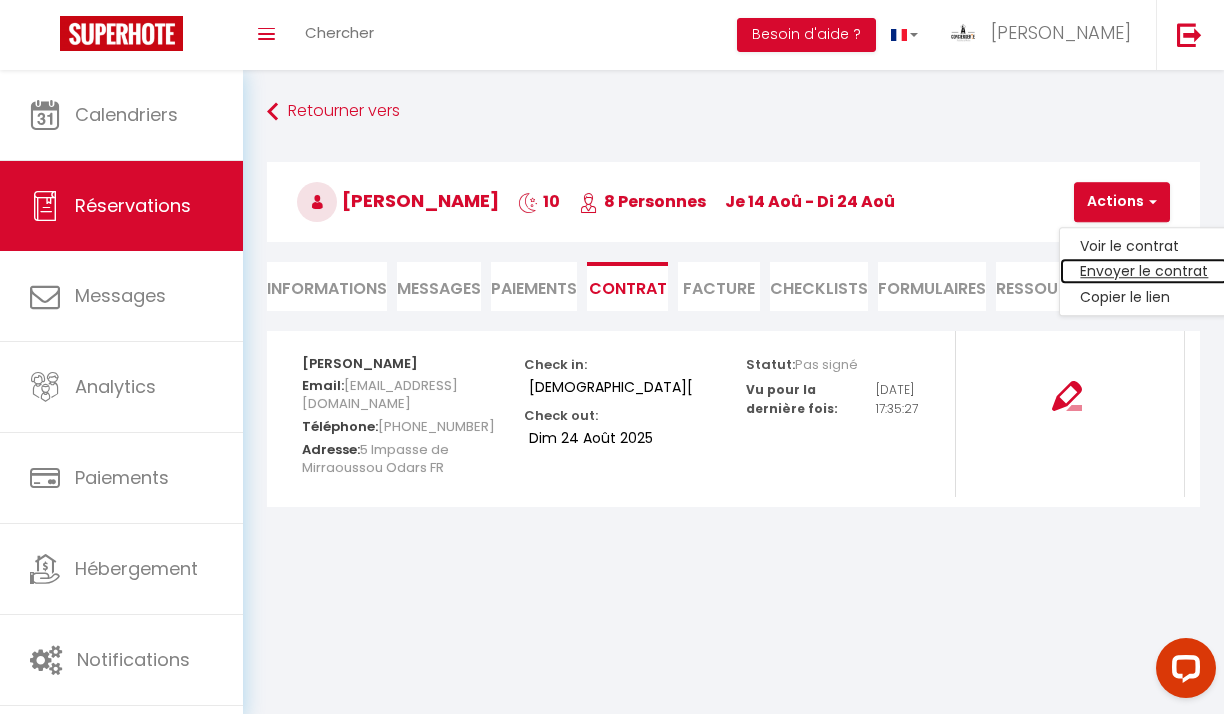click on "Envoyer le contrat" at bounding box center [1144, 272] 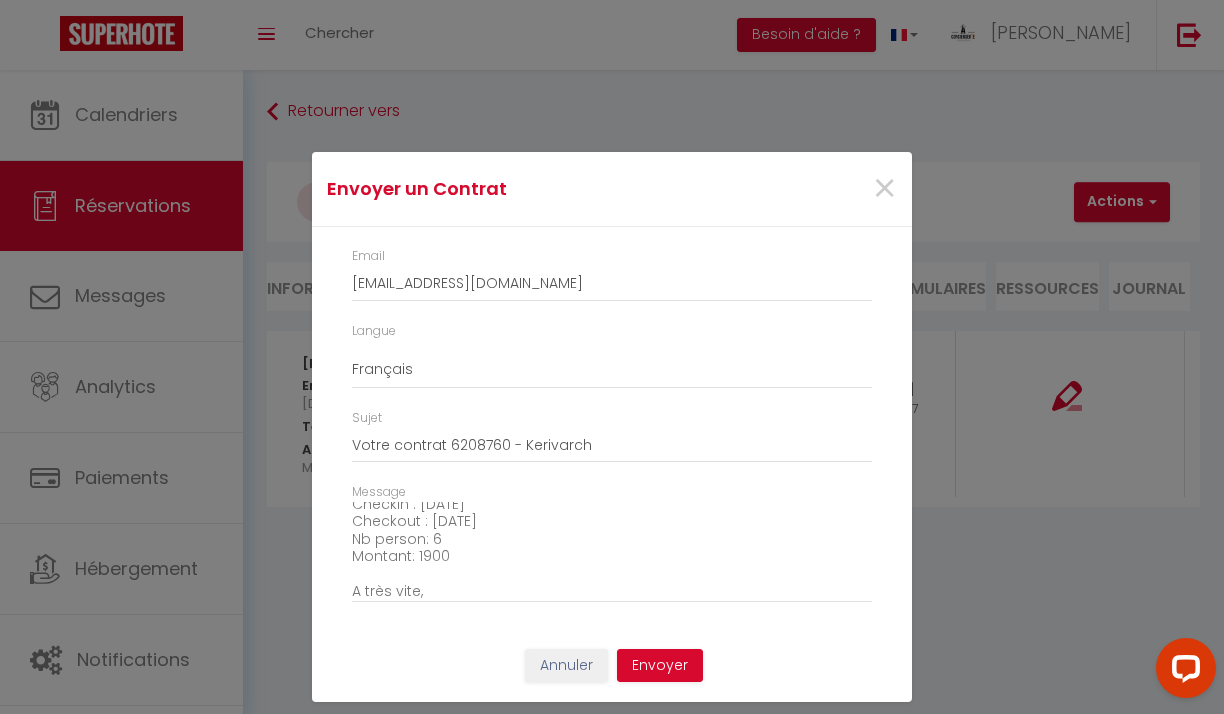 scroll, scrollTop: 164, scrollLeft: 0, axis: vertical 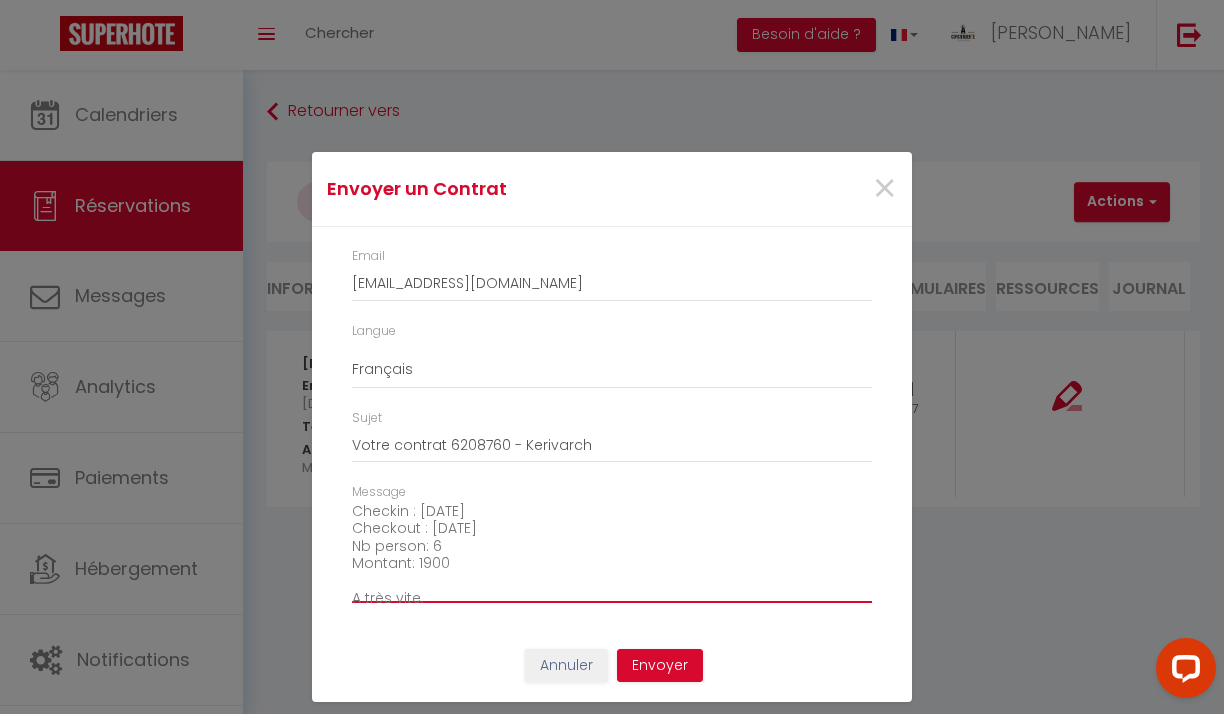 drag, startPoint x: 450, startPoint y: 566, endPoint x: 418, endPoint y: 566, distance: 32 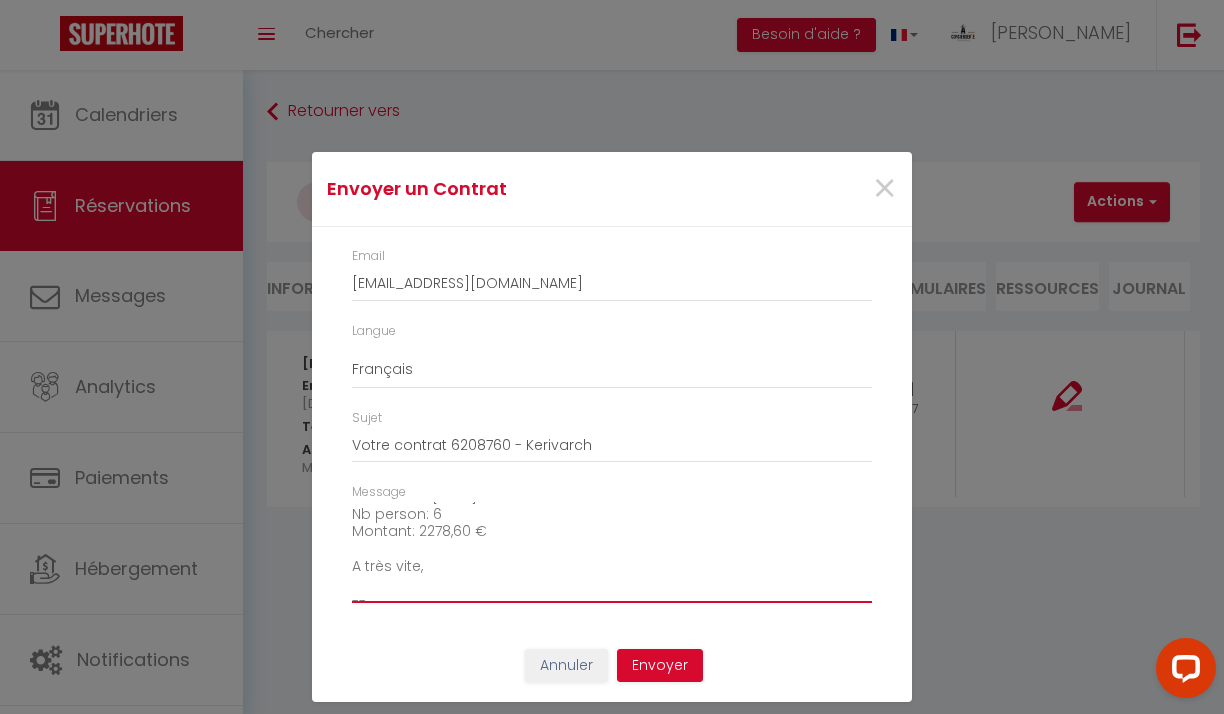 scroll, scrollTop: 227, scrollLeft: 0, axis: vertical 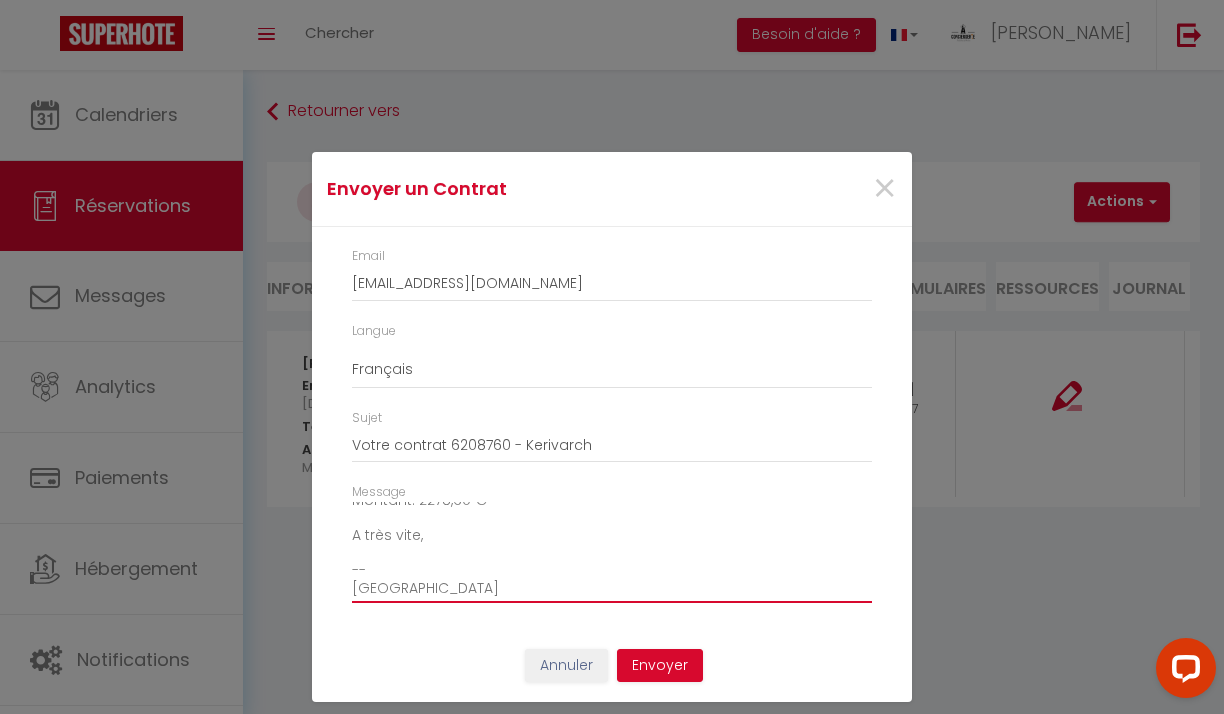 click on "Bonjour,
Nous vous invitons à cliquer sur le lien suivant pour signer votre contrat de location : [URL][DOMAIN_NAME]
Détails de la réservation :
Booking id : 6208760
Appartement: Kerivarch
Checkin : [DATE]
Checkout : [DATE]
Nb person: 6
Montant: 2278,60 €
A très vite,
--
[GEOGRAPHIC_DATA]" at bounding box center [612, 552] 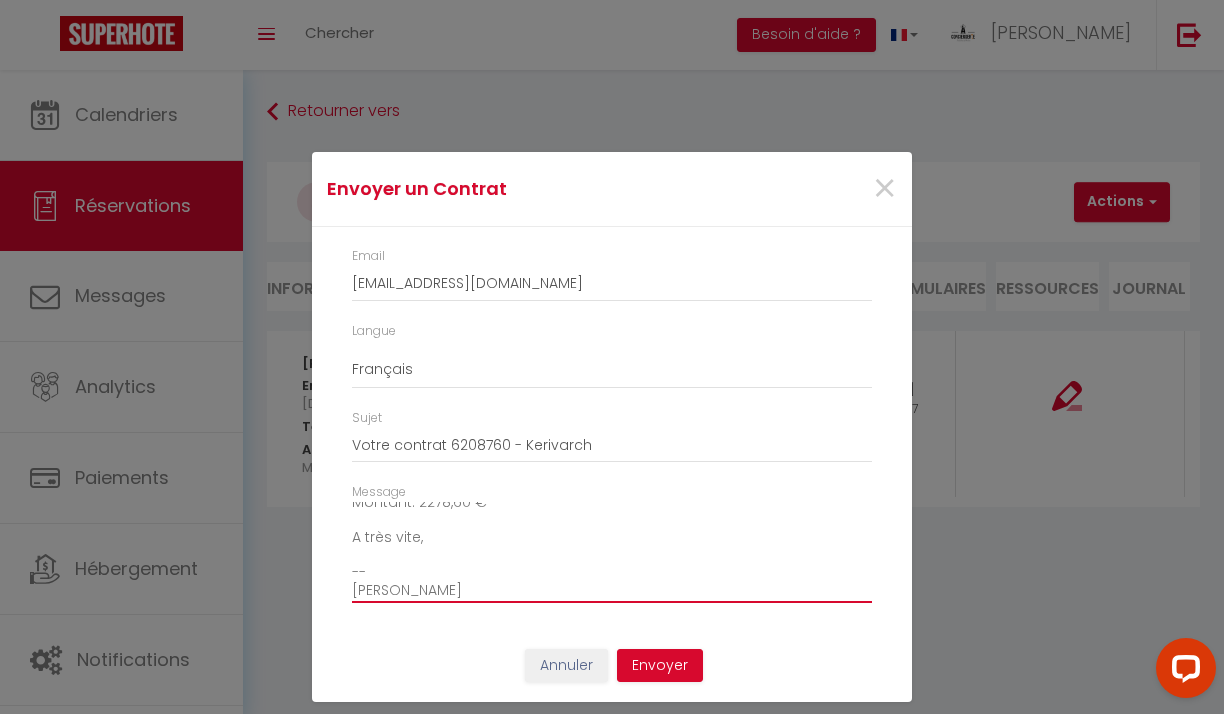 scroll, scrollTop: 227, scrollLeft: 0, axis: vertical 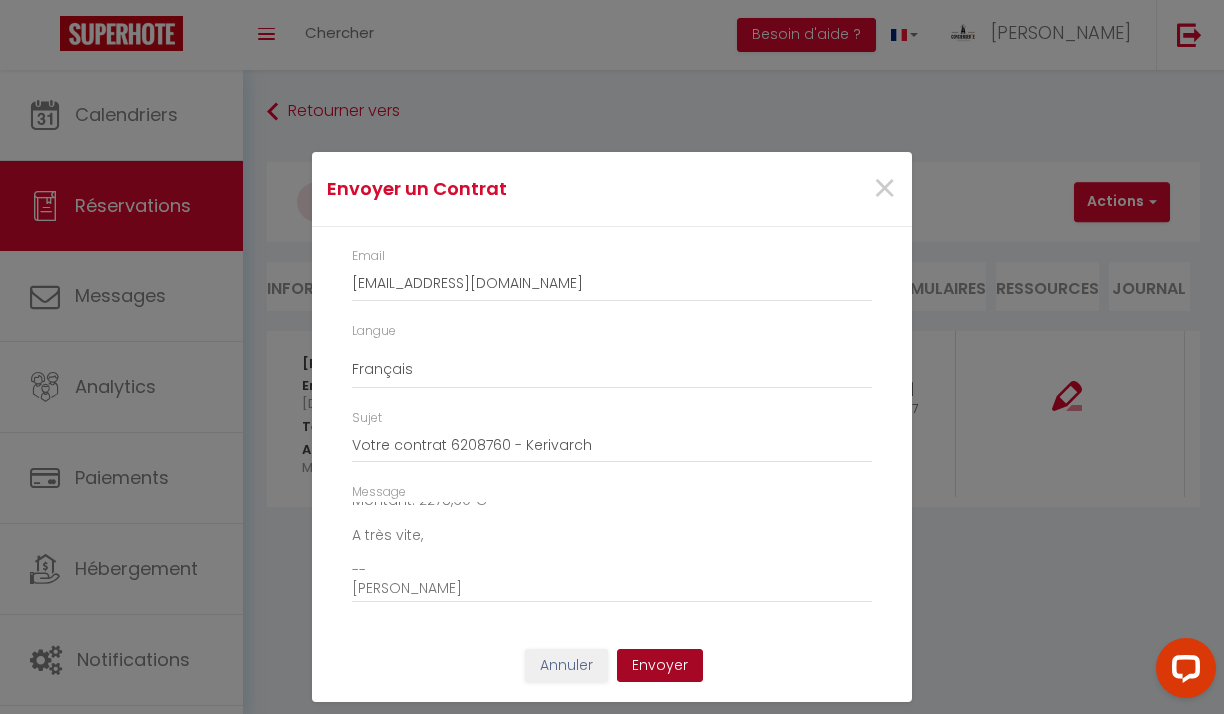 click on "Envoyer" at bounding box center (660, 666) 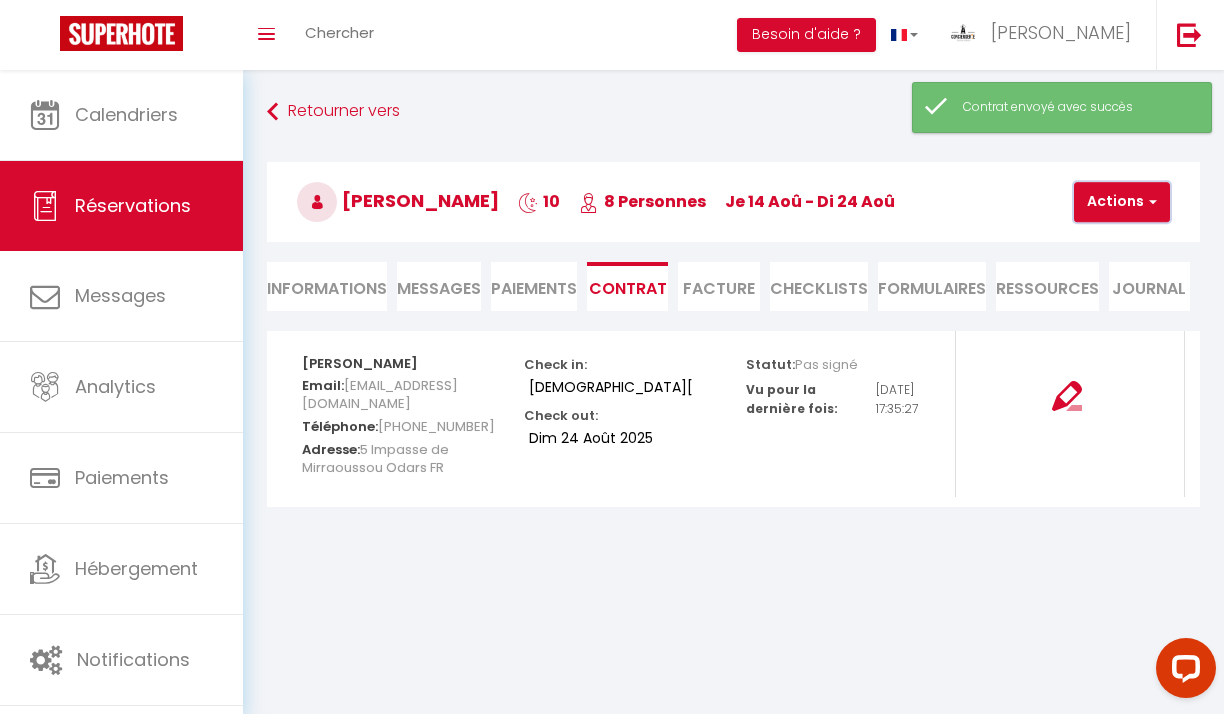 click on "Actions" at bounding box center [1122, 202] 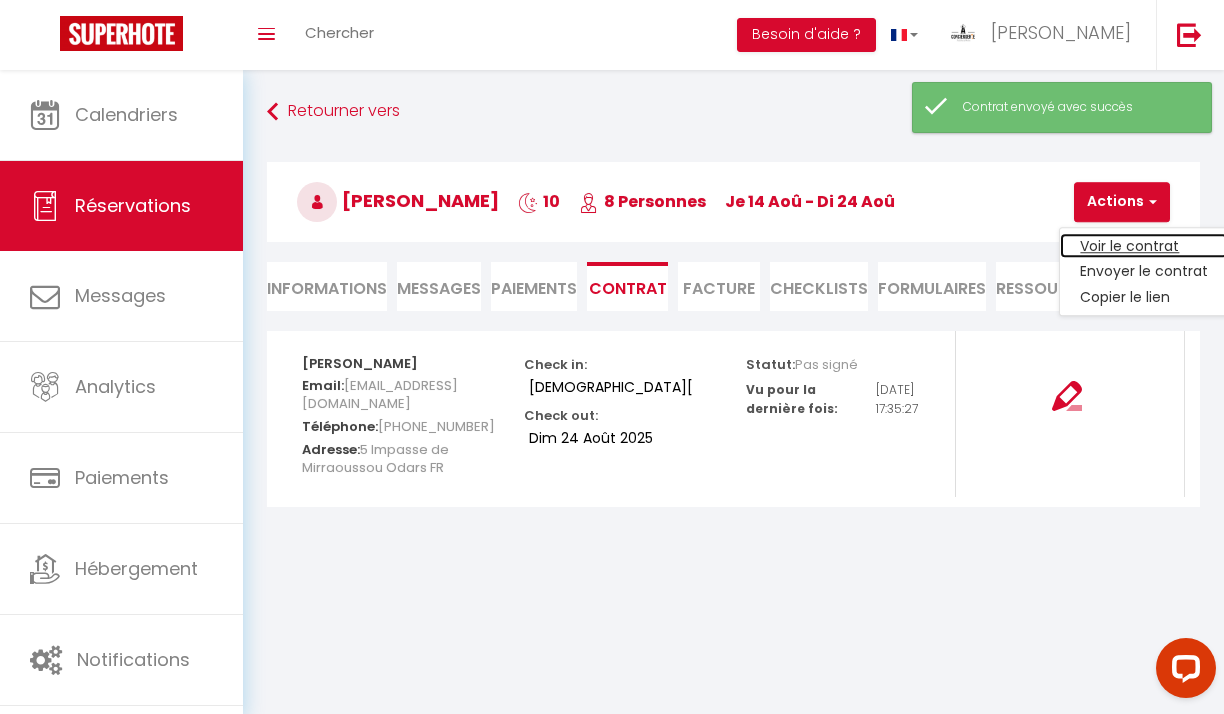 click on "Voir le contrat" at bounding box center (1144, 246) 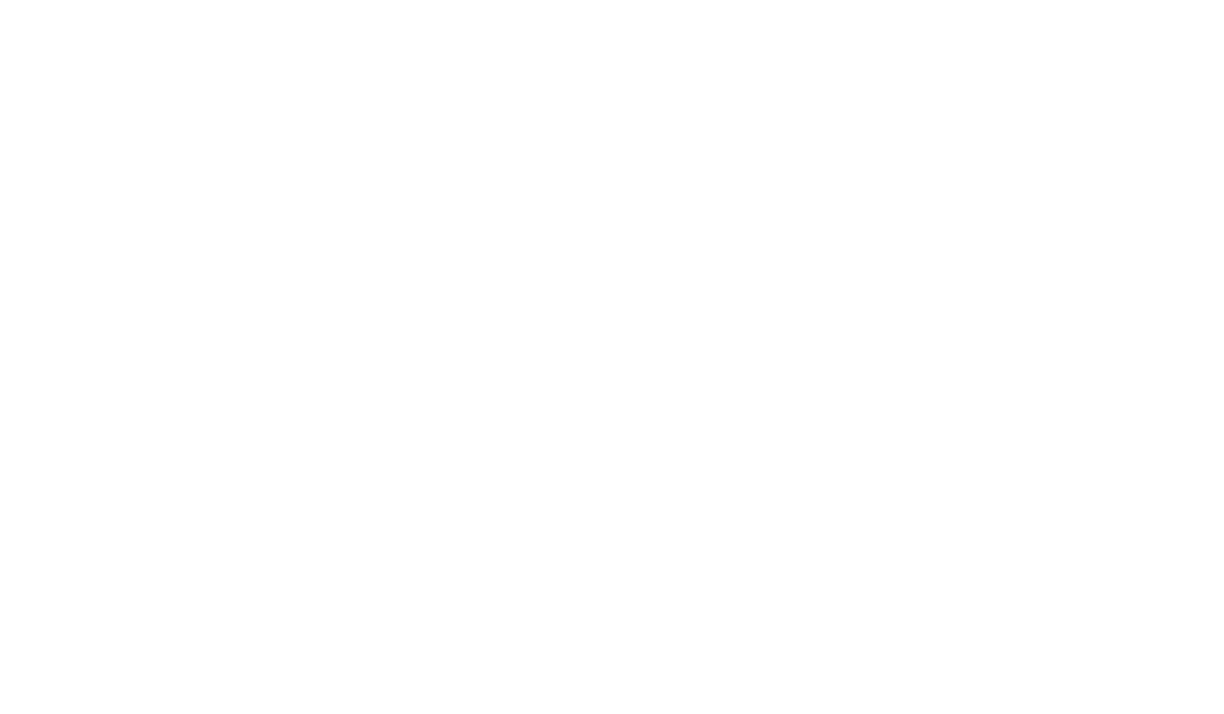 scroll, scrollTop: 0, scrollLeft: 0, axis: both 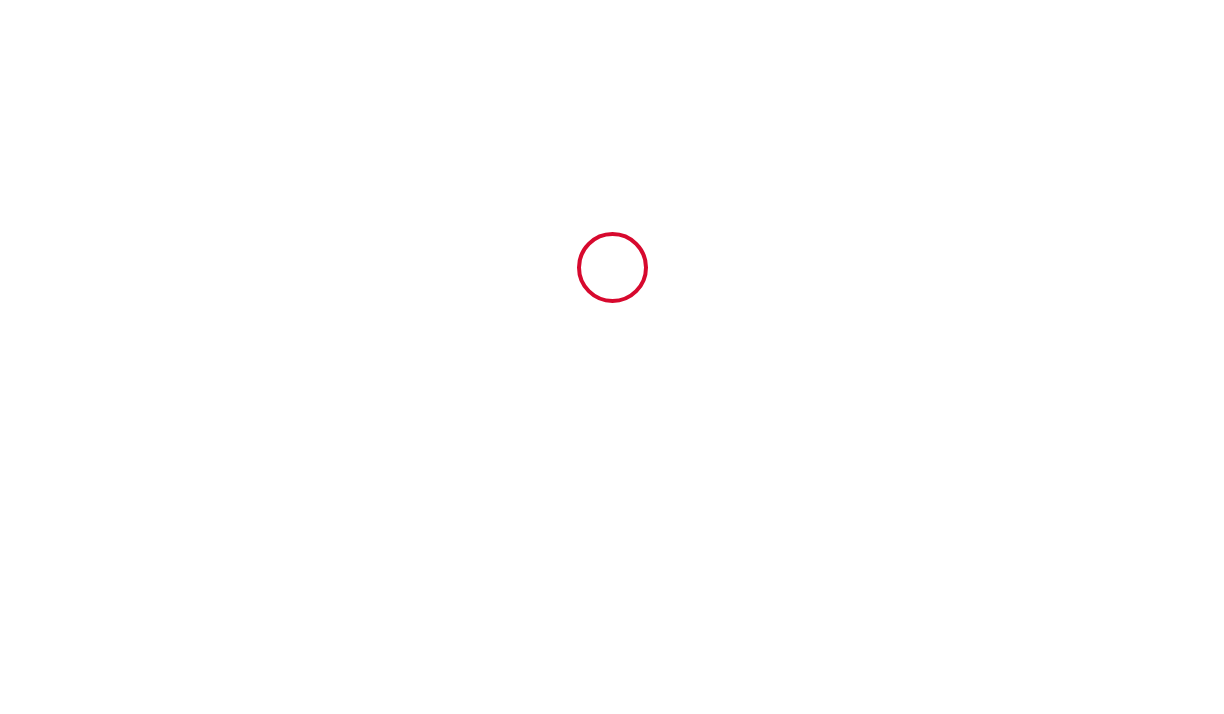 type on "6208760" 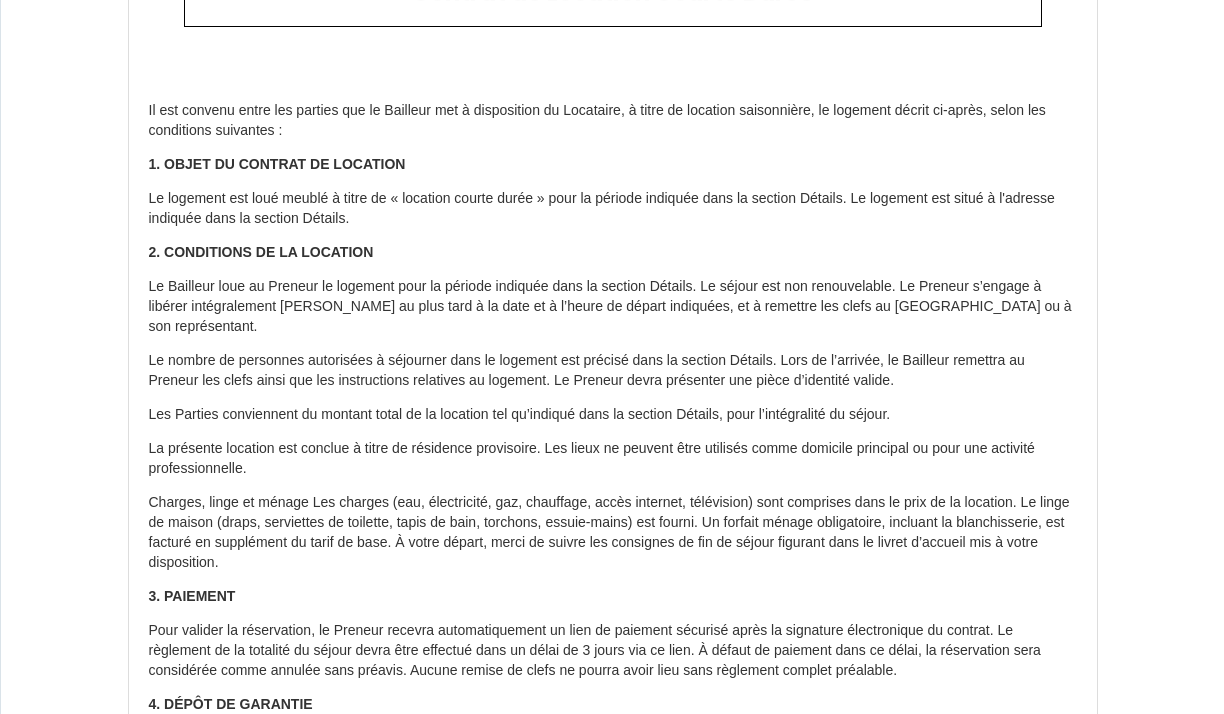 scroll, scrollTop: 0, scrollLeft: 0, axis: both 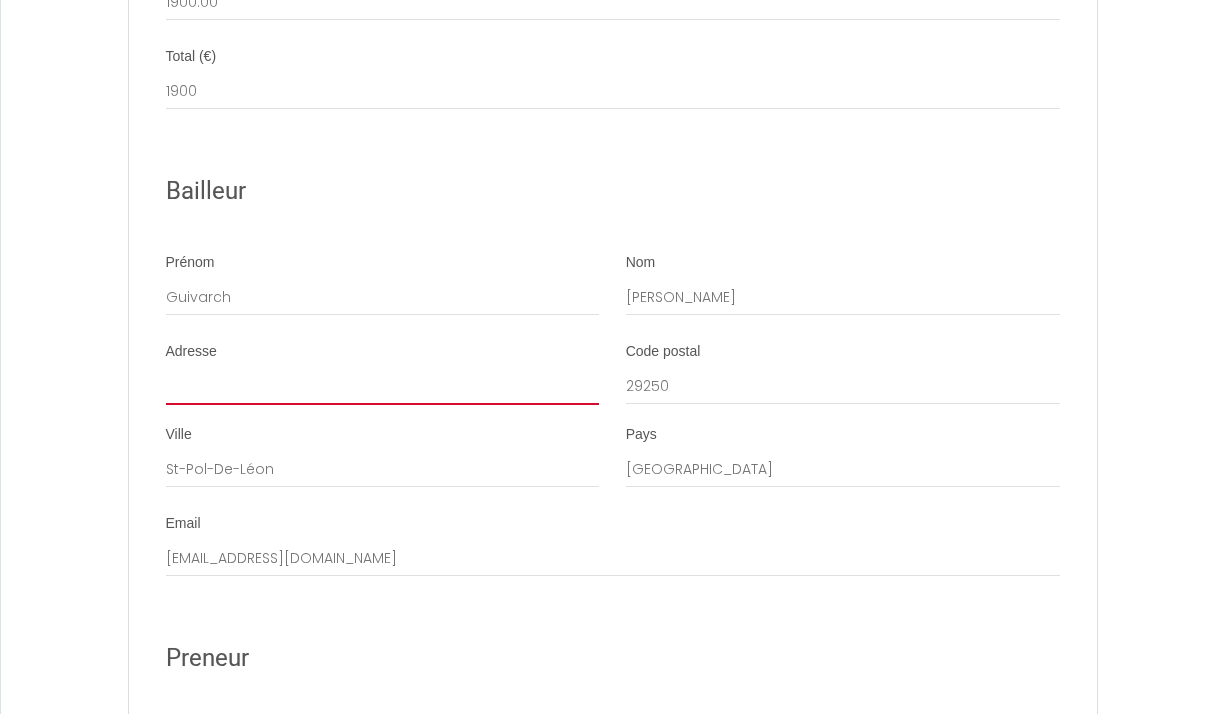click on "Adresse" at bounding box center (383, 387) 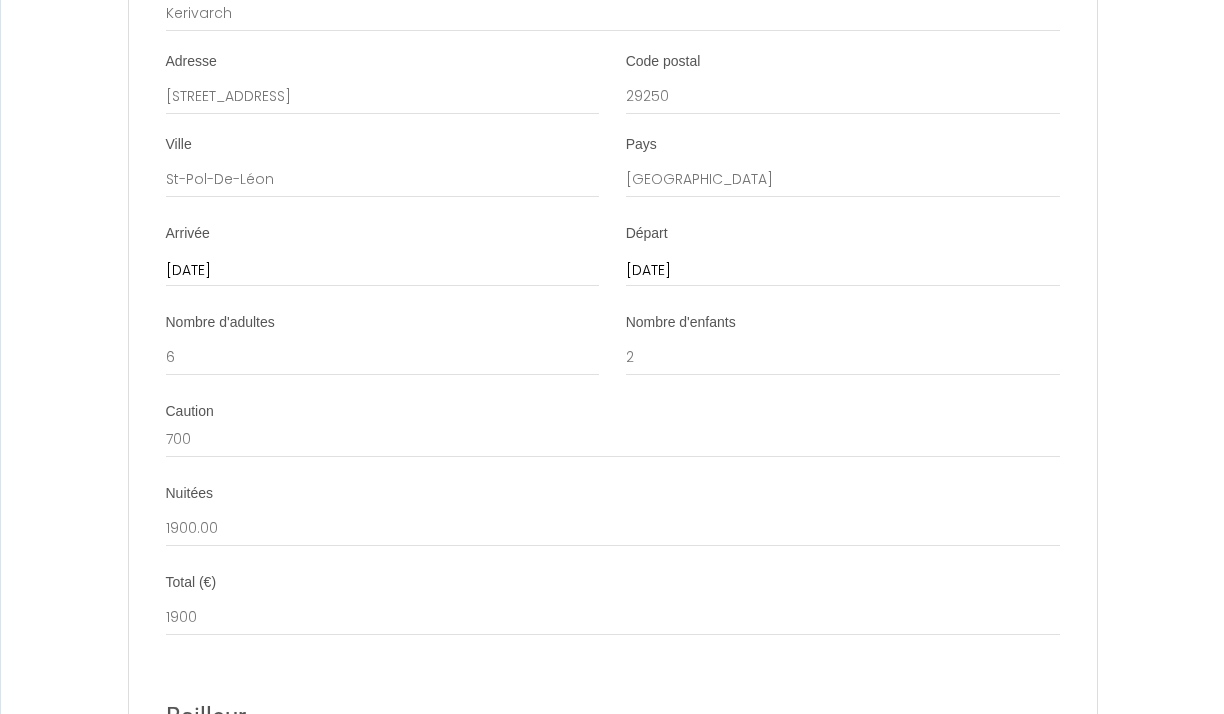 scroll, scrollTop: 5169, scrollLeft: 0, axis: vertical 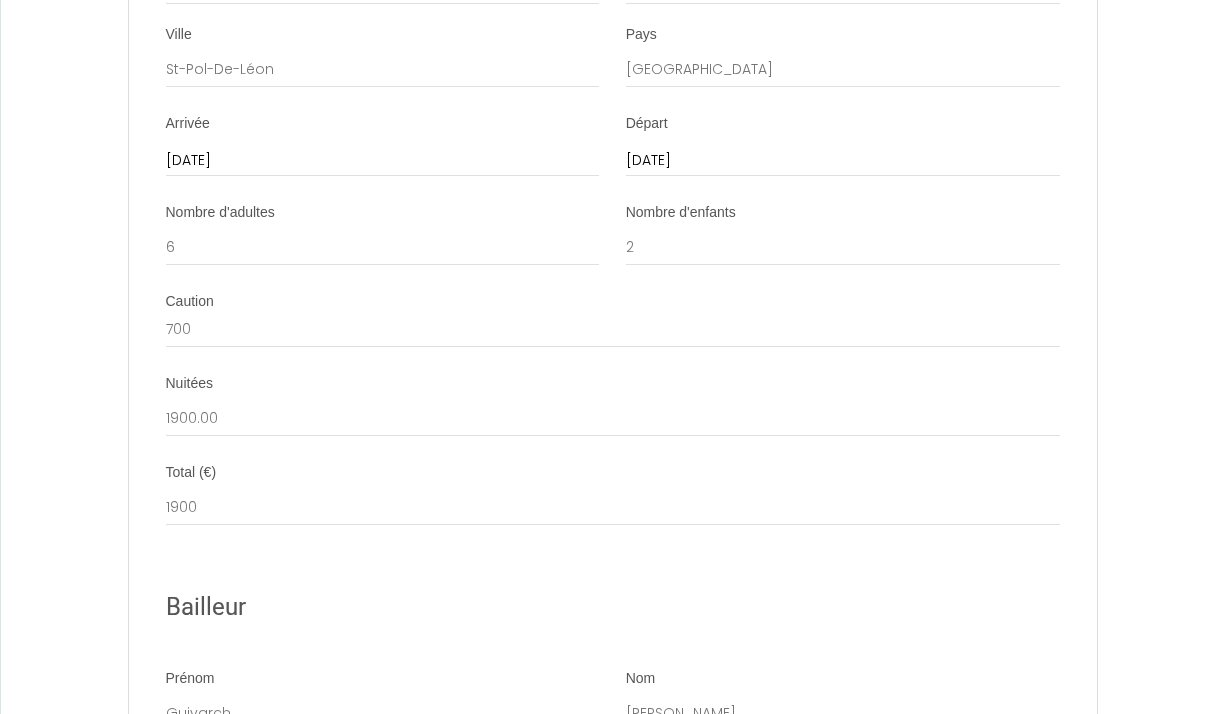 type on "15 rue de kerivarch" 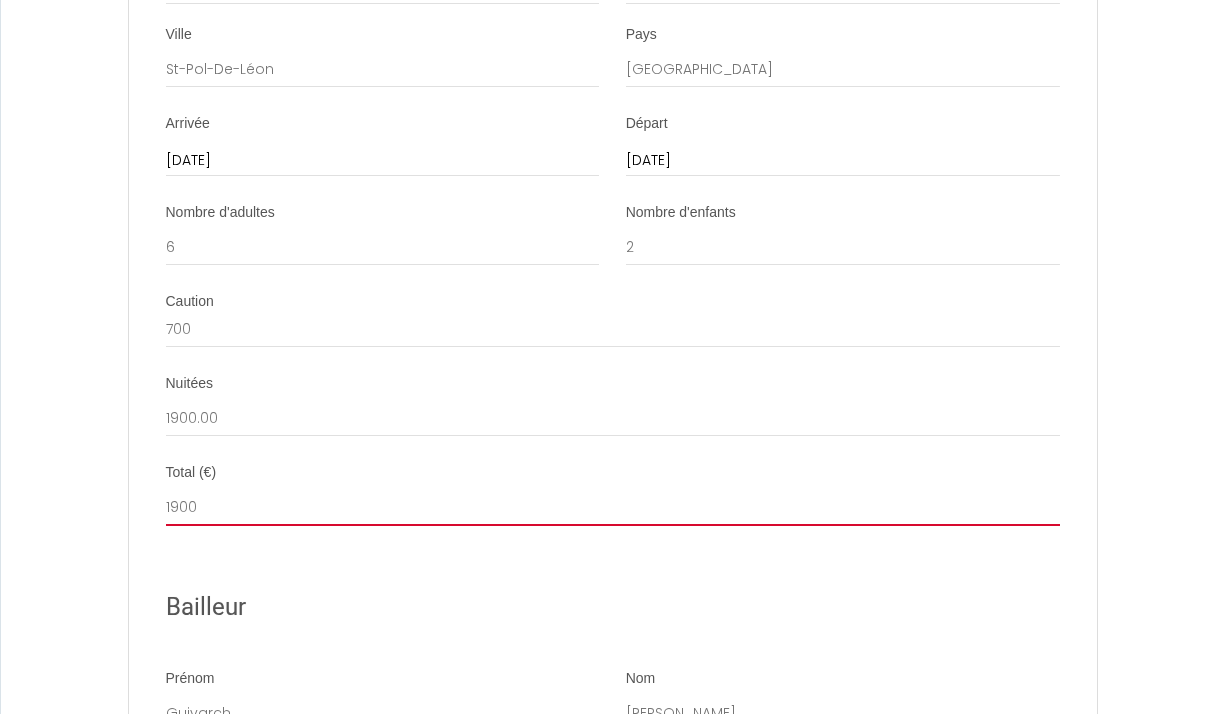 click on "1900" at bounding box center [613, 508] 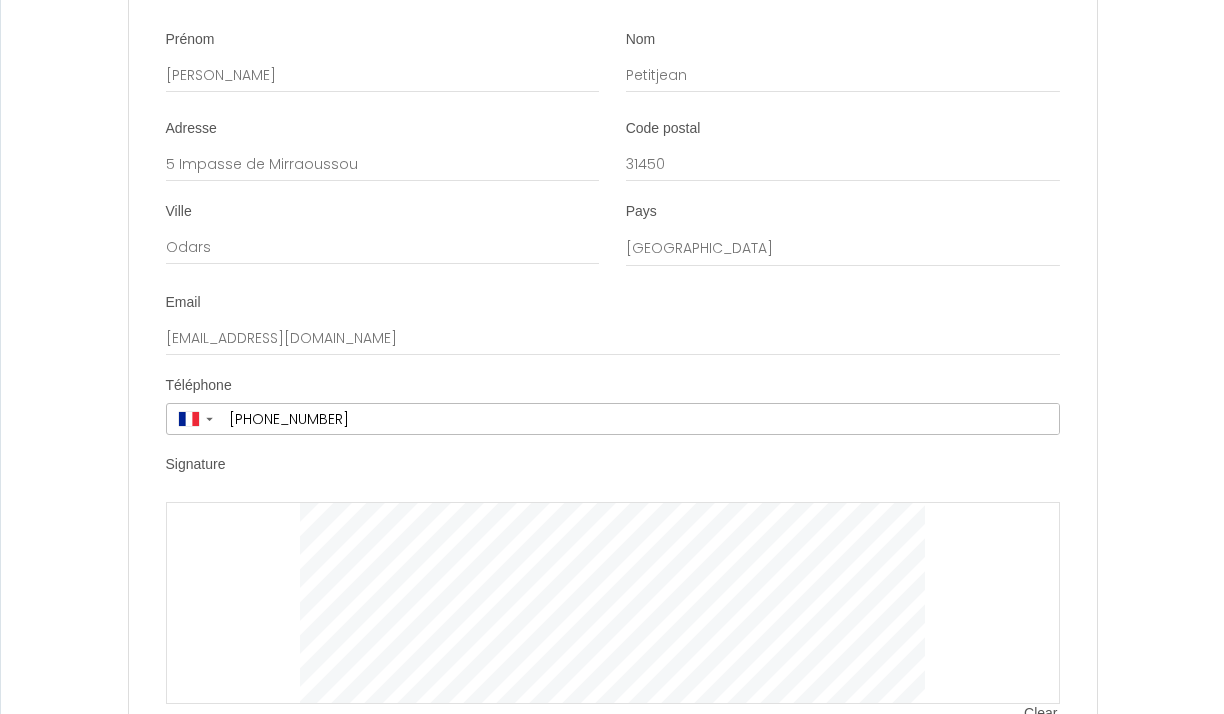 scroll, scrollTop: 6413, scrollLeft: 0, axis: vertical 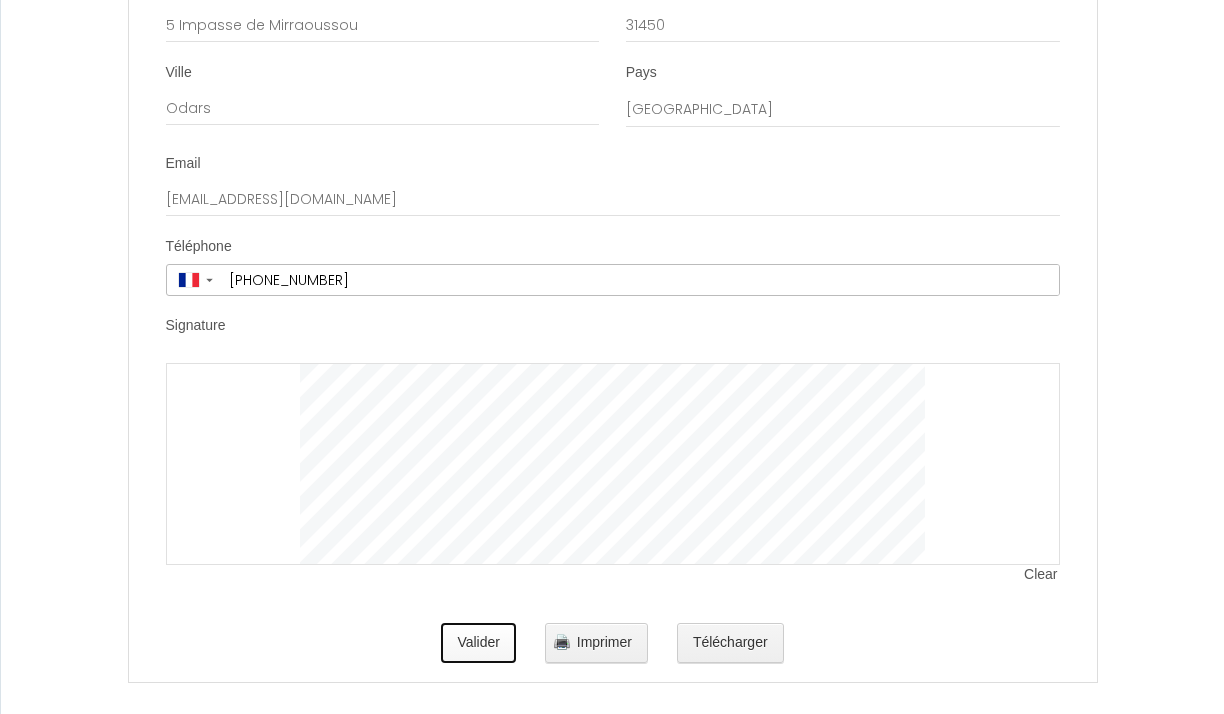 click on "Valider" at bounding box center (478, 643) 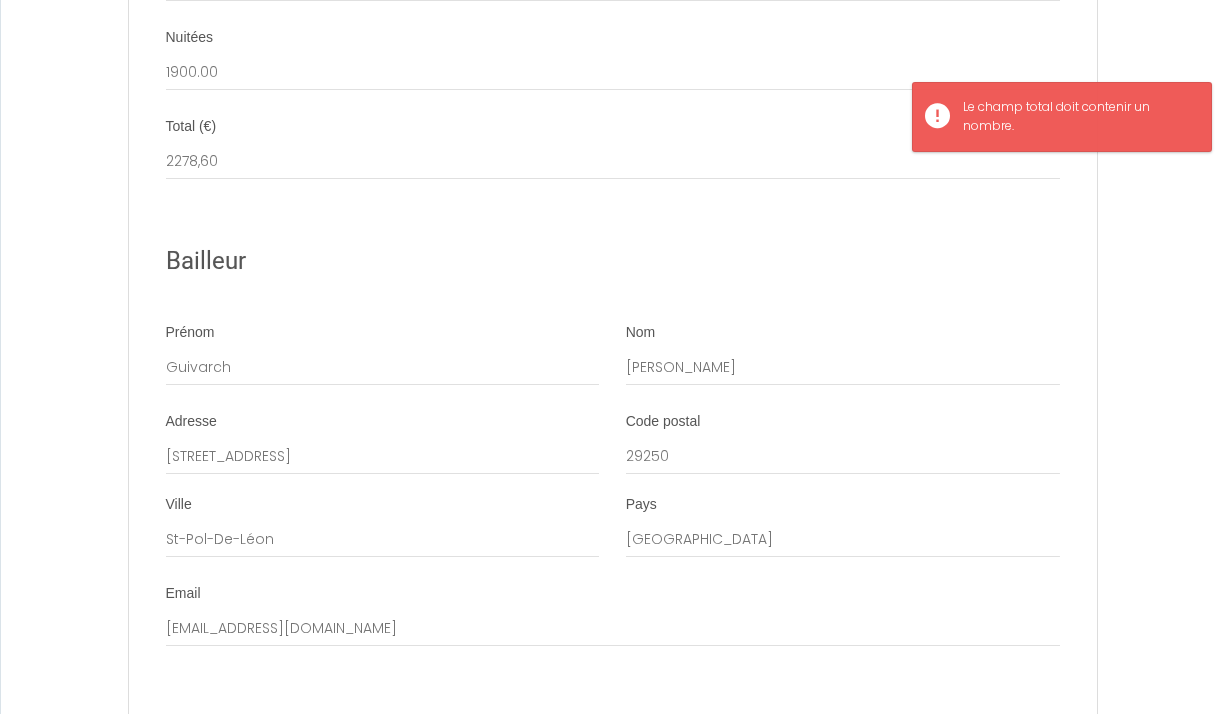 scroll, scrollTop: 5510, scrollLeft: 0, axis: vertical 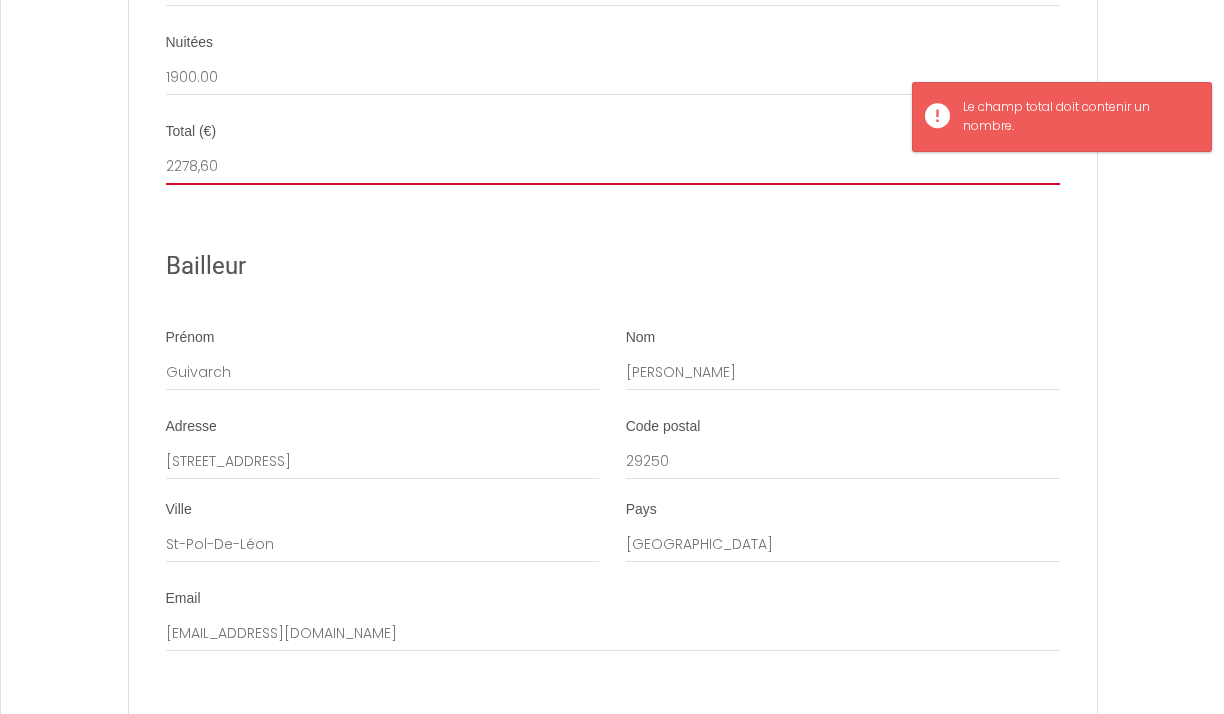 click on "2278,60" at bounding box center (613, 167) 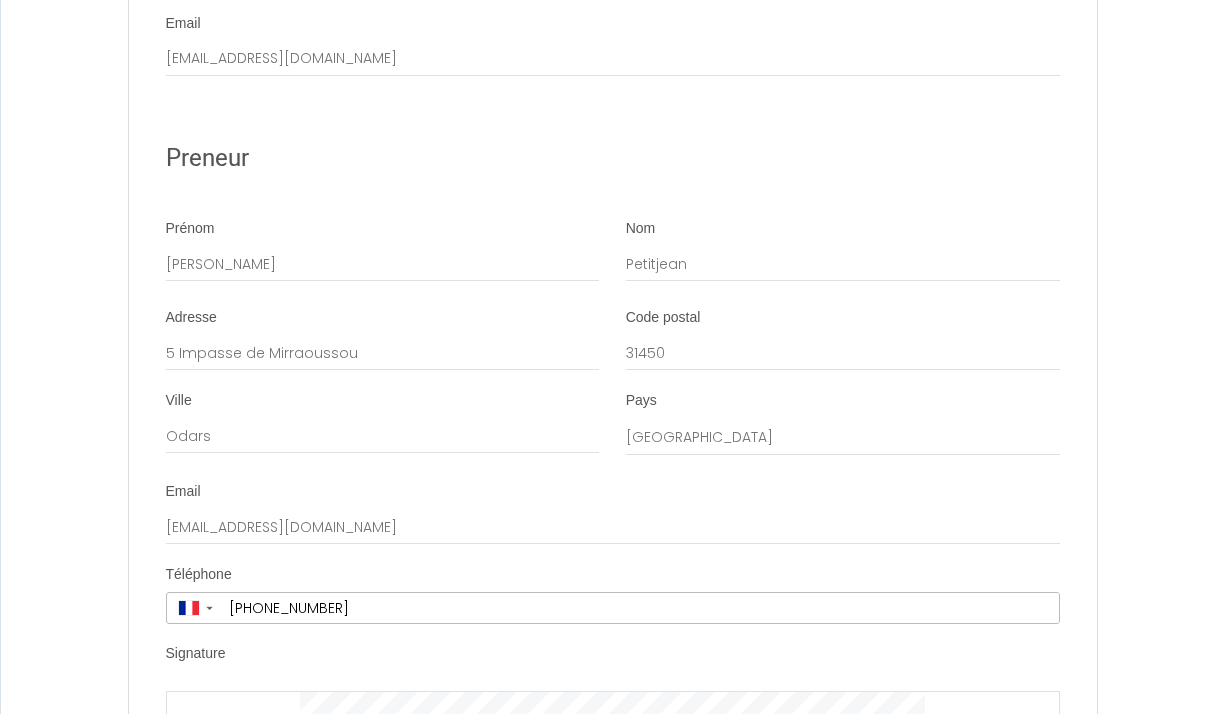 scroll, scrollTop: 6413, scrollLeft: 0, axis: vertical 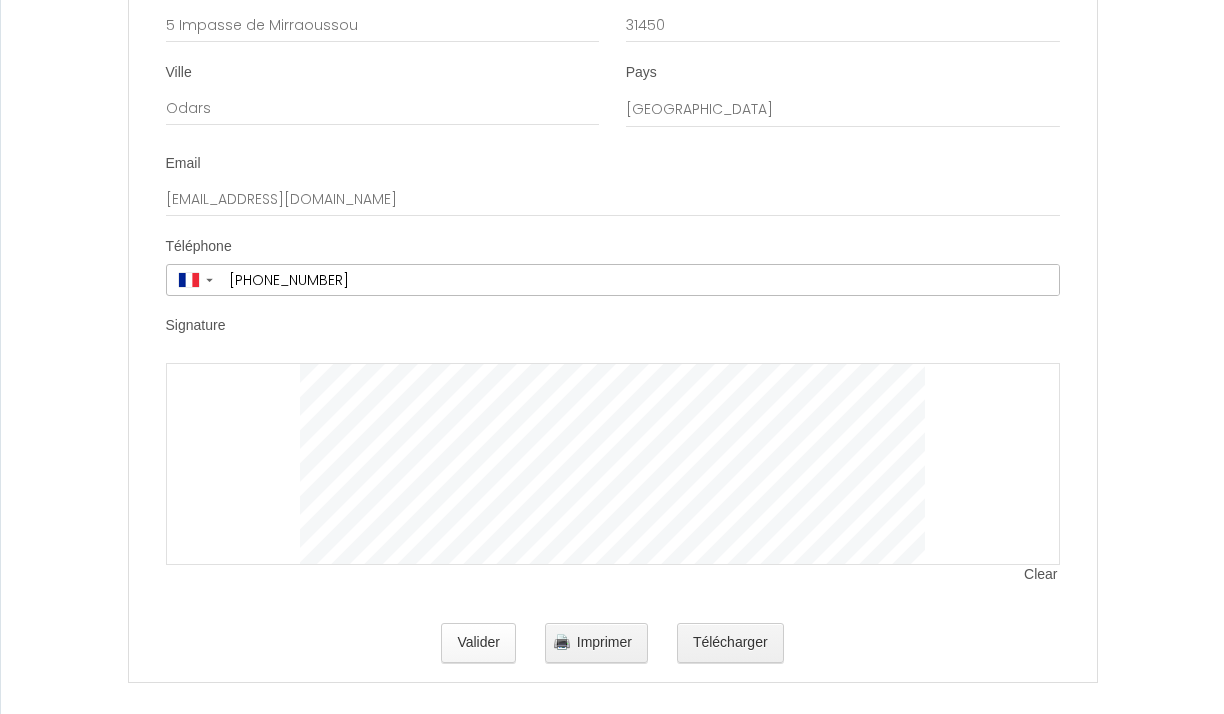type on "2278.60" 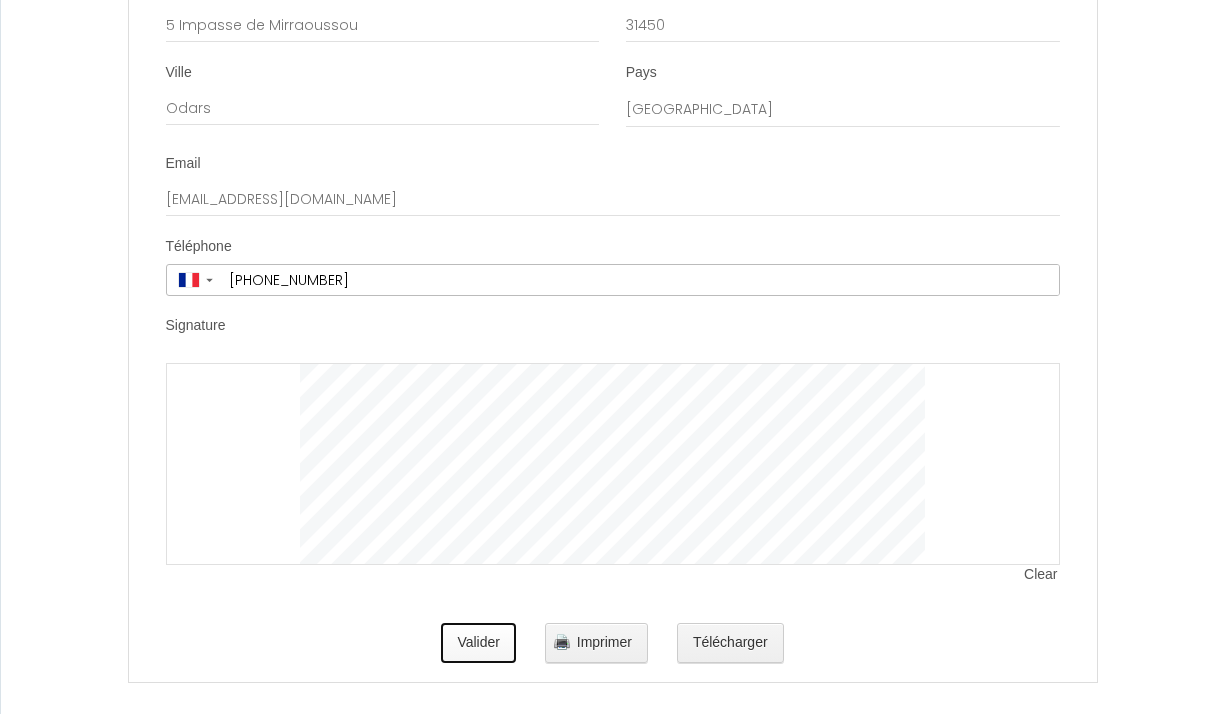 click on "Valider" at bounding box center [478, 643] 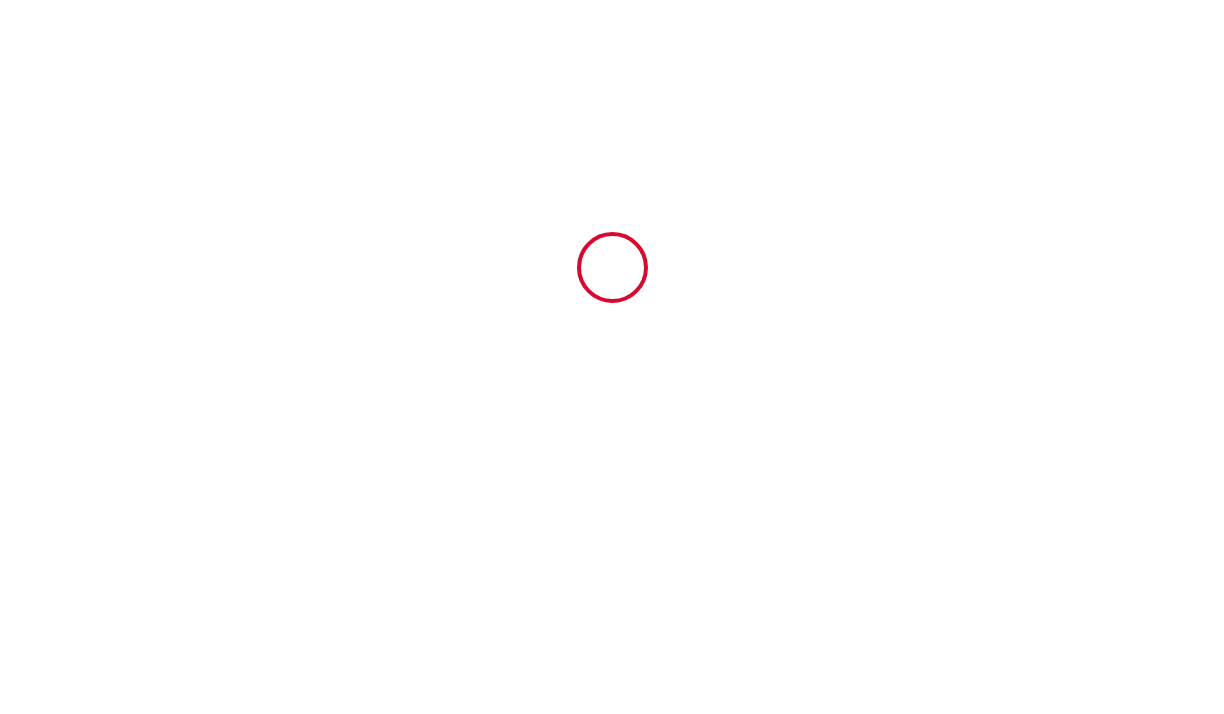 scroll, scrollTop: 0, scrollLeft: 0, axis: both 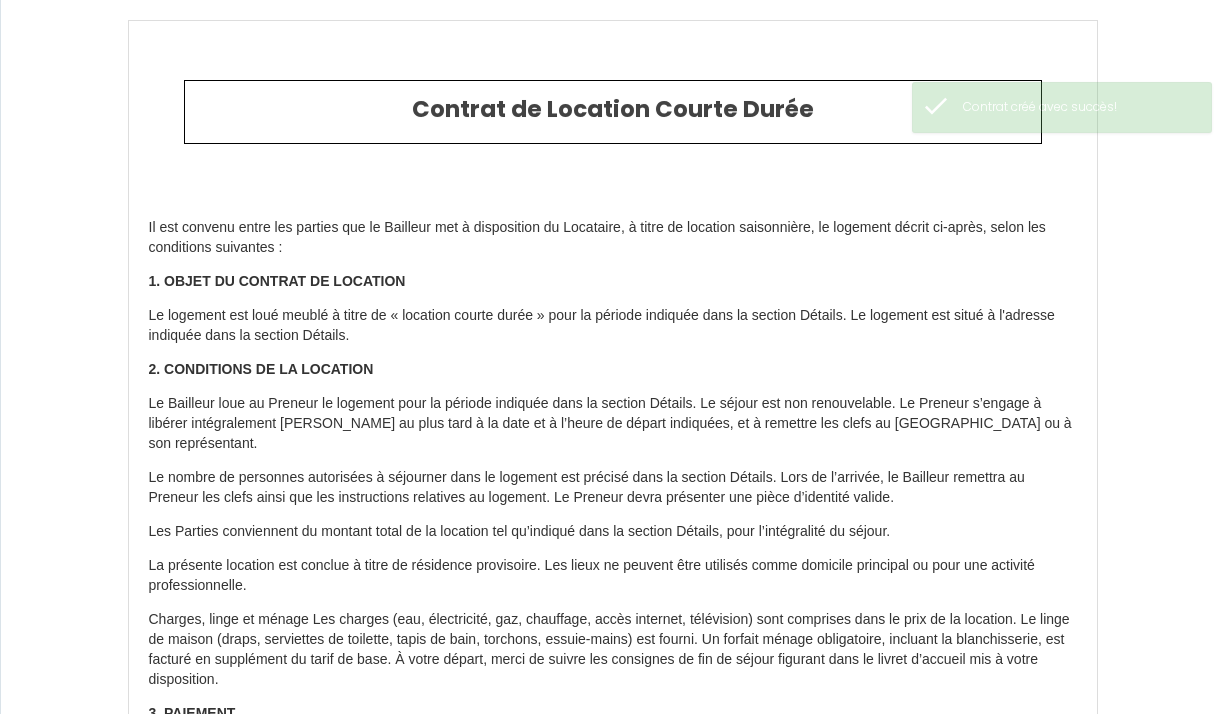 type on "1900" 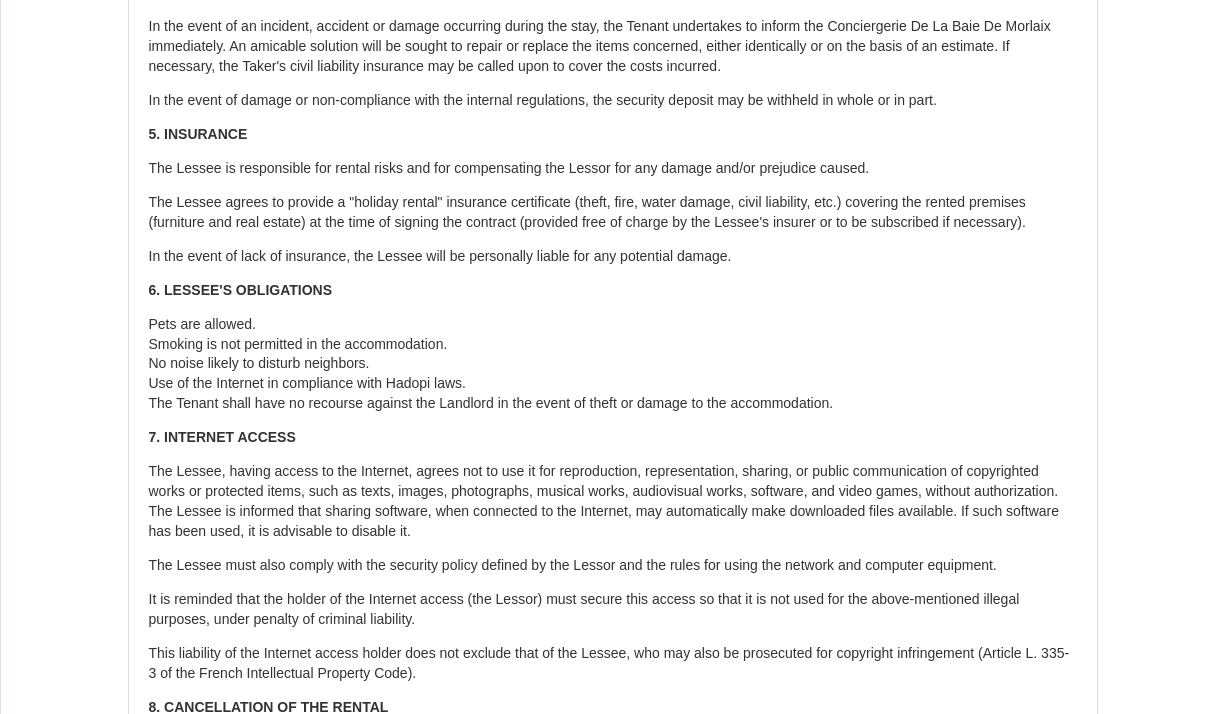 scroll, scrollTop: 2842, scrollLeft: 0, axis: vertical 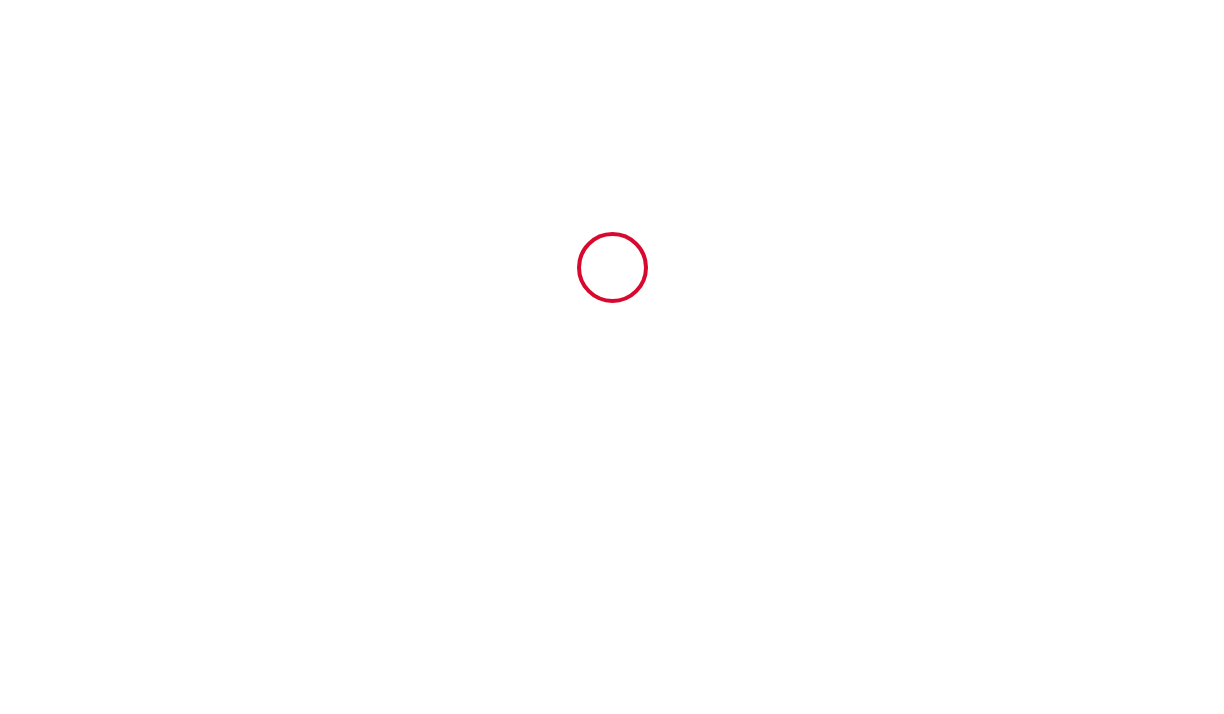 type on "6208760" 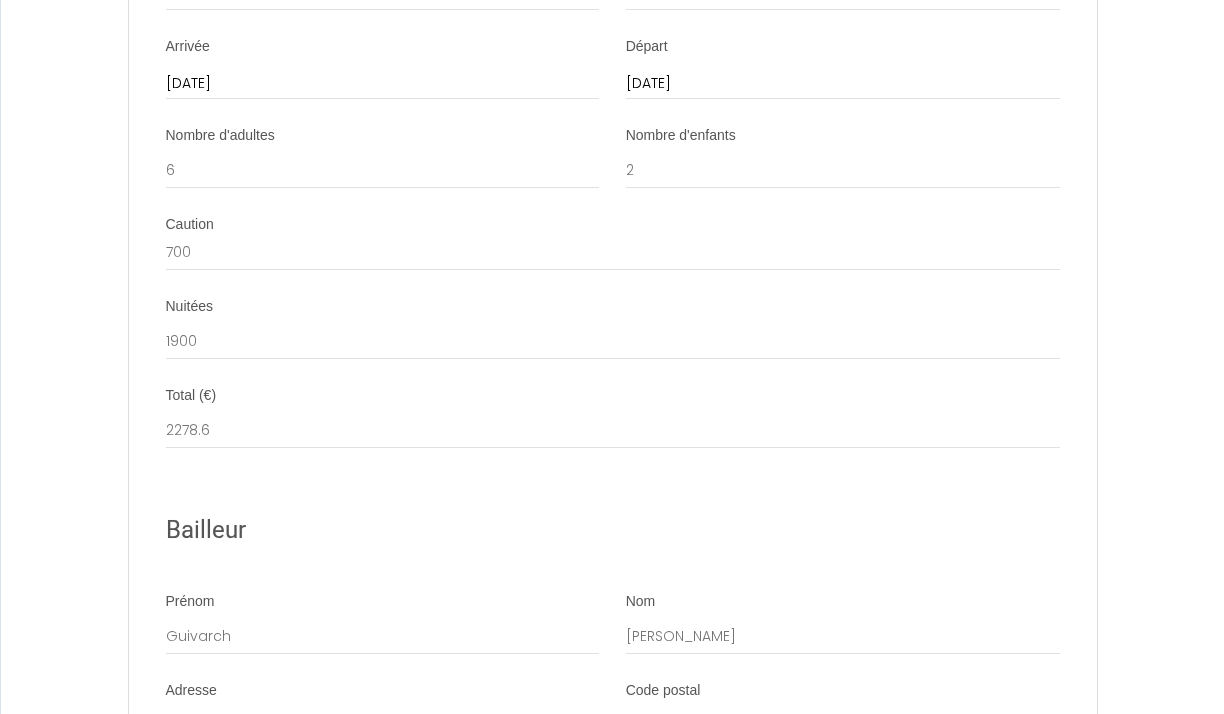 scroll, scrollTop: 4543, scrollLeft: 0, axis: vertical 